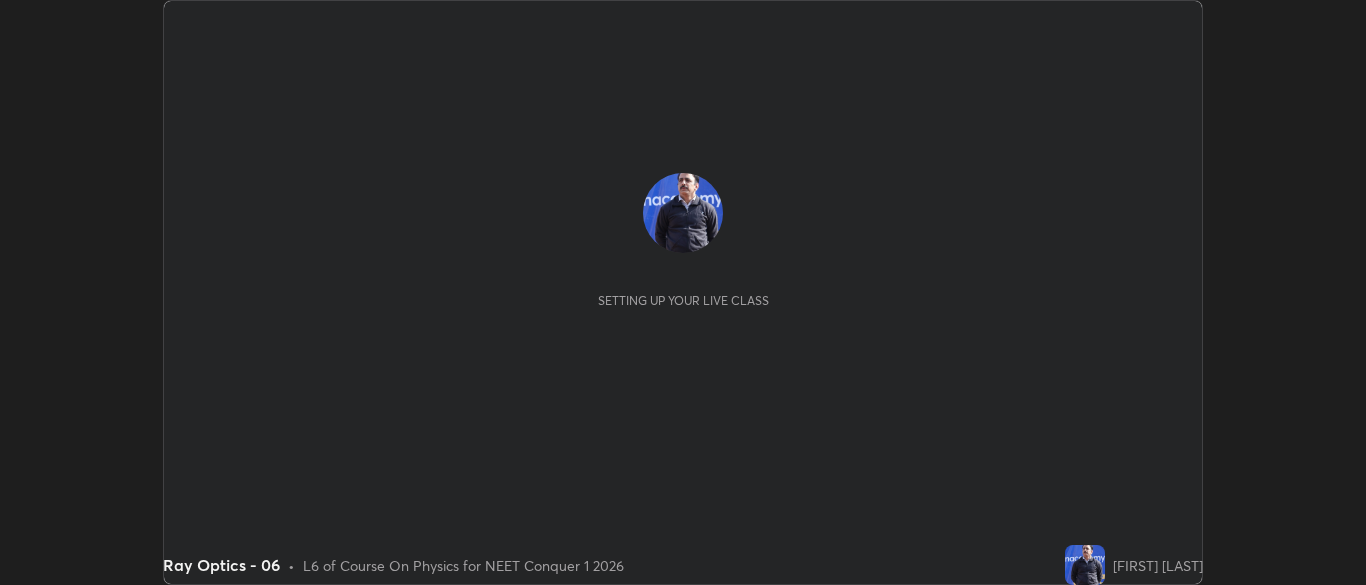 scroll, scrollTop: 0, scrollLeft: 0, axis: both 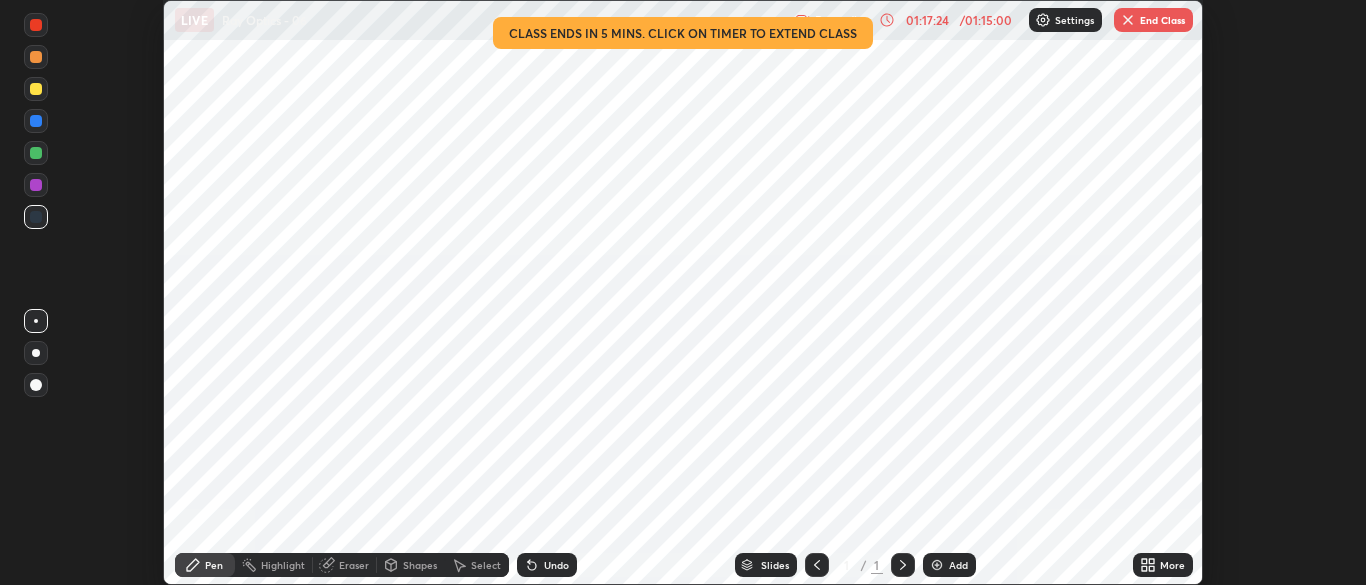 click on "End Class" at bounding box center [1153, 20] 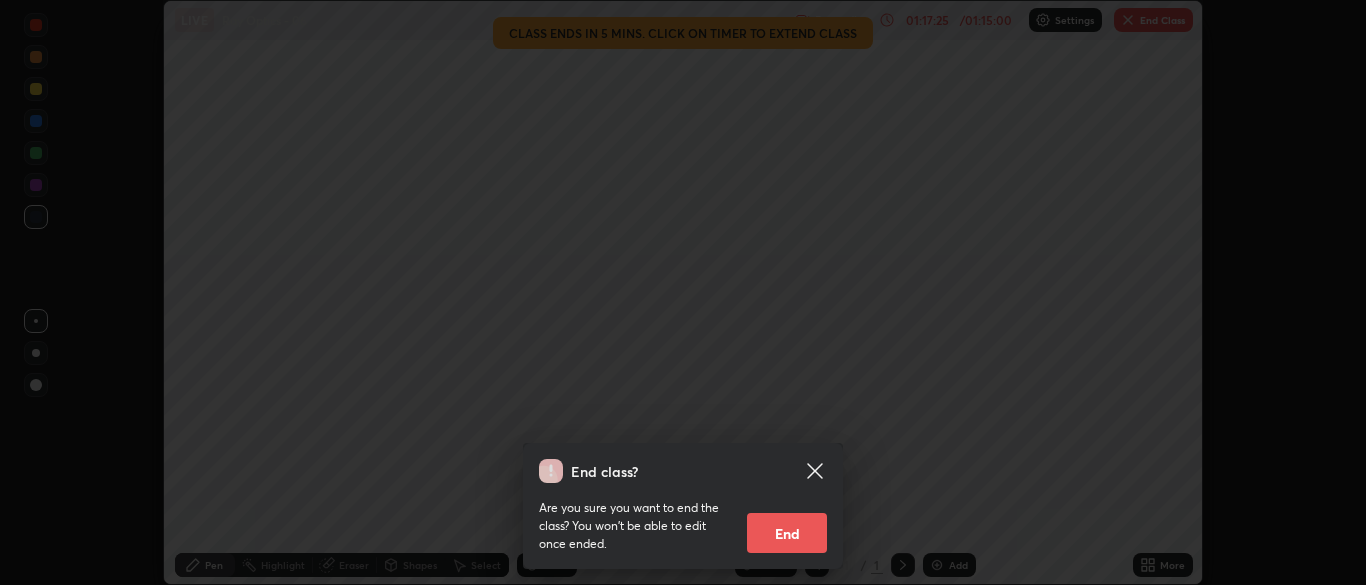 click on "End" at bounding box center [787, 533] 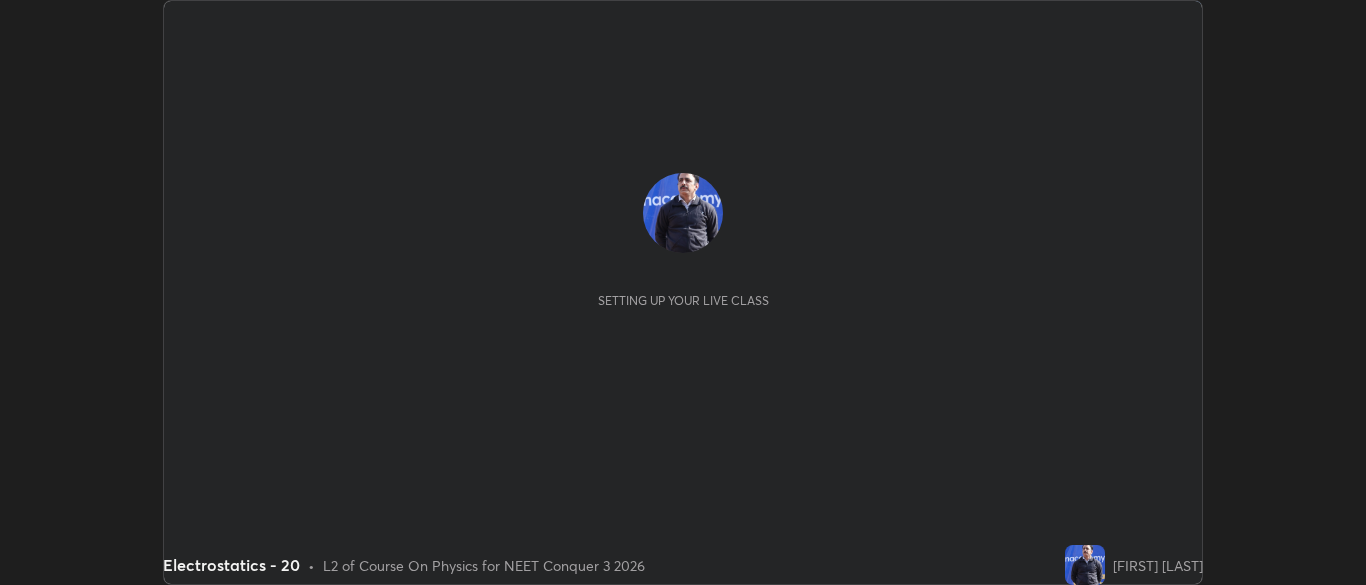 scroll, scrollTop: 0, scrollLeft: 0, axis: both 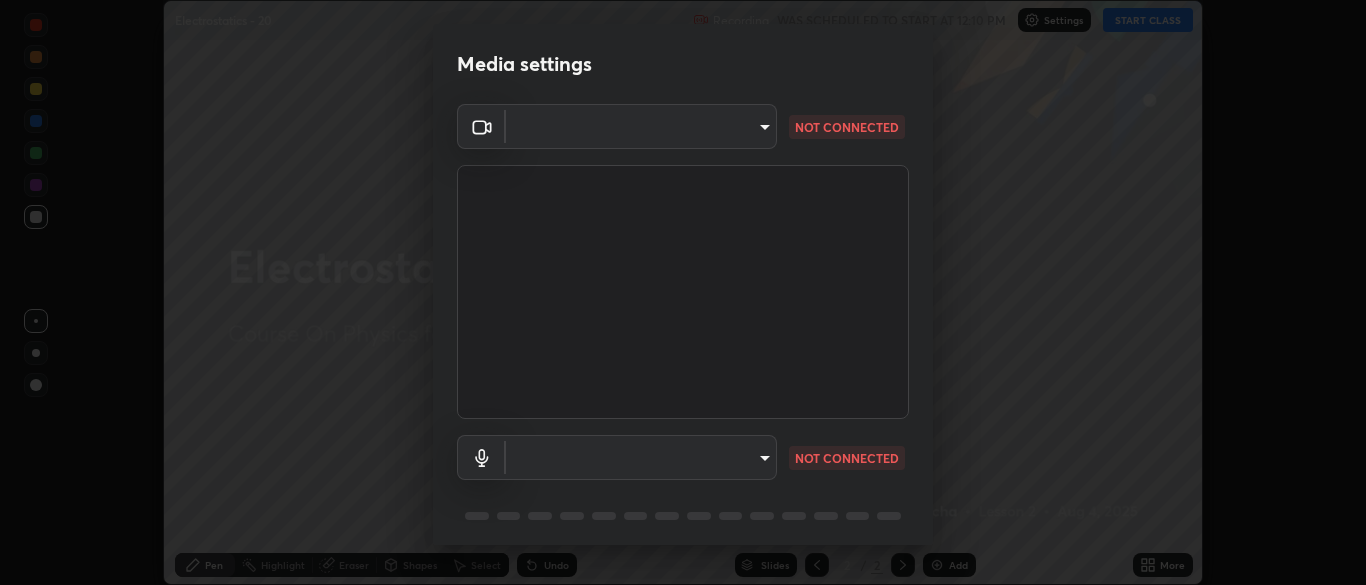 type on "9f7a4544aaacbcd4381e567f9a6248e831ab3dced2a3088c8a78f5f4030a63dd" 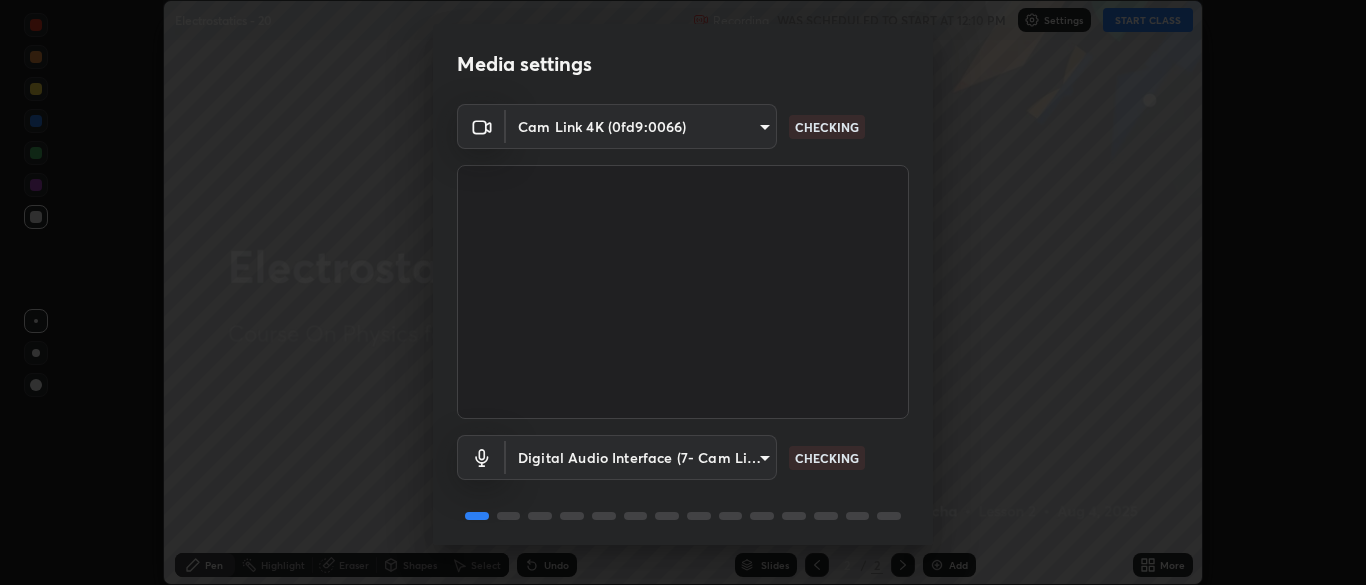 scroll, scrollTop: 71, scrollLeft: 0, axis: vertical 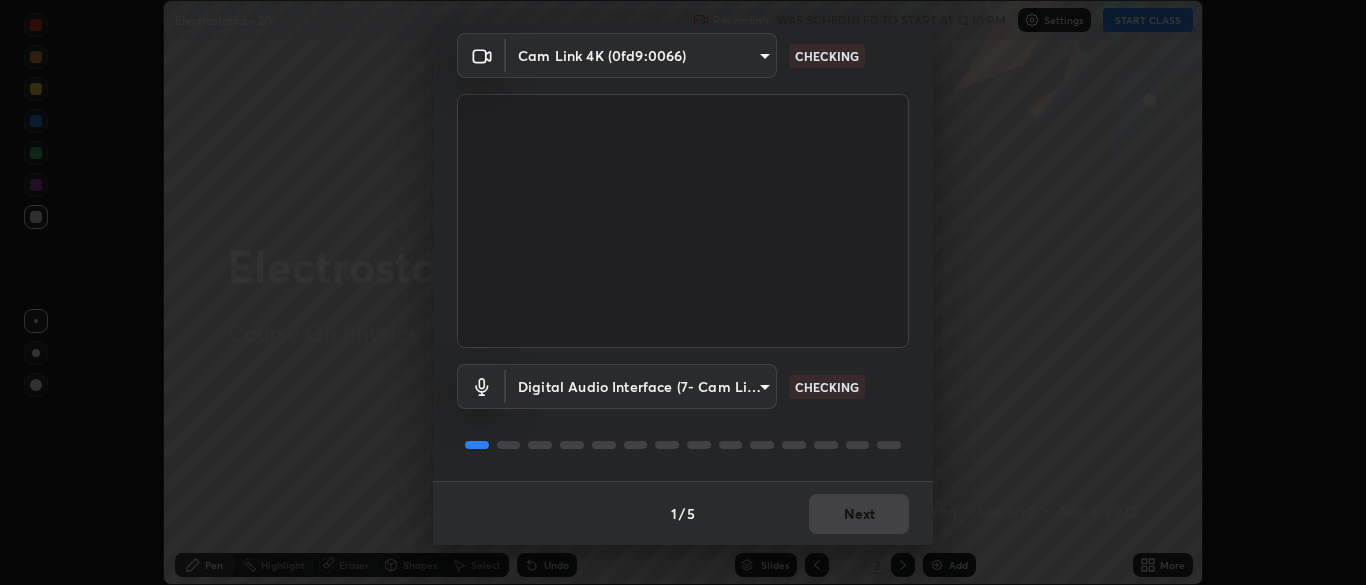 click on "Erase all Electrostatics - 20 Recording WAS SCHEDULED TO START AT  12:10 PM Settings START CLASS Setting up your live class Electrostatics - 20 • L2 of Course On Physics for NEET Conquer 3 2026 [FIRST] [LAST] Pen Highlight Eraser Shapes Select Undo Slides 2 / 2 Add More No doubts shared Encourage your learners to ask a doubt for better clarity Report an issue Reason for reporting Buffering Chat not working Audio - Video sync issue Educator video quality low ​ Attach an image Report Media settings Cam Link 4K (0fd9:0066) 9f7a4544aaacbcd4381e567f9a6248e831ab3dced2a3088c8a78f5f4030a63dd CHECKING Digital Audio Interface (7- Cam Link 4K) 8f57b7ee6287f58fbb308595ee511a4c2551d61735f8e6a91e4942974f78fe90 CHECKING 1 / 5 Next" at bounding box center (683, 292) 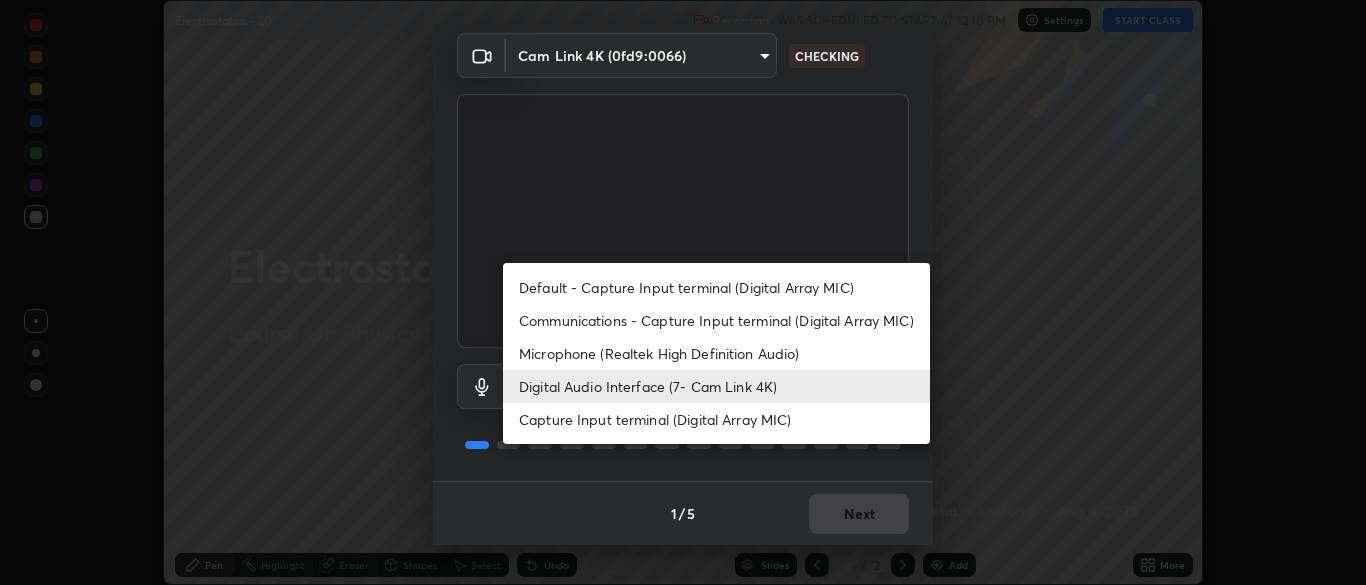 click on "Communications - Capture Input terminal (Digital Array MIC)" at bounding box center (716, 320) 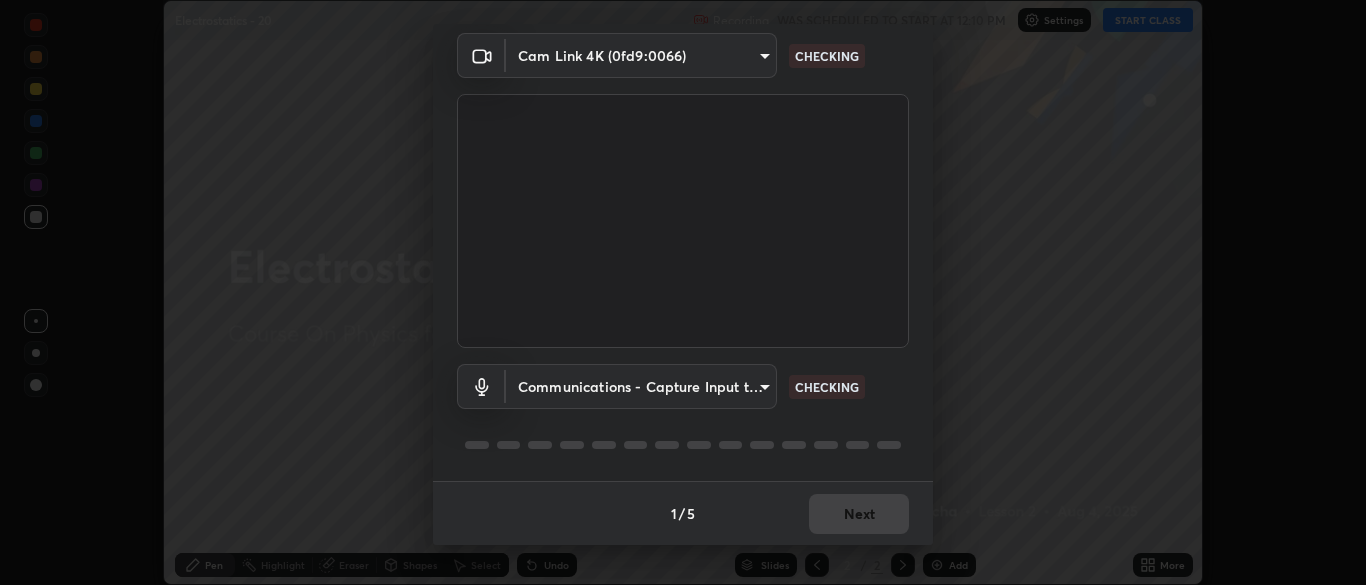 click on "Erase all Electrostatics - 20 Recording WAS SCHEDULED TO START AT  12:10 PM Settings START CLASS Setting up your live class Electrostatics - 20 • L2 of Course On Physics for NEET Conquer 3 2026 [FIRST] [LAST] Pen Highlight Eraser Shapes Select Undo Slides 2 / 2 Add More No doubts shared Encourage your learners to ask a doubt for better clarity Report an issue Reason for reporting Buffering Chat not working Audio - Video sync issue Educator video quality low ​ Attach an image Report Media settings Cam Link 4K (0fd9:0066) 9f7a4544aaacbcd4381e567f9a6248e831ab3dced2a3088c8a78f5f4030a63dd CHECKING Communications - Capture Input terminal (Digital Array MIC) communications CHECKING 1 / 5 Next" at bounding box center [683, 292] 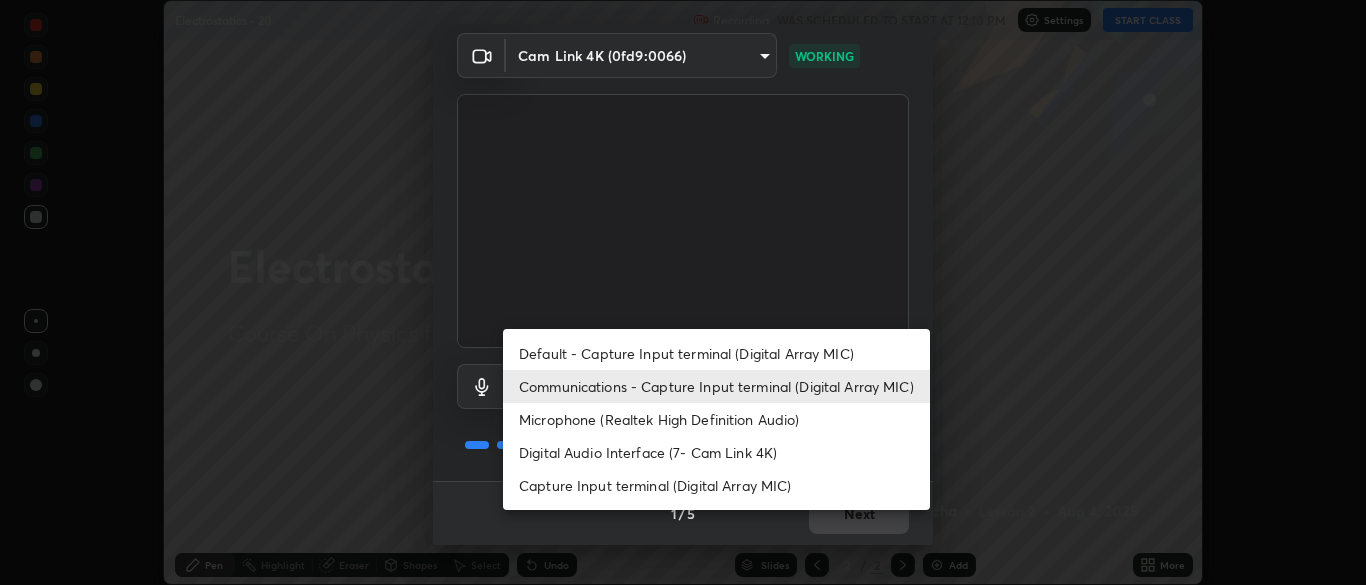click on "Digital Audio Interface (7- Cam Link 4K)" at bounding box center (716, 452) 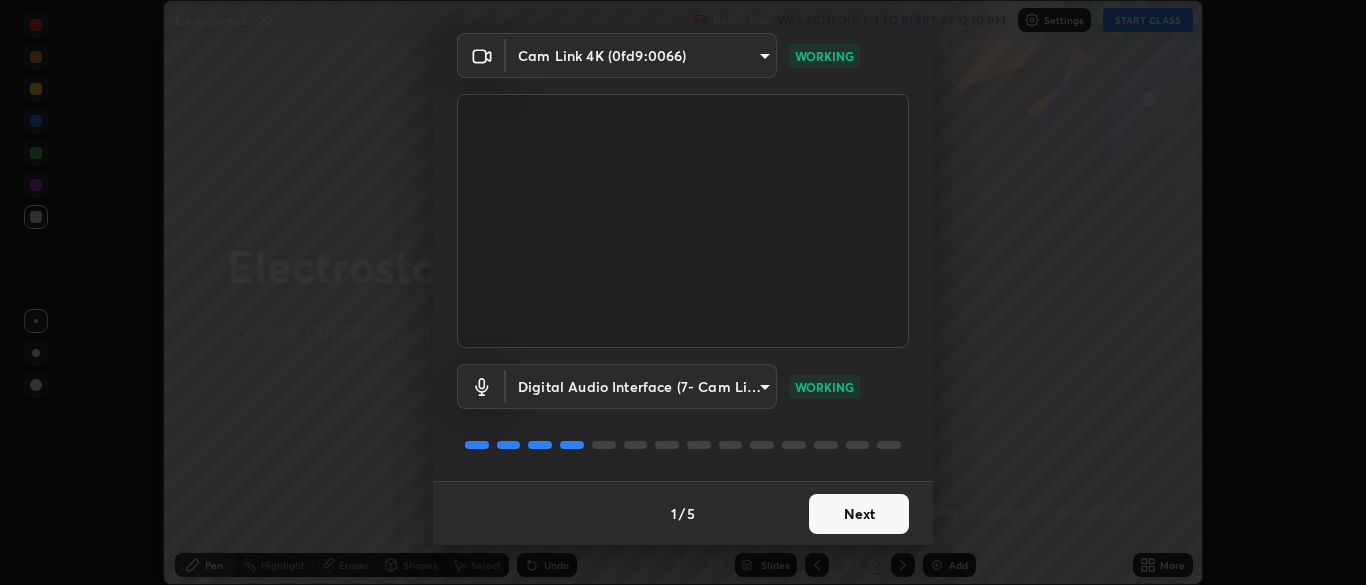 click on "Next" at bounding box center (859, 514) 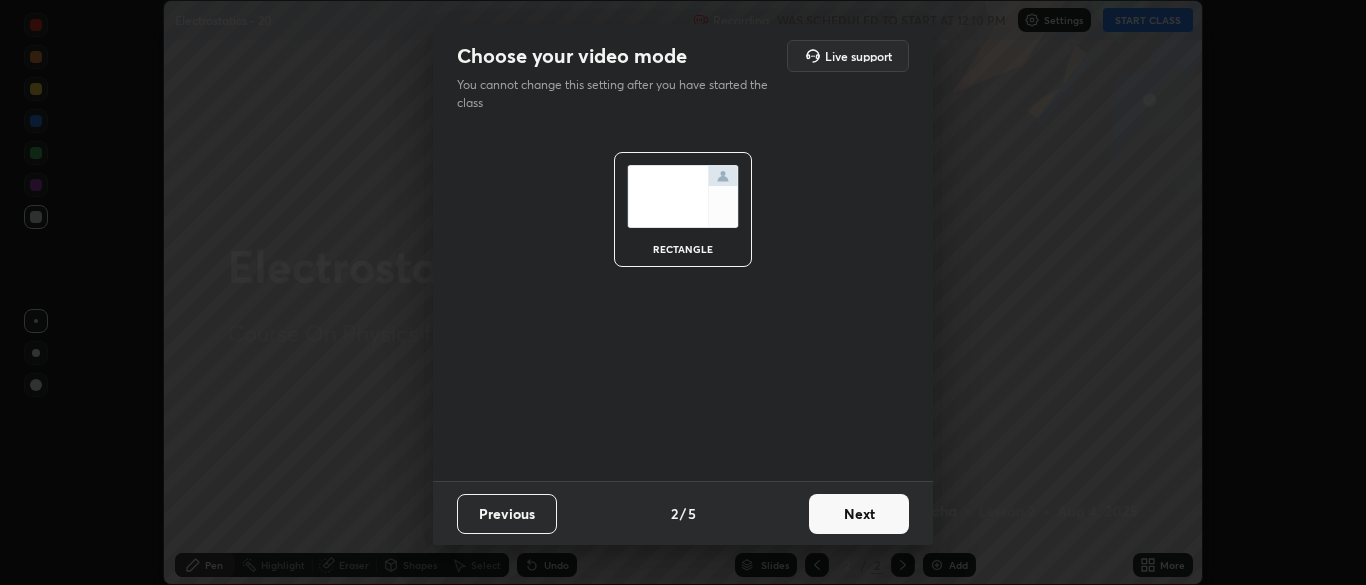 click on "Next" at bounding box center (859, 514) 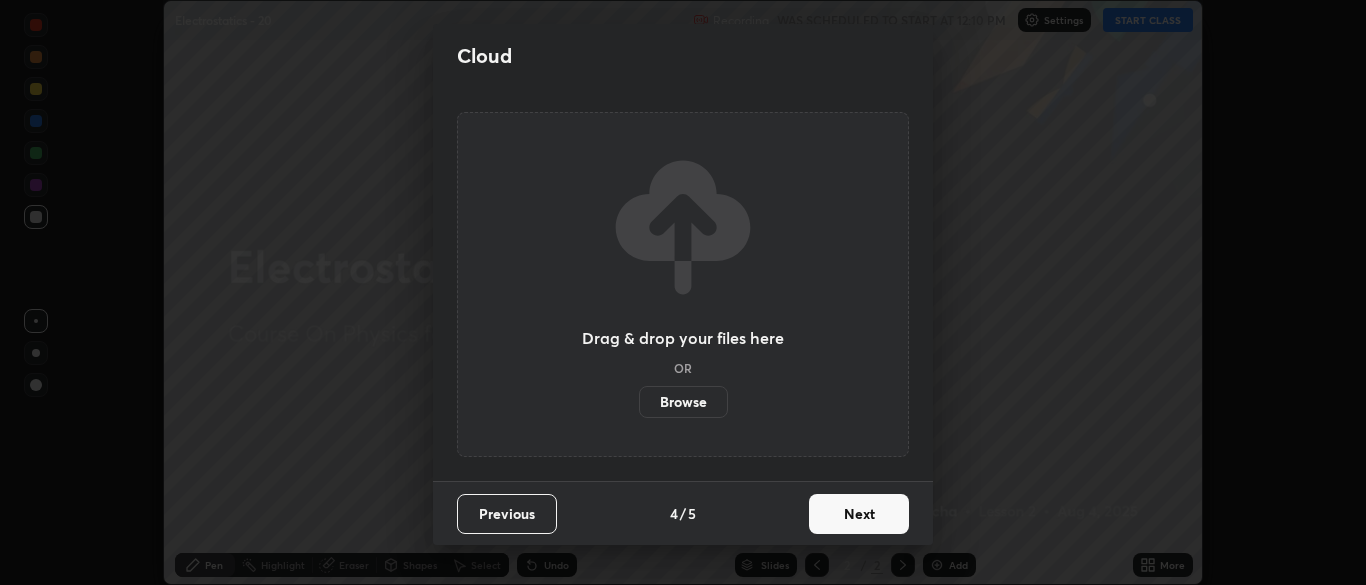 click on "Next" at bounding box center [859, 514] 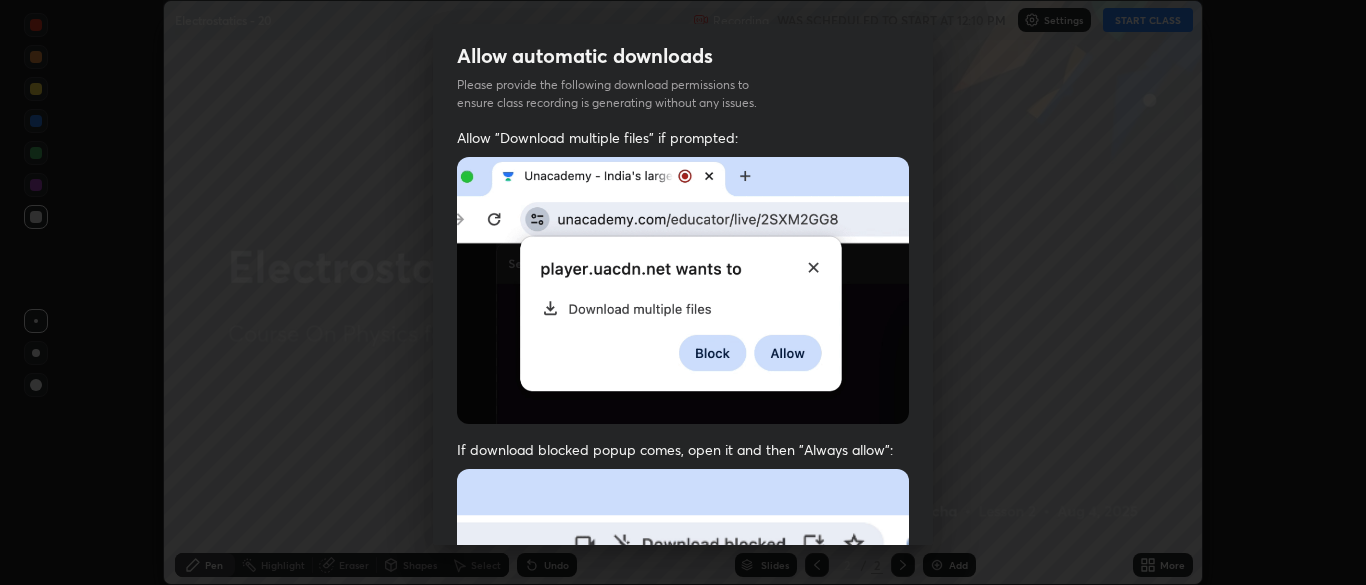 click at bounding box center [683, 687] 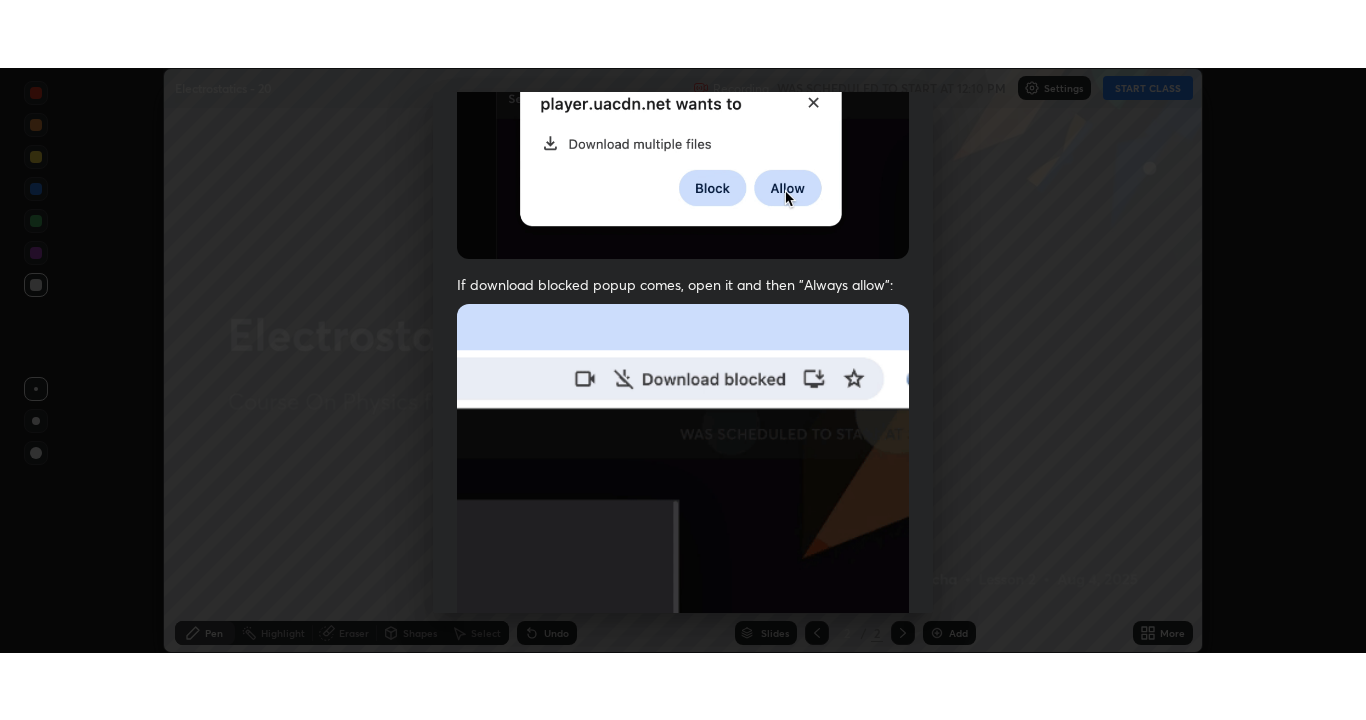 scroll, scrollTop: 479, scrollLeft: 0, axis: vertical 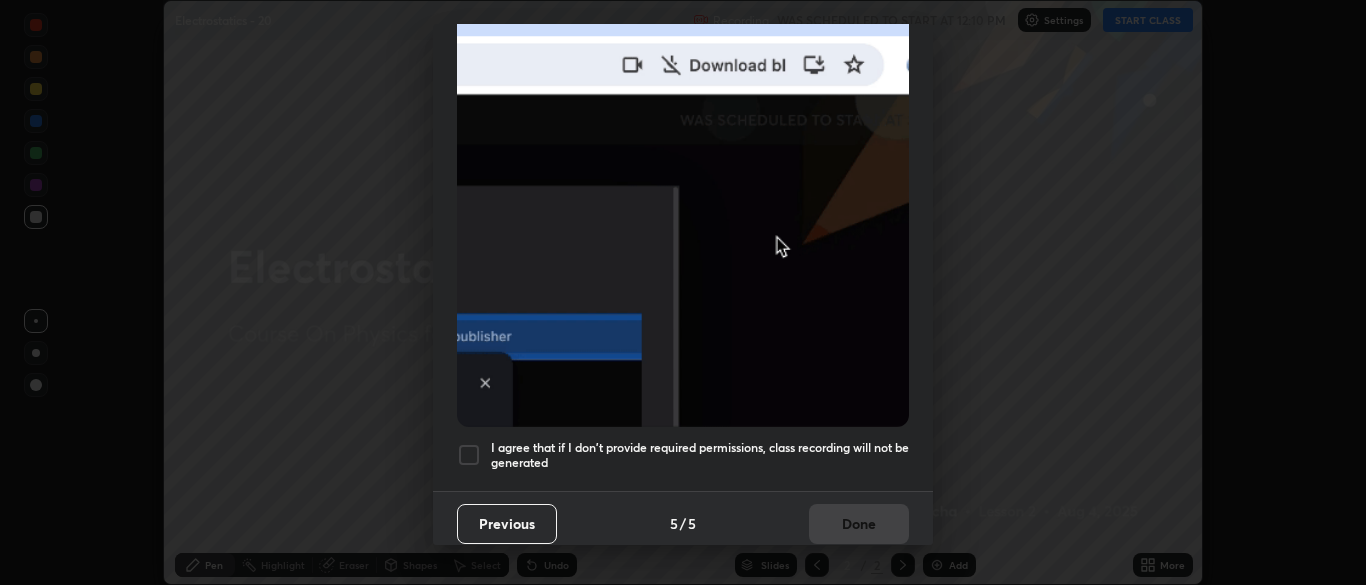 click on "I agree that if I don't provide required permissions, class recording will not be generated" at bounding box center [700, 455] 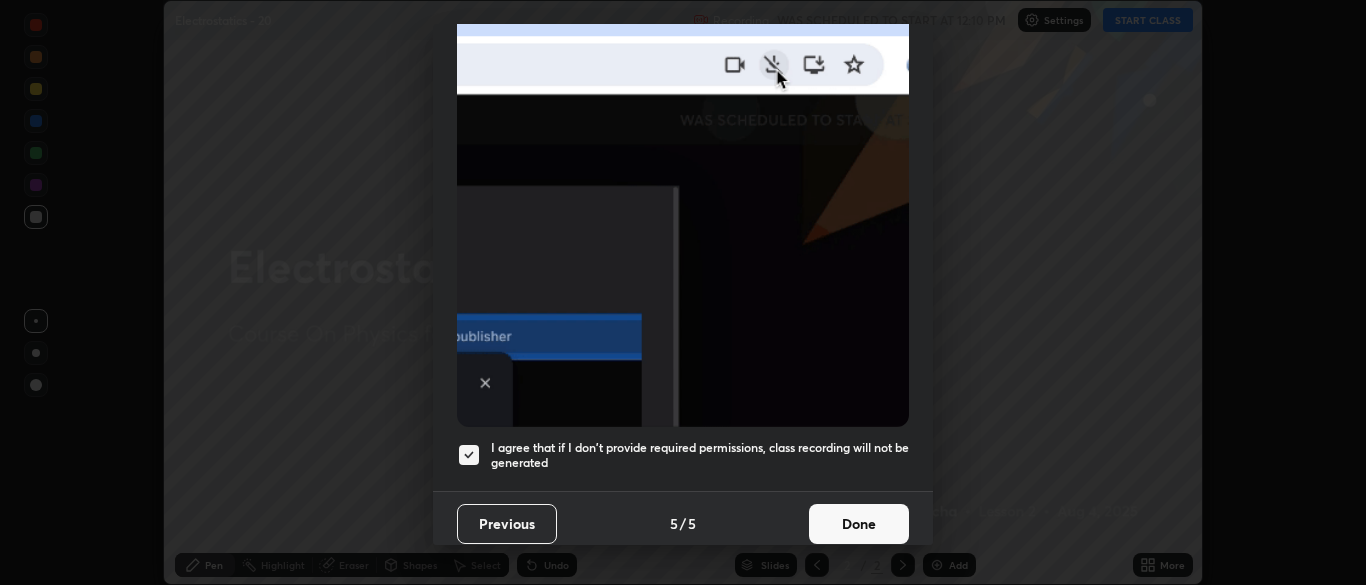 click on "Done" at bounding box center (859, 524) 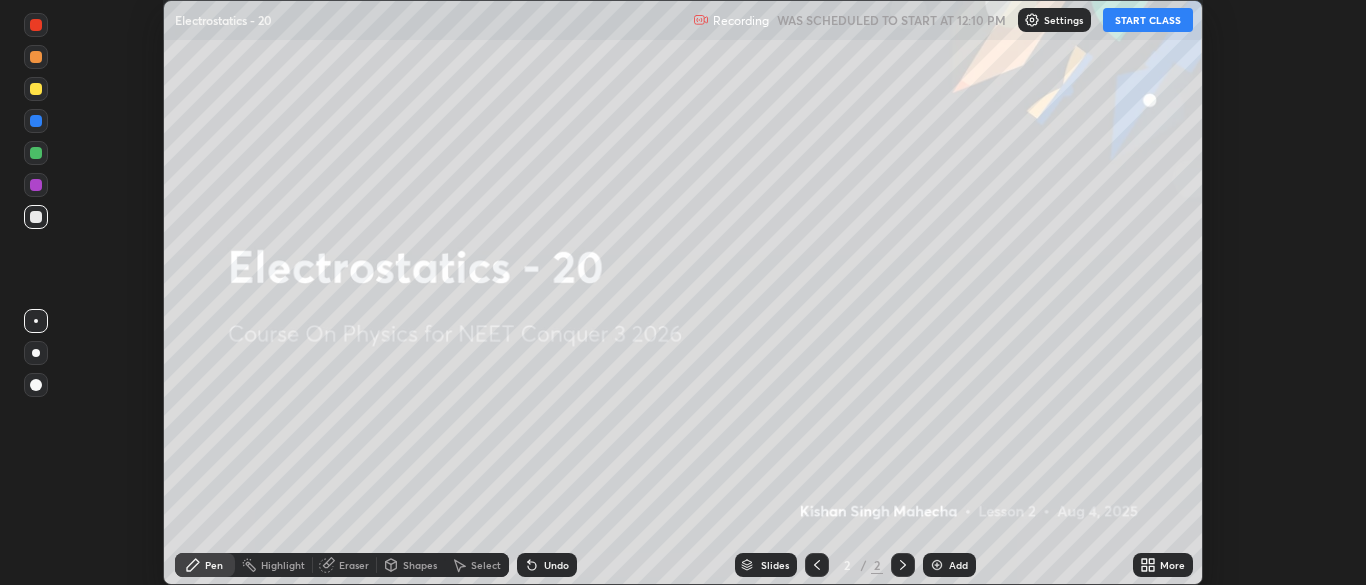 click 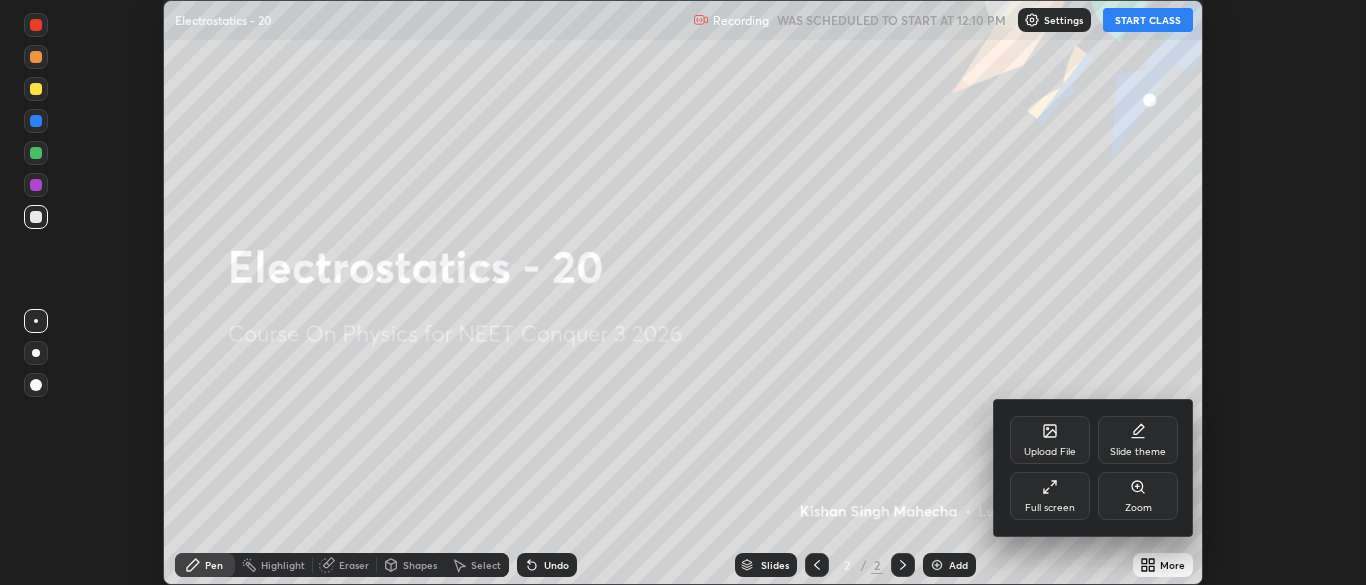 click on "Full screen" at bounding box center [1050, 496] 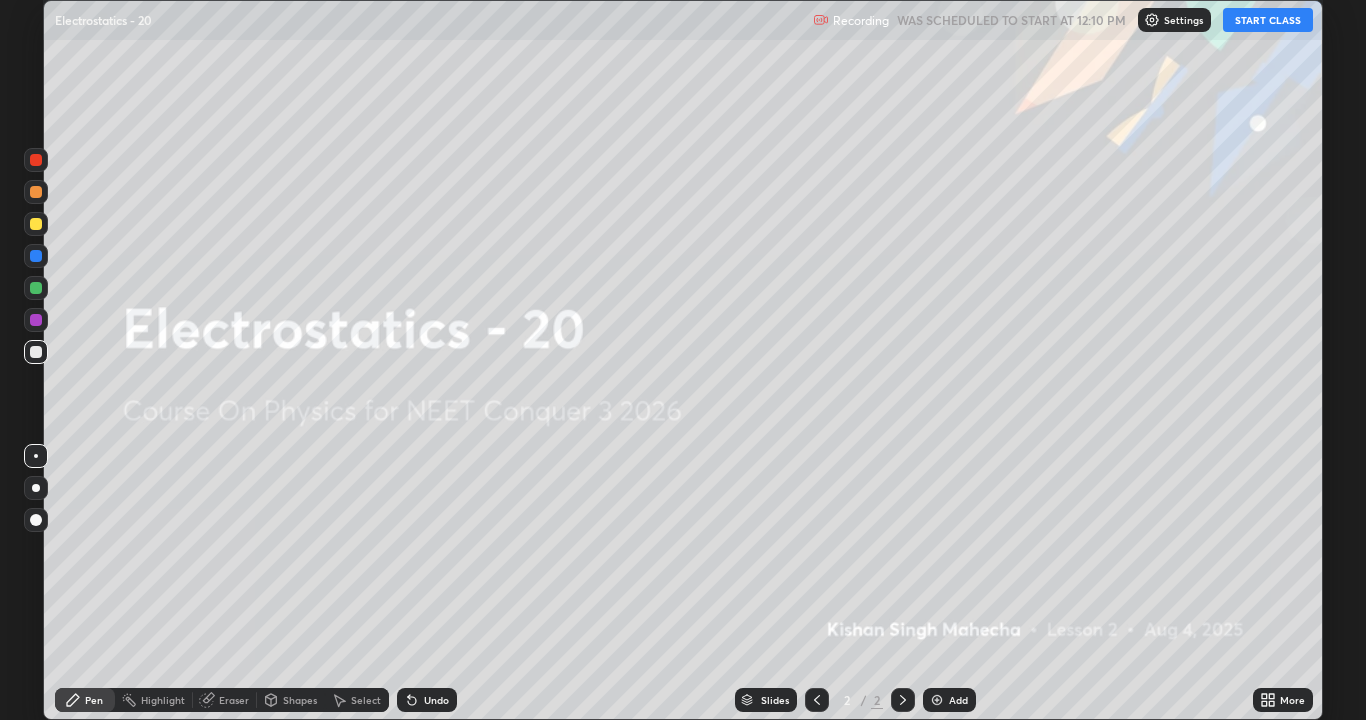 scroll, scrollTop: 99280, scrollLeft: 98634, axis: both 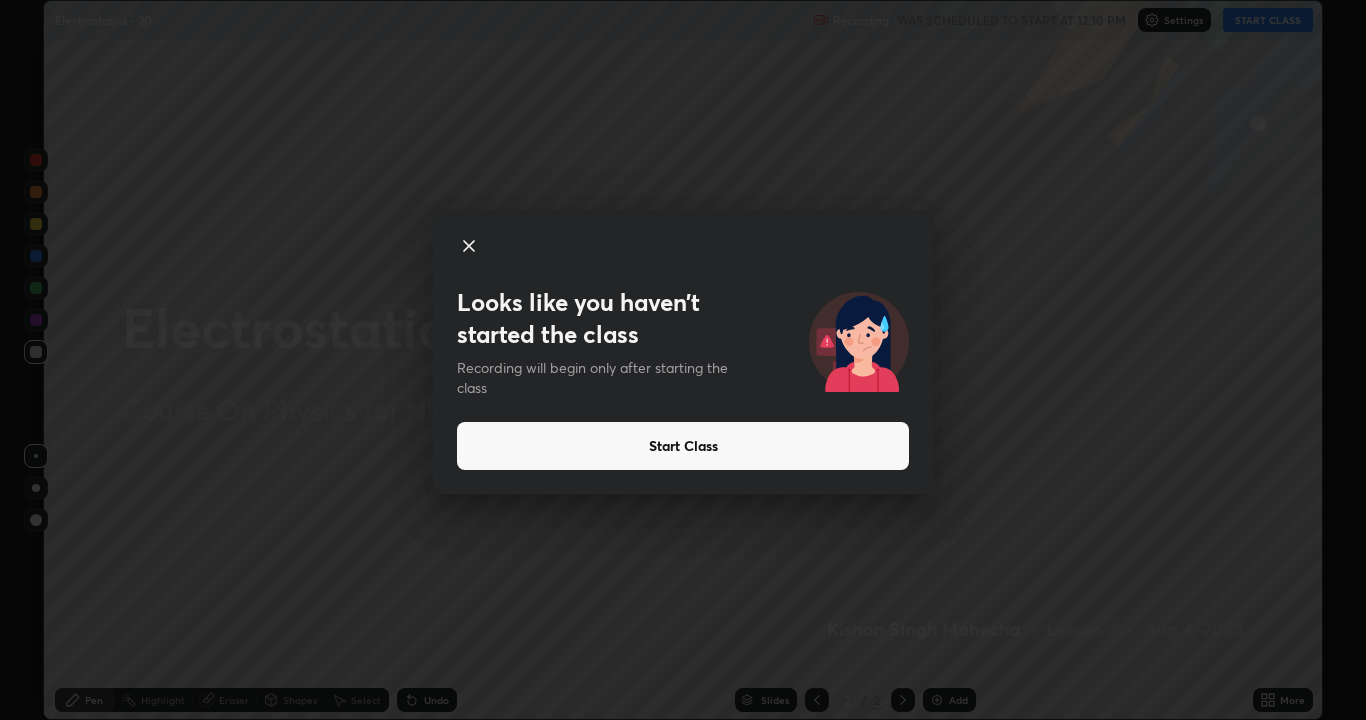 click on "Start Class" at bounding box center [683, 446] 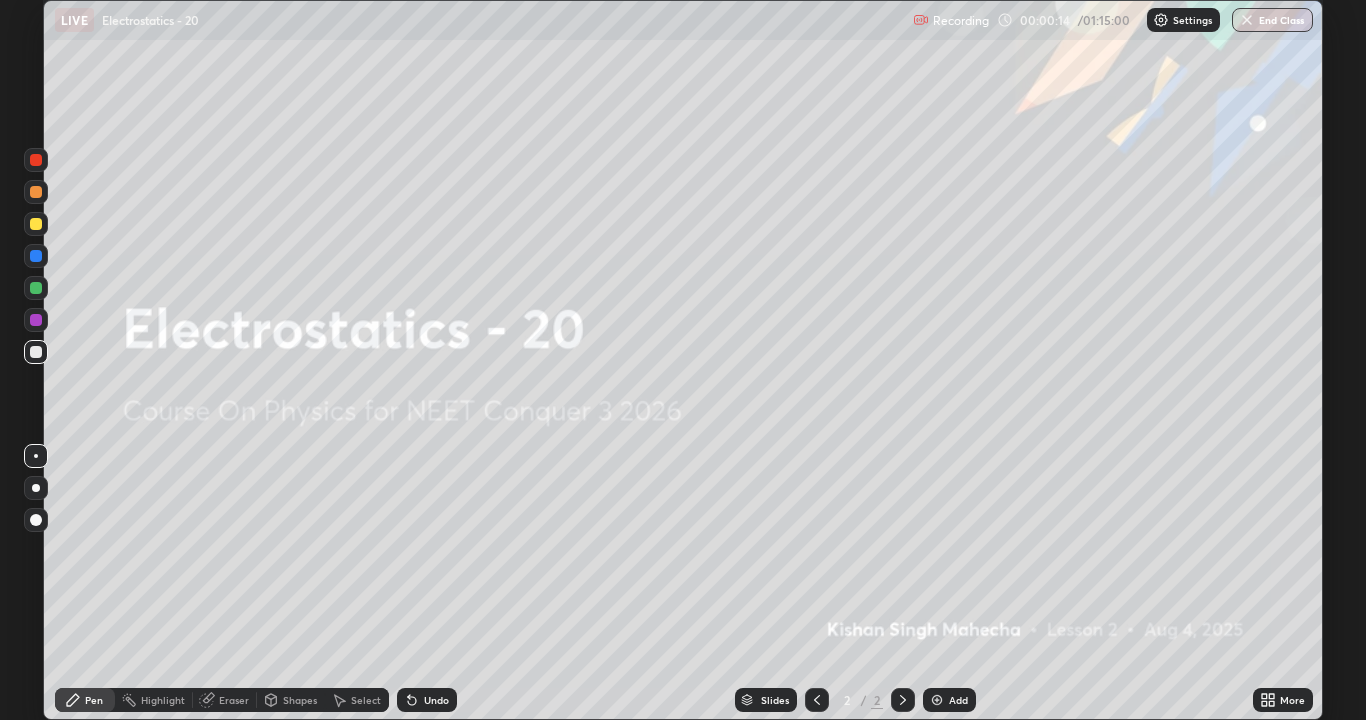 click on "Add" at bounding box center [958, 700] 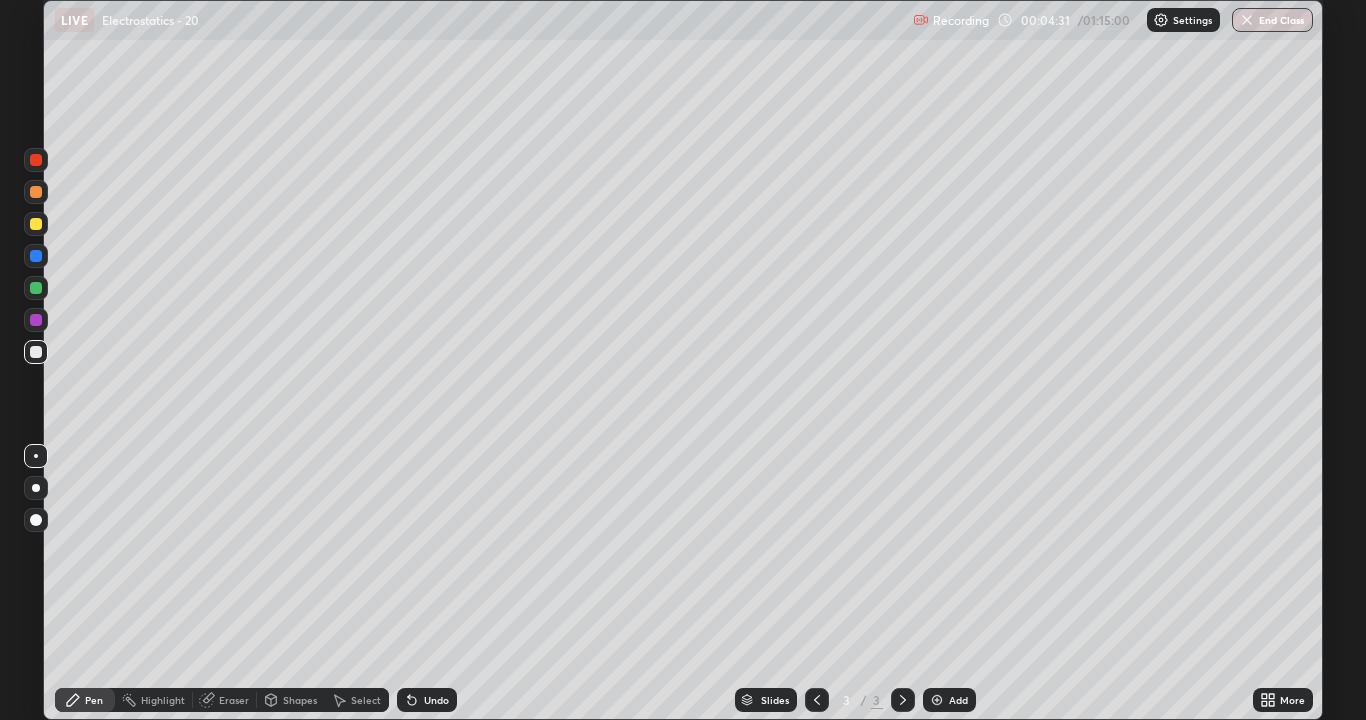 click at bounding box center (36, 224) 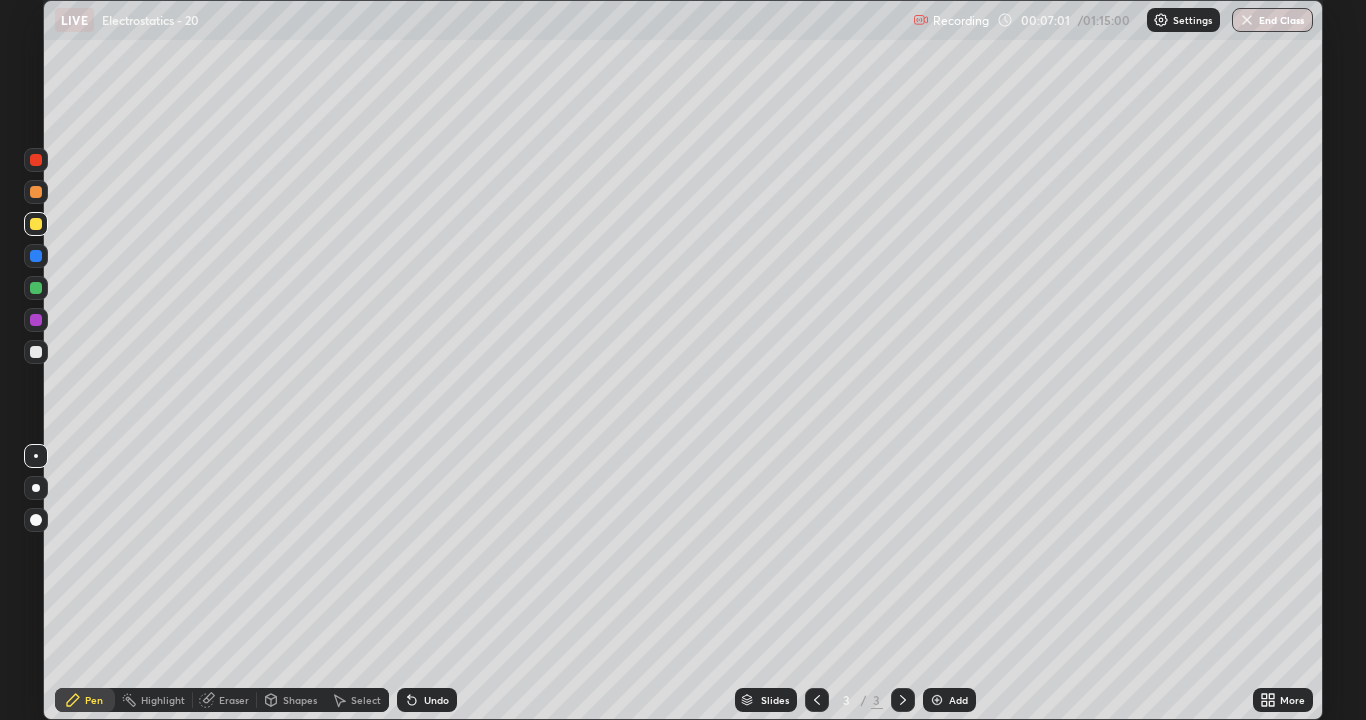 click on "Undo" at bounding box center (436, 700) 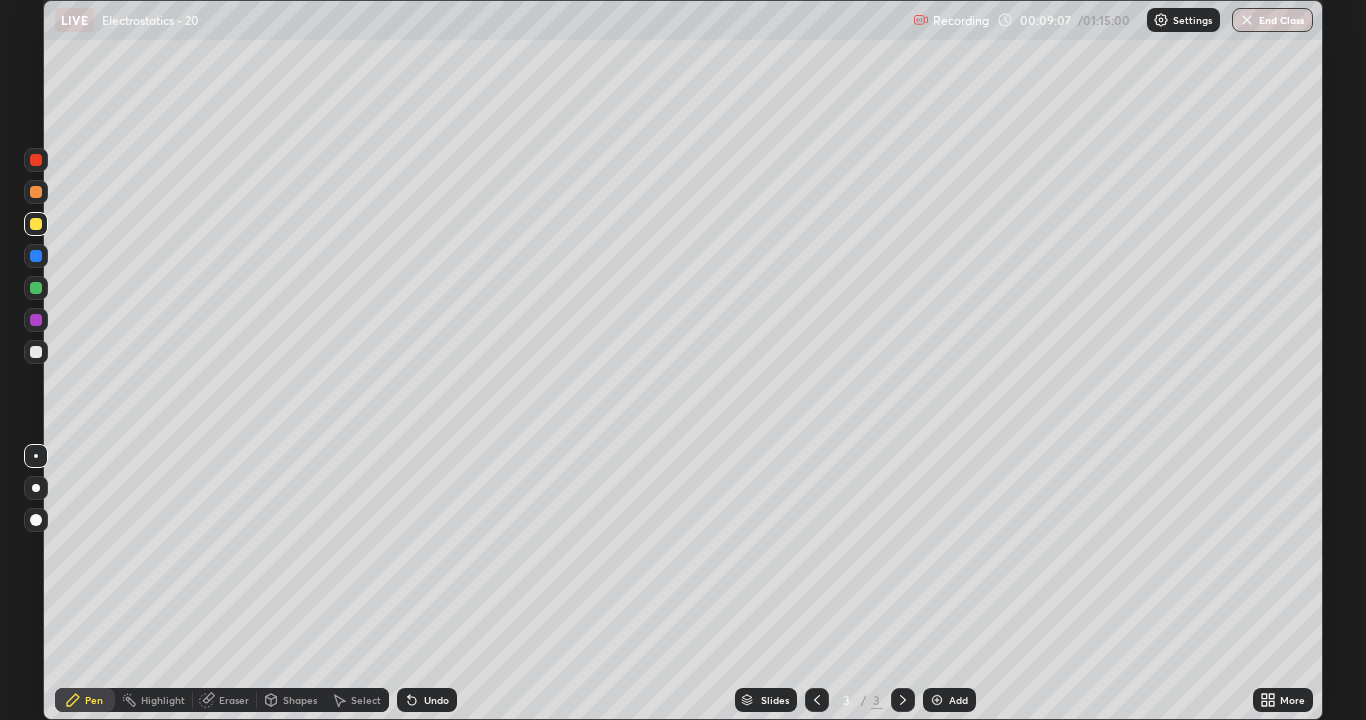 click at bounding box center (36, 352) 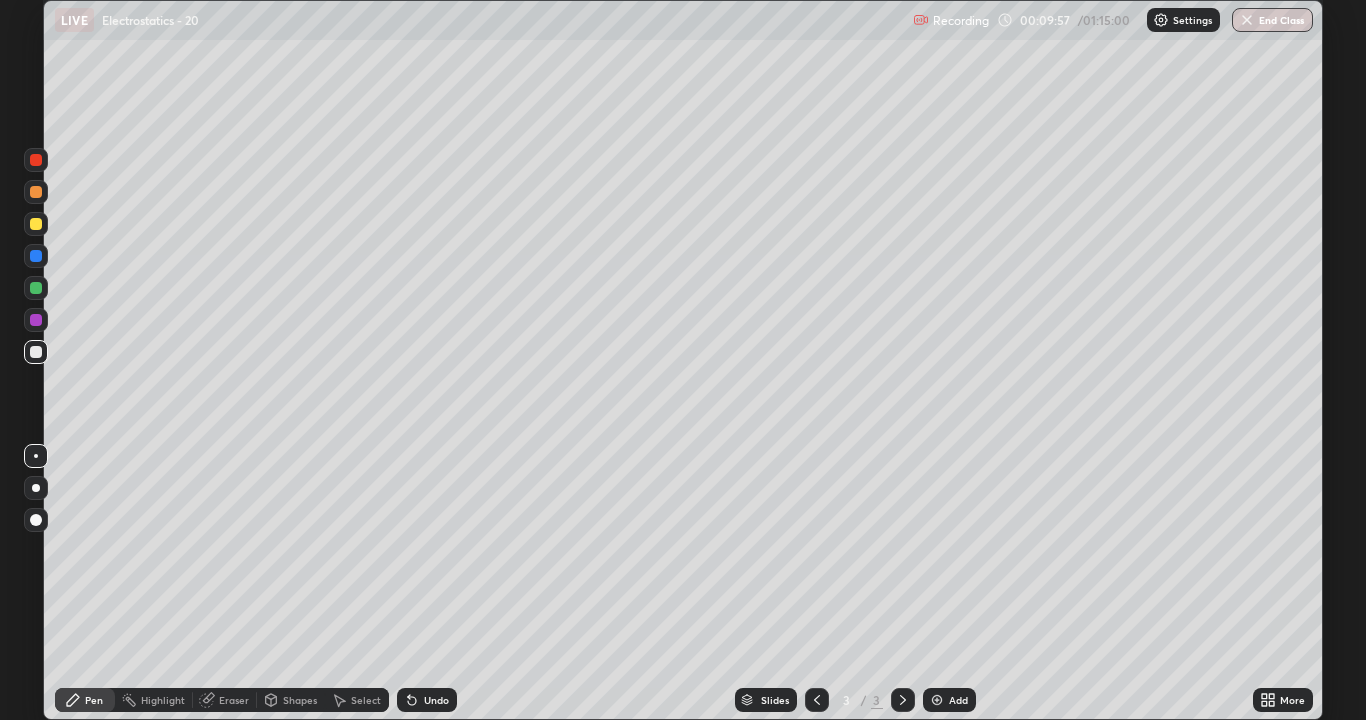 click on "Undo" at bounding box center [436, 700] 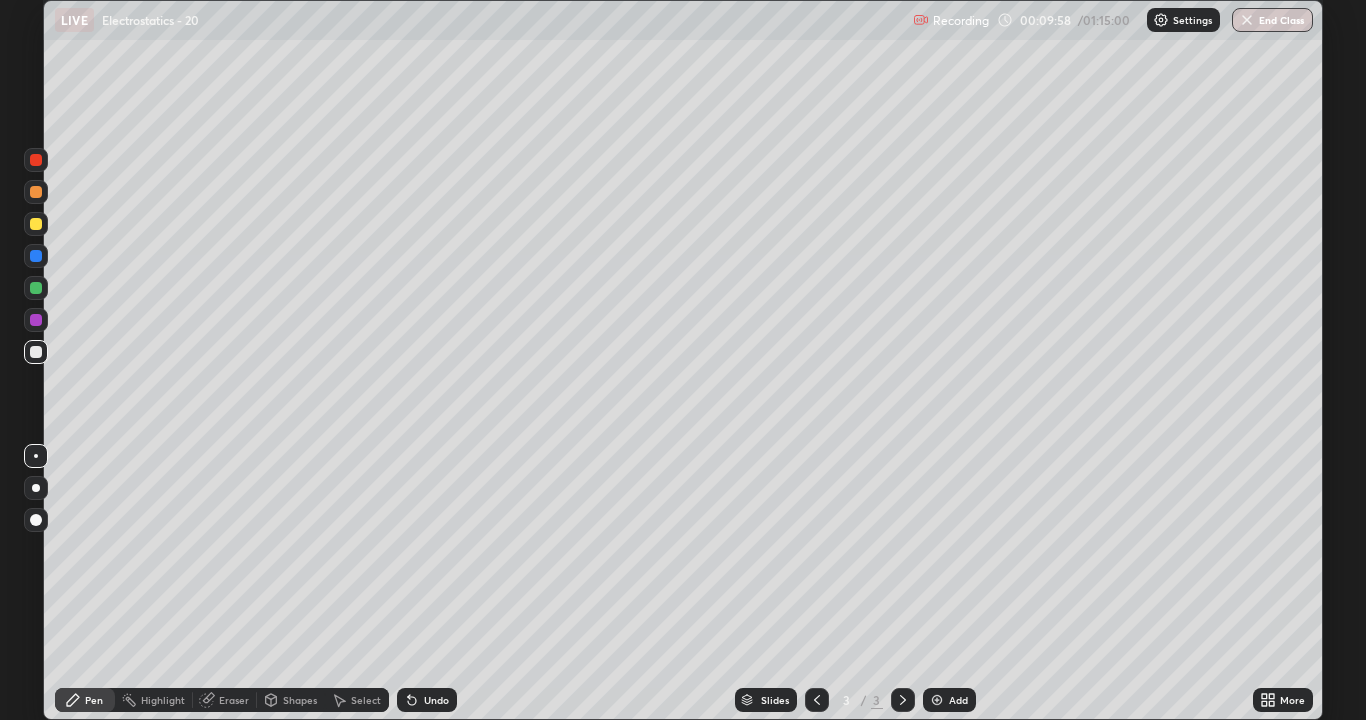 click 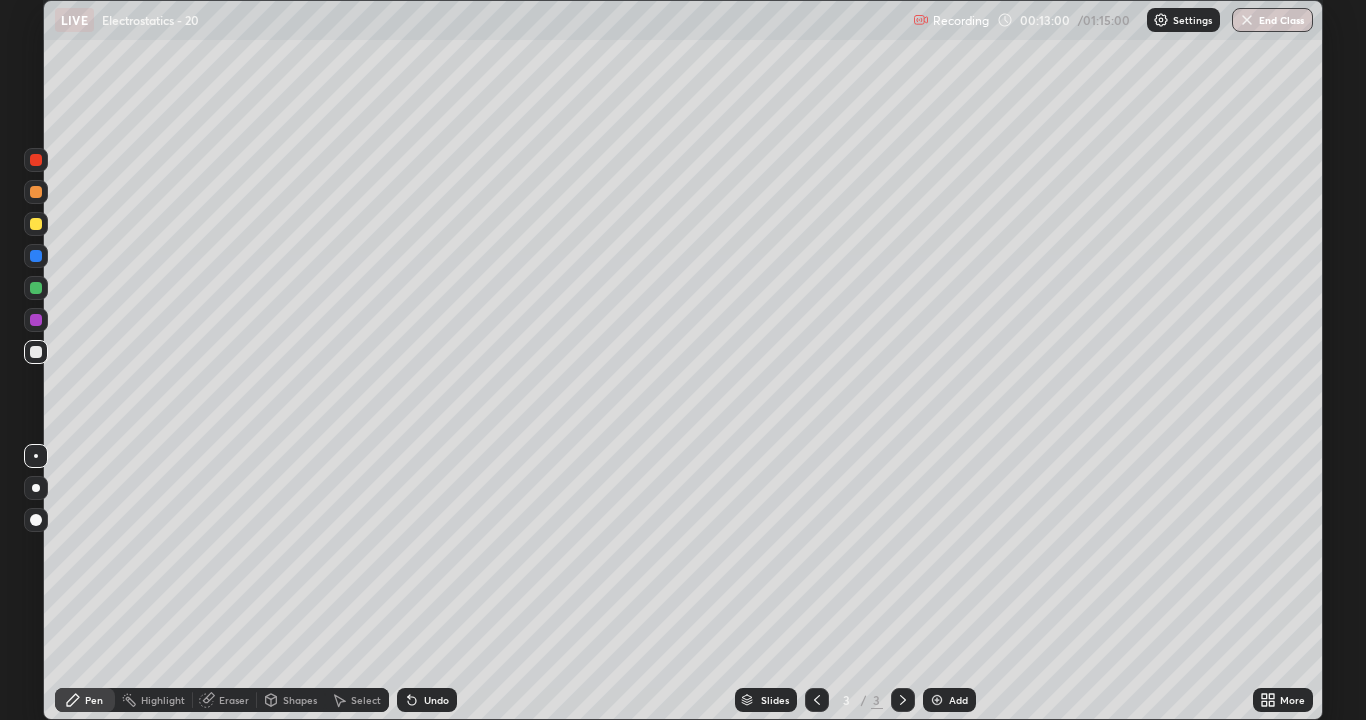 click on "Add" at bounding box center (949, 700) 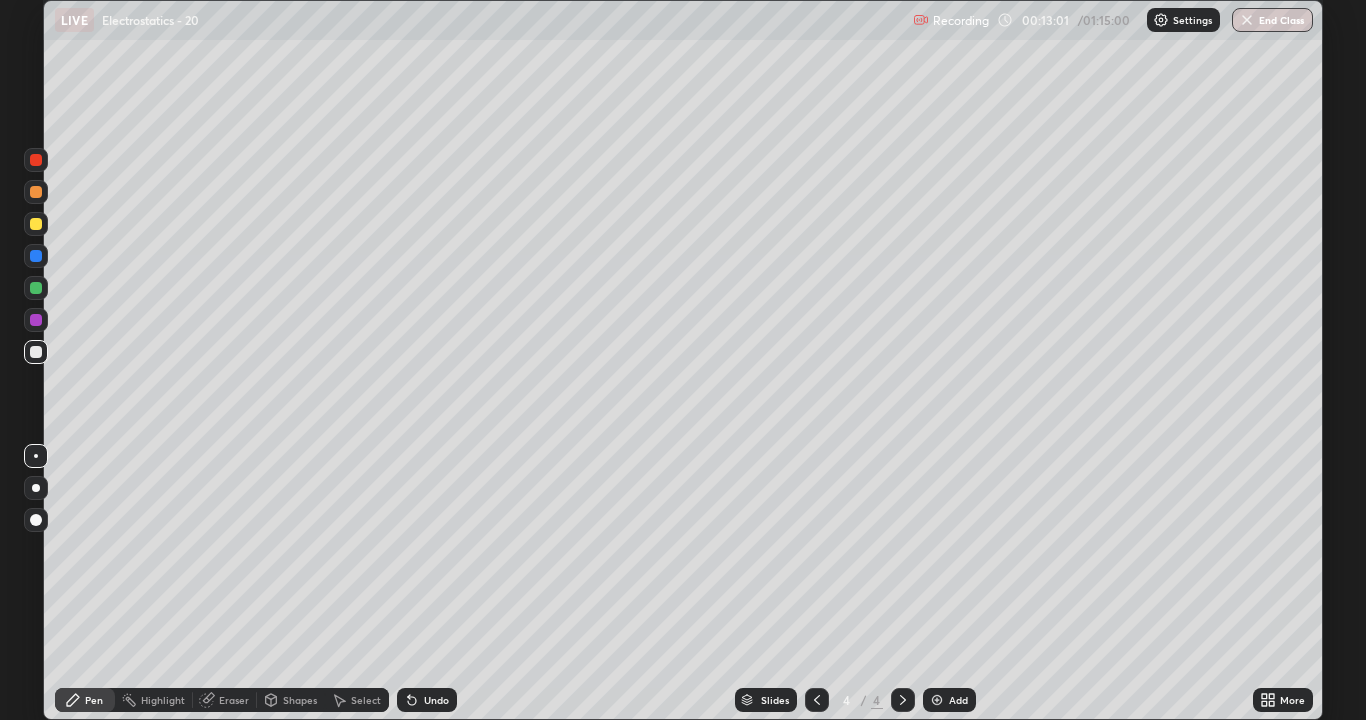 click on "Pen" at bounding box center (85, 700) 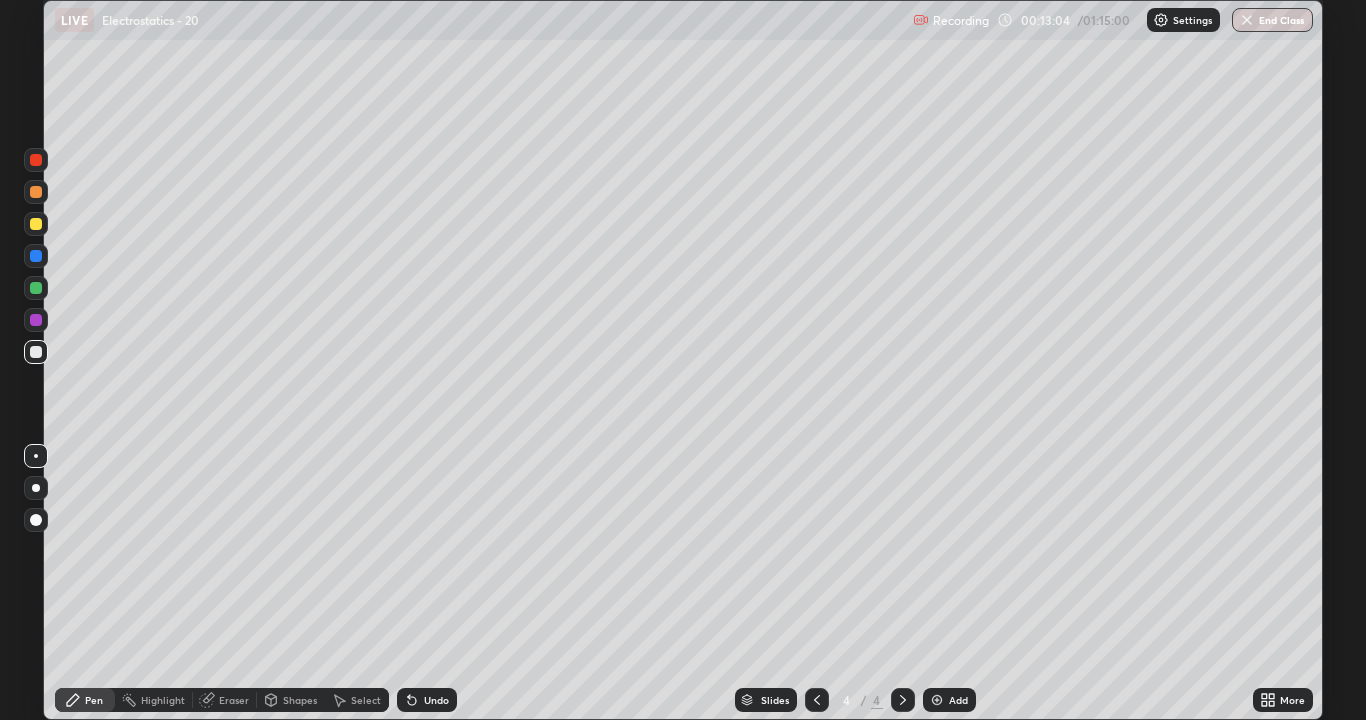 click at bounding box center (36, 352) 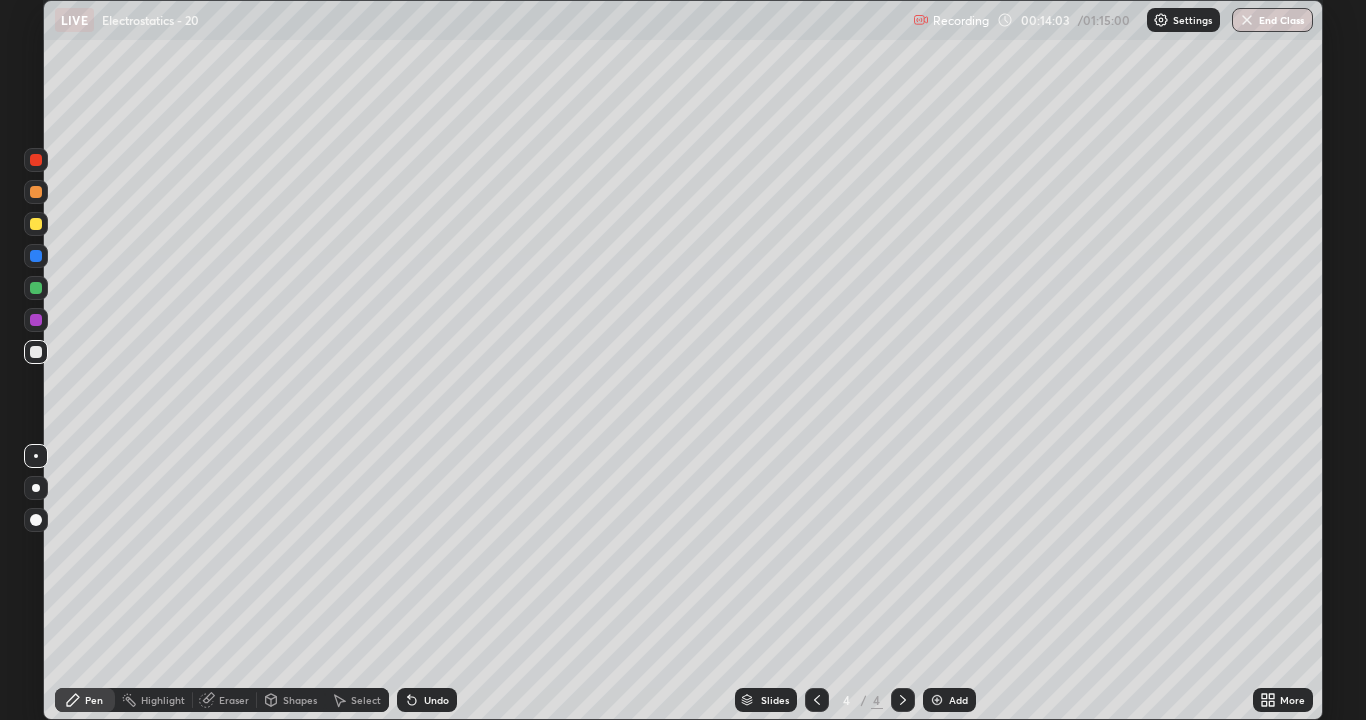 click at bounding box center (36, 224) 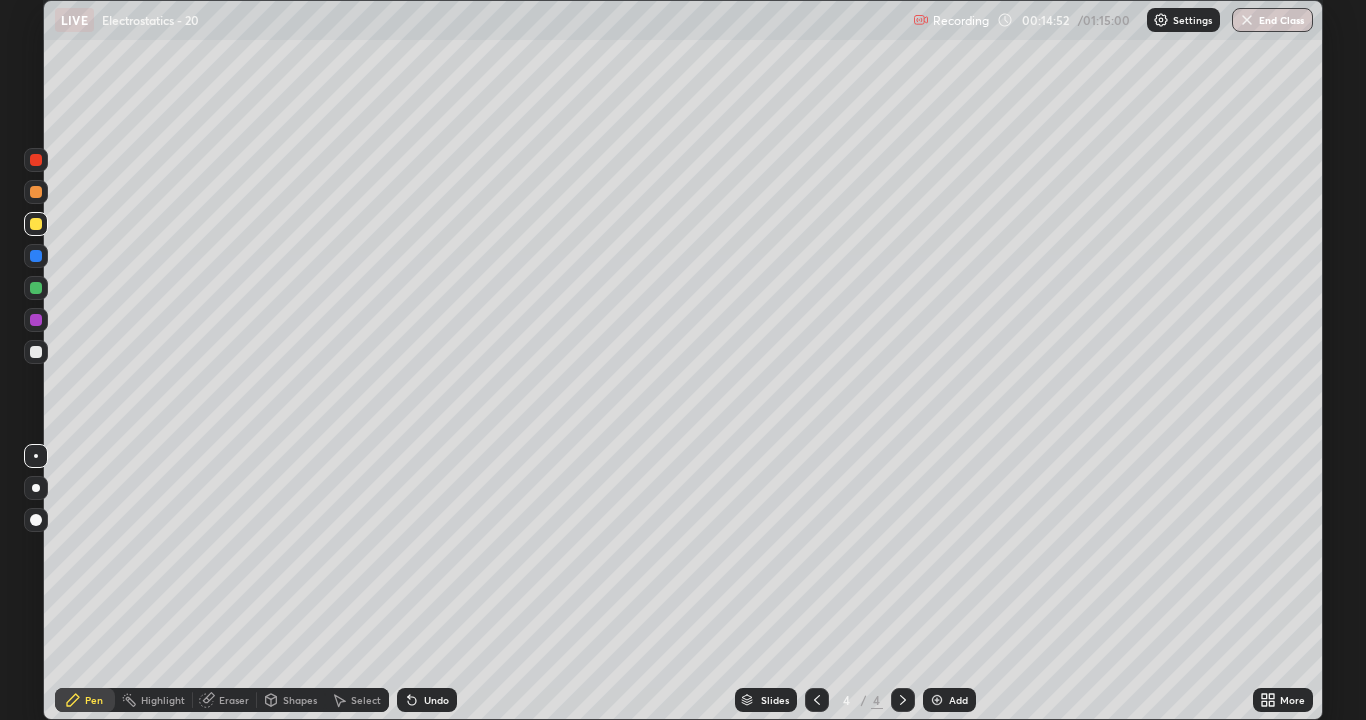 click on "Undo" at bounding box center (436, 700) 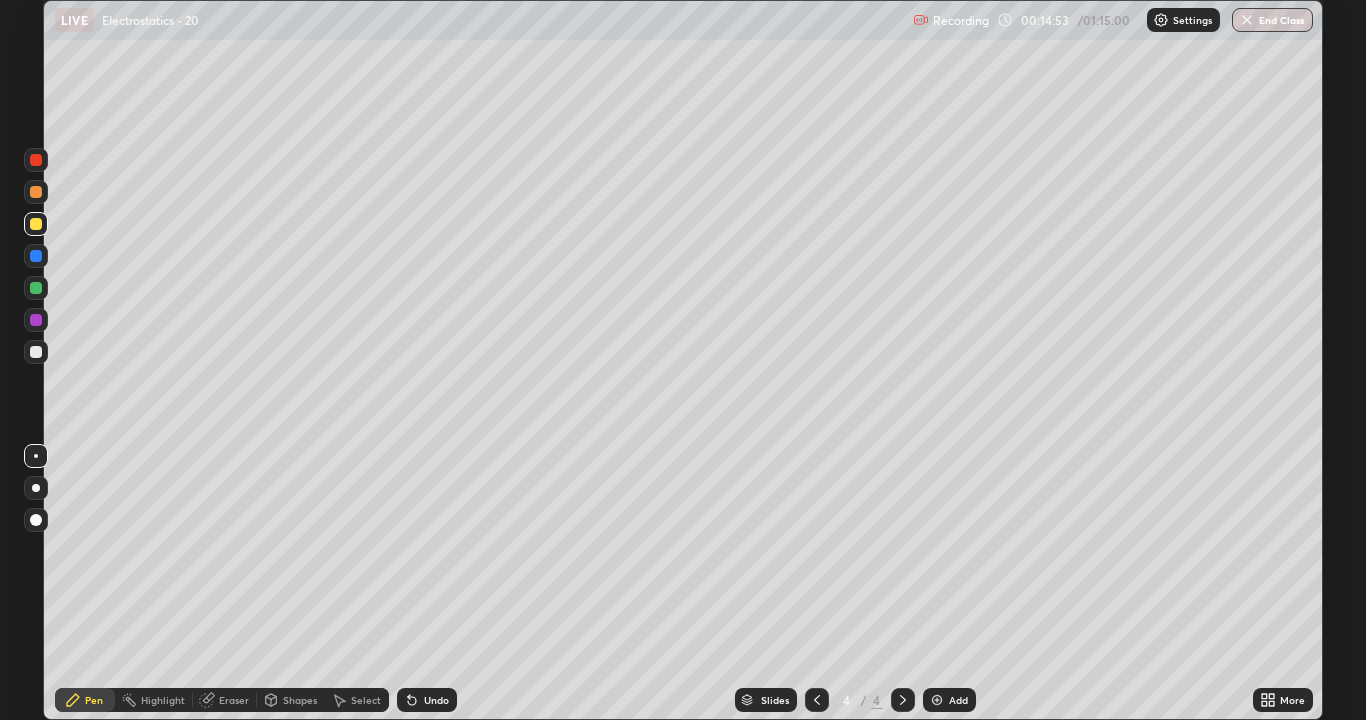click on "Undo" at bounding box center (436, 700) 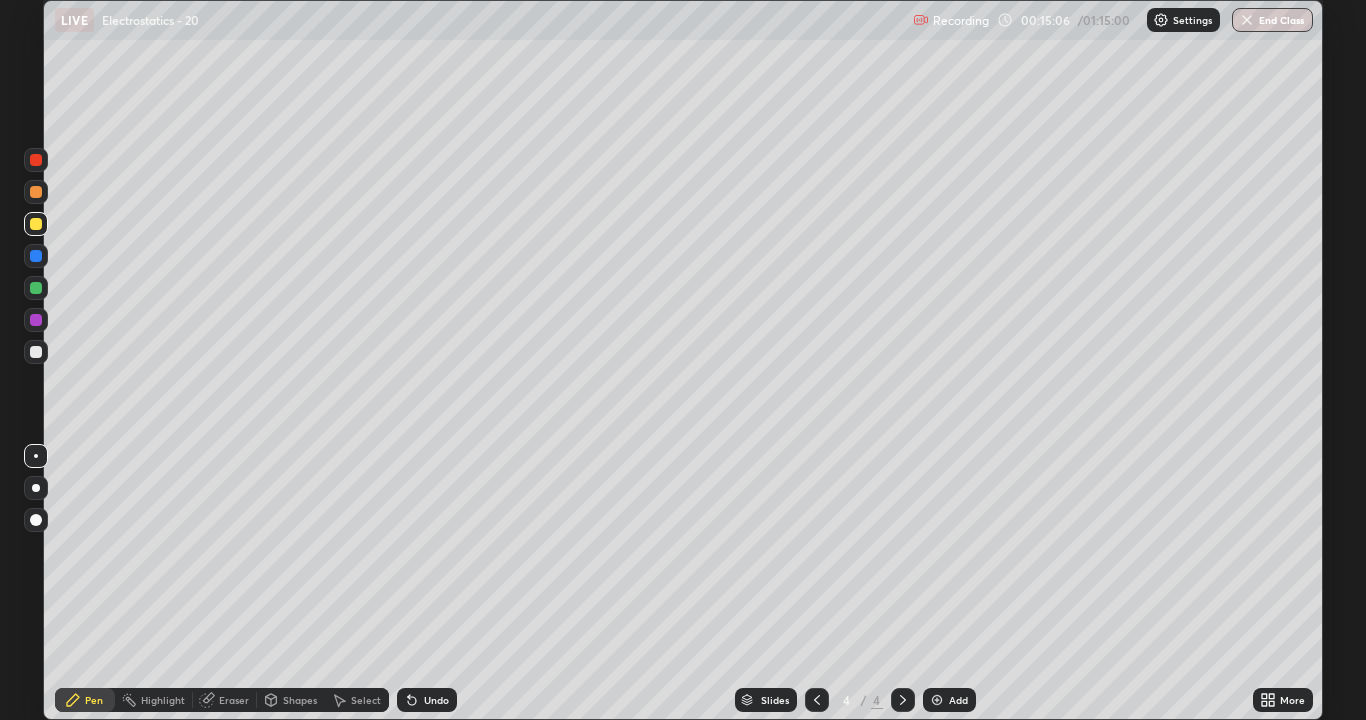 click on "Undo" at bounding box center (427, 700) 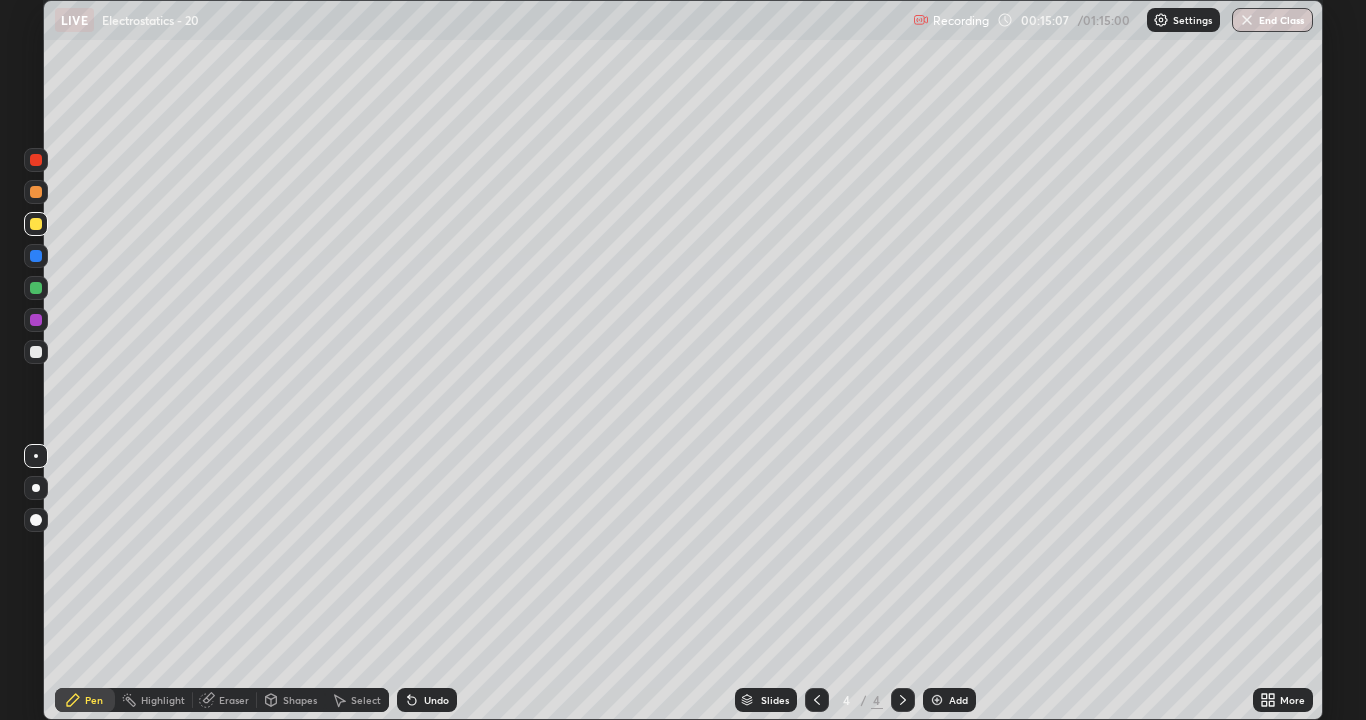 click 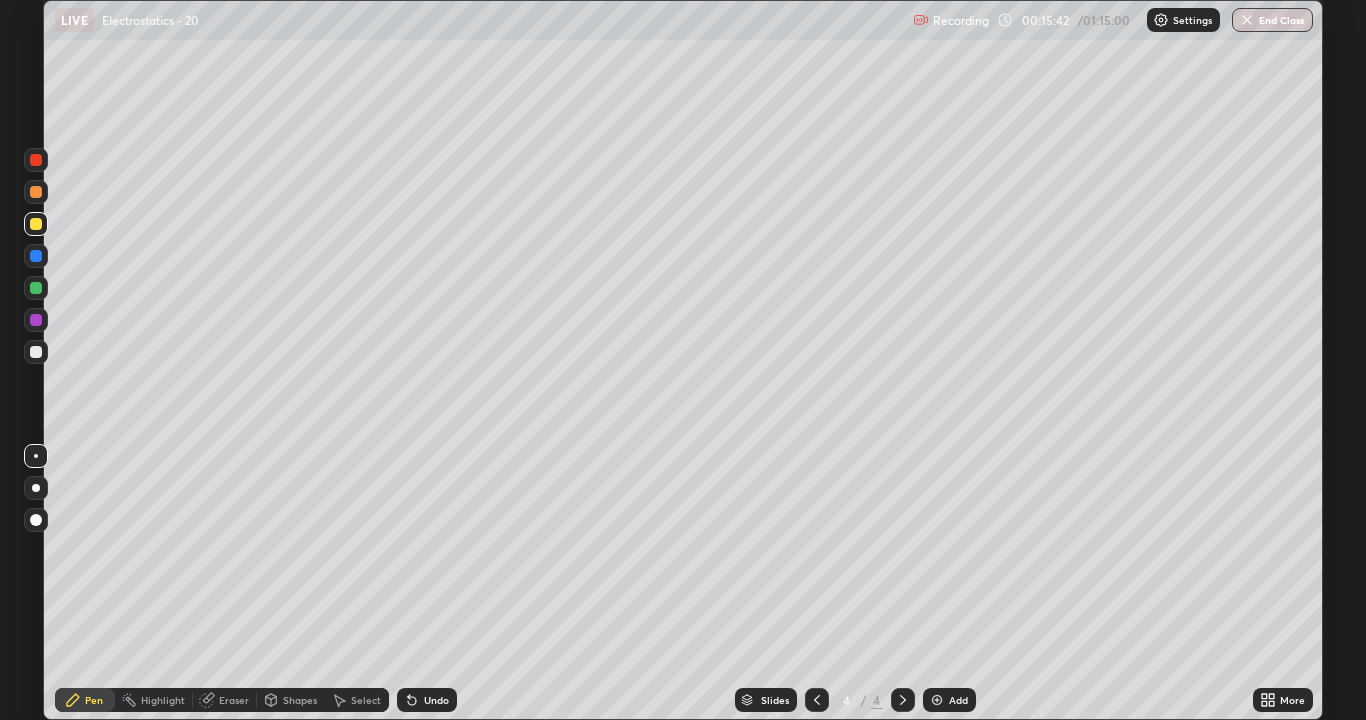 click on "Undo" at bounding box center (427, 700) 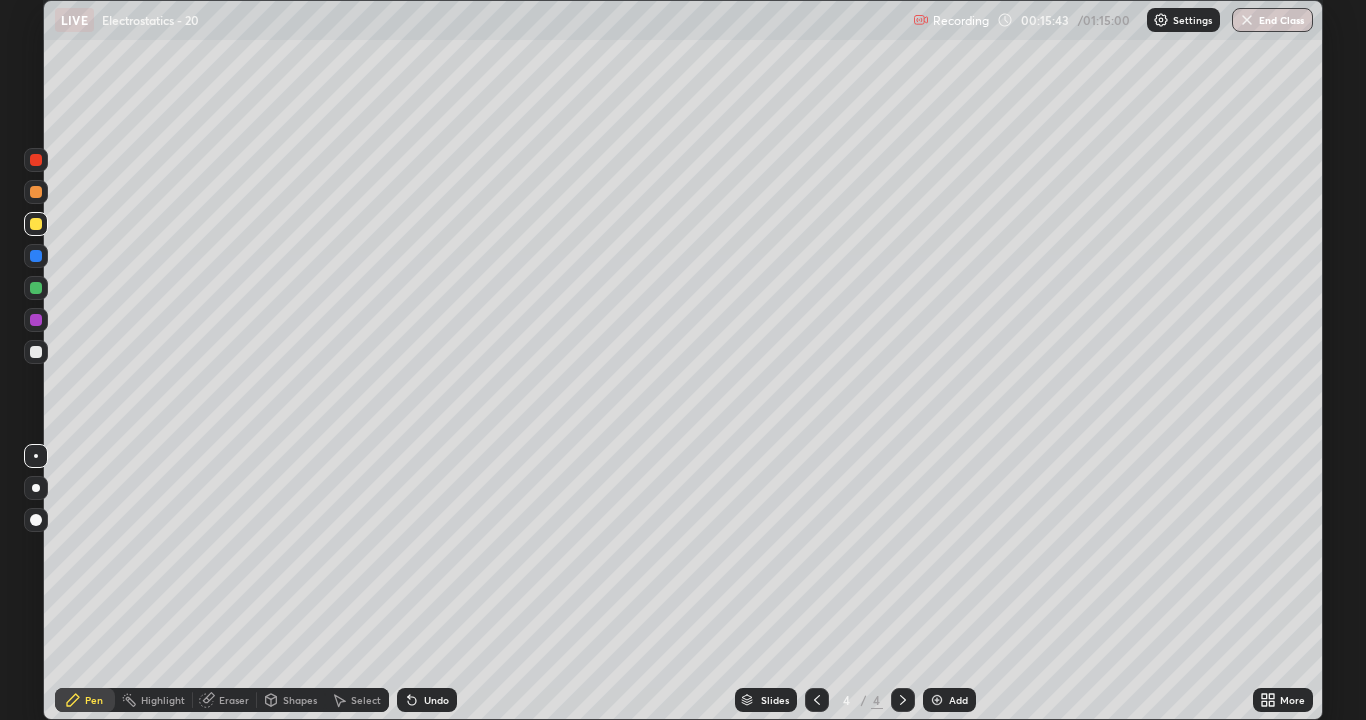 click on "Undo" at bounding box center (436, 700) 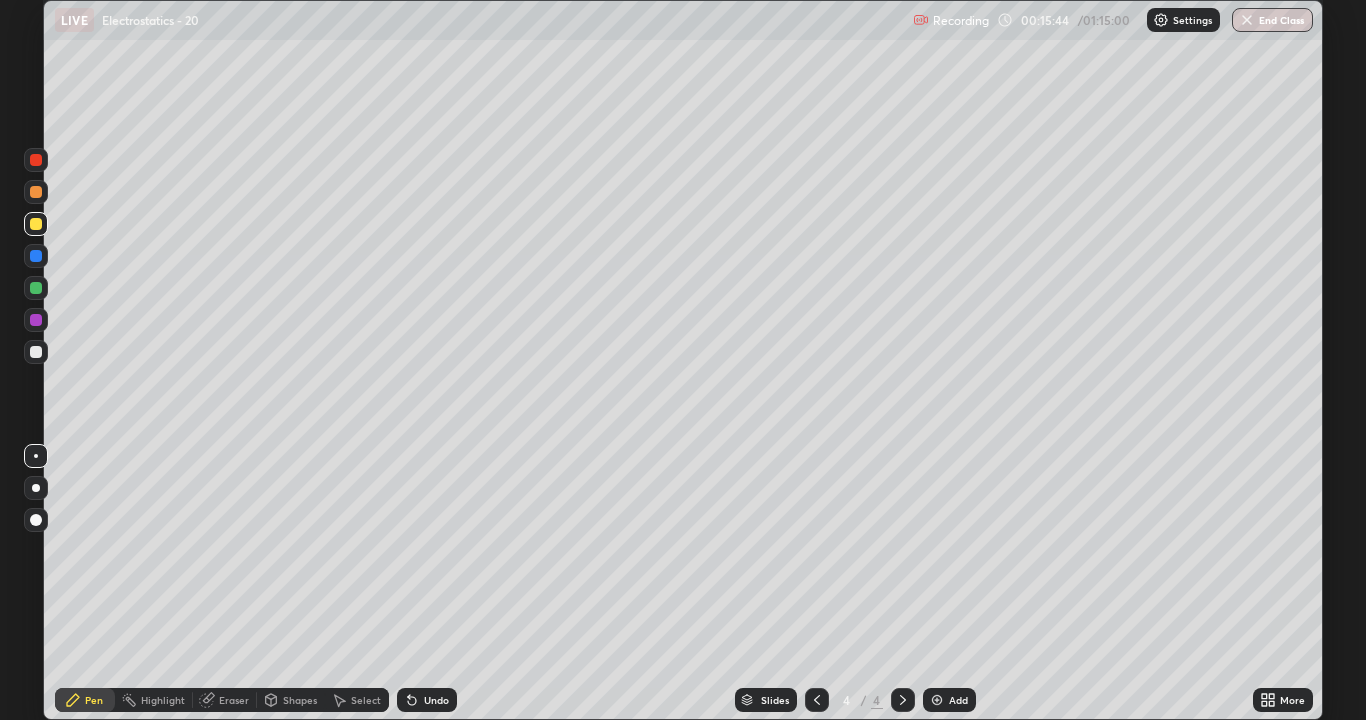 click on "Undo" at bounding box center (436, 700) 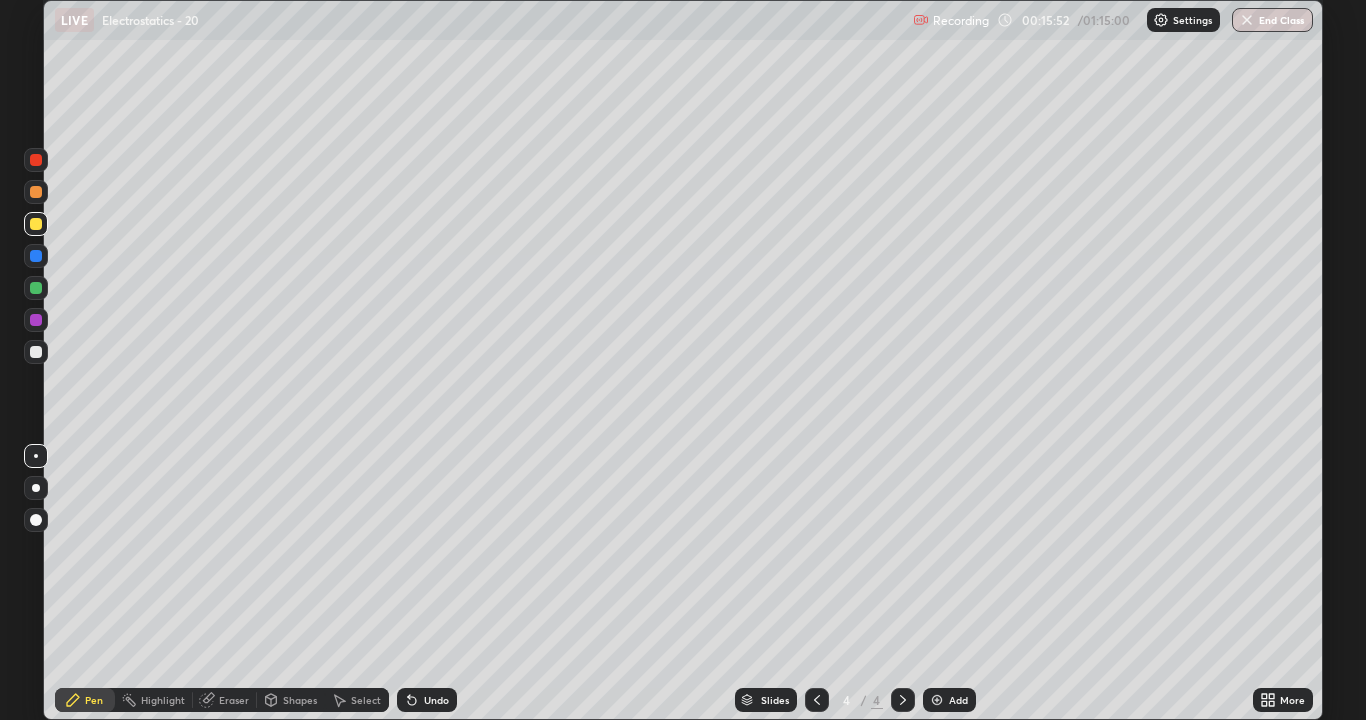 click on "Undo" at bounding box center [427, 700] 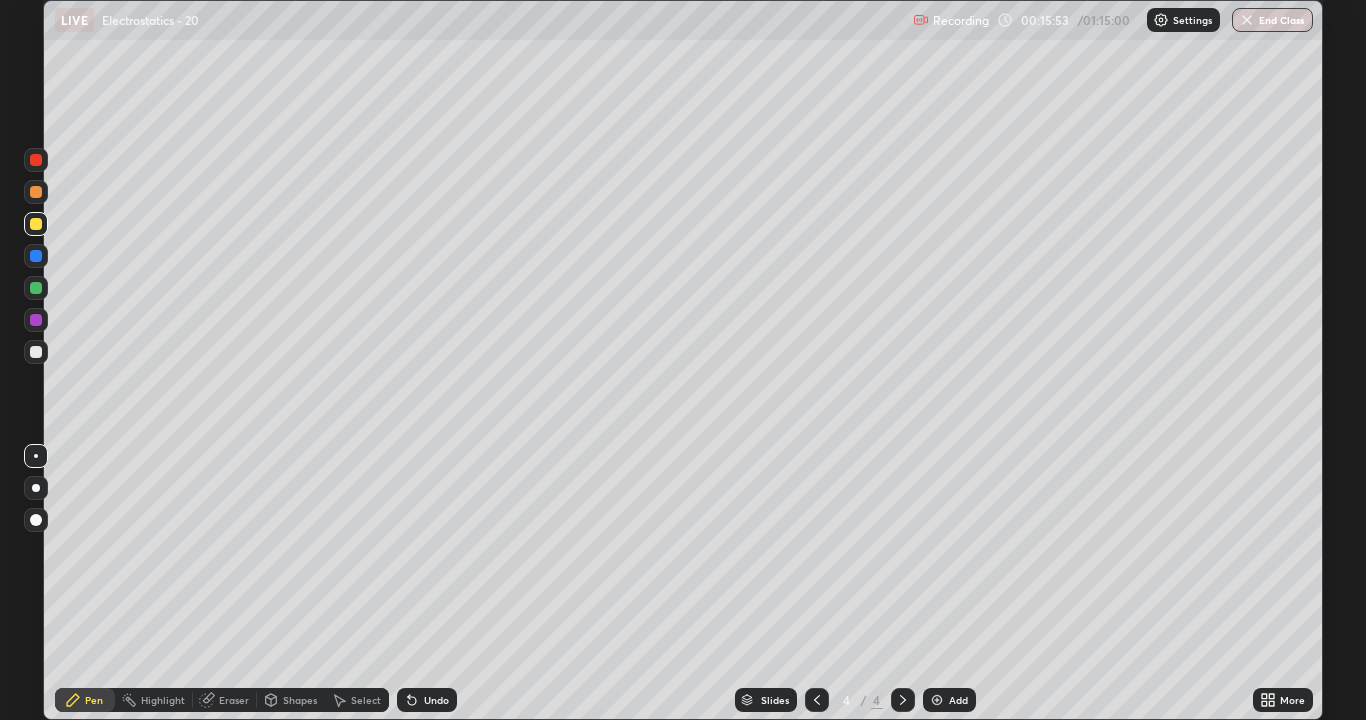 click on "Undo" at bounding box center (427, 700) 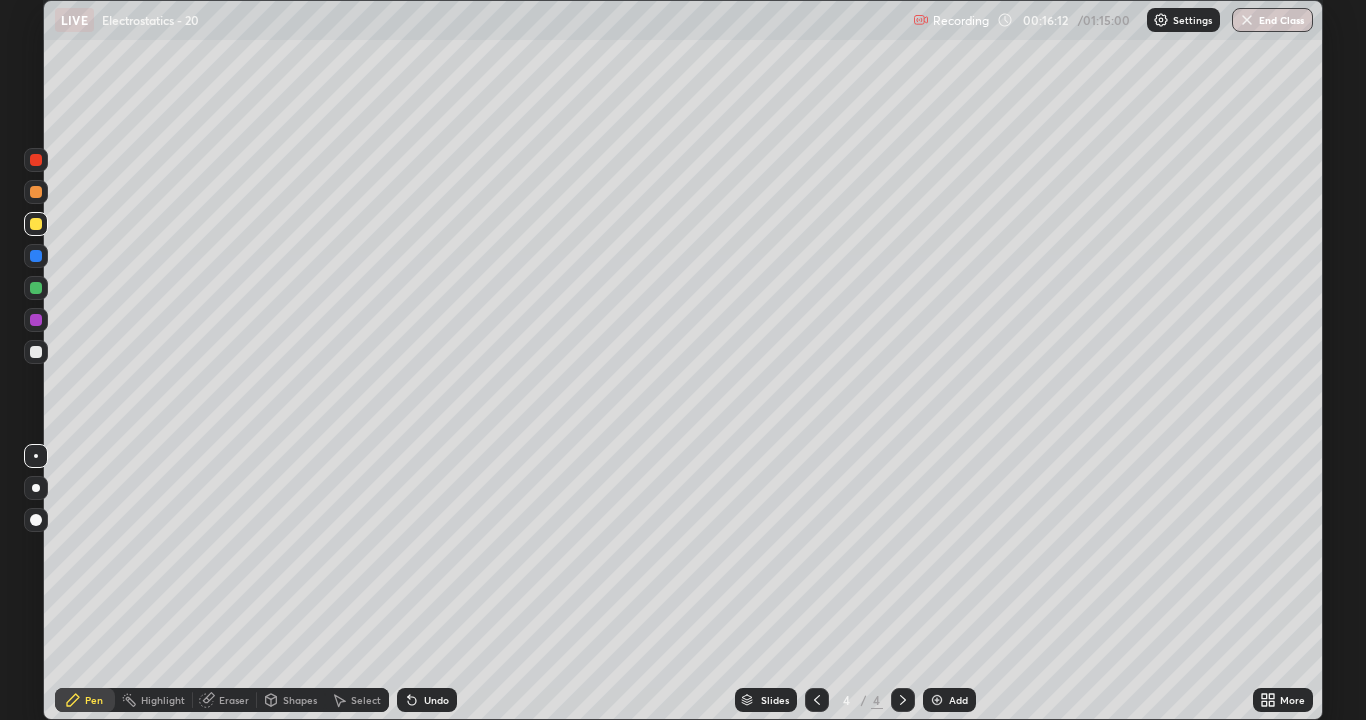 click on "Undo" at bounding box center (436, 700) 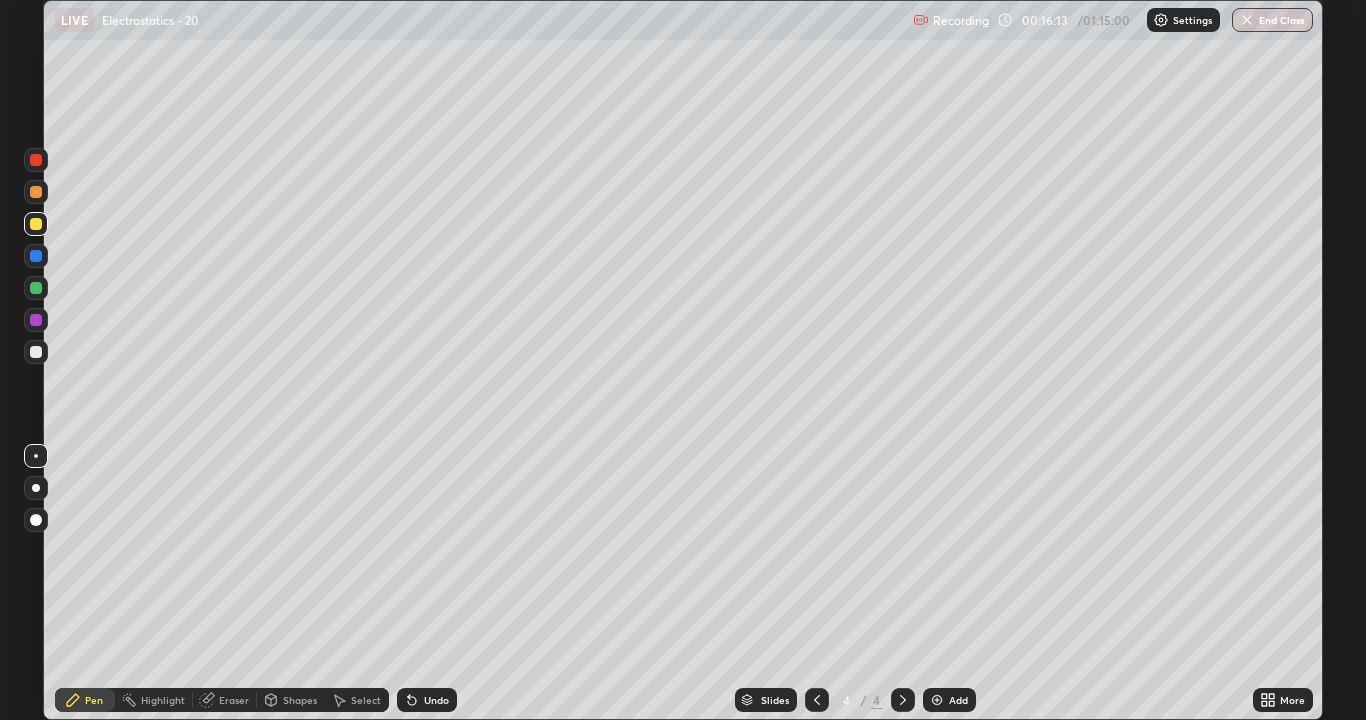 click on "Undo" at bounding box center (427, 700) 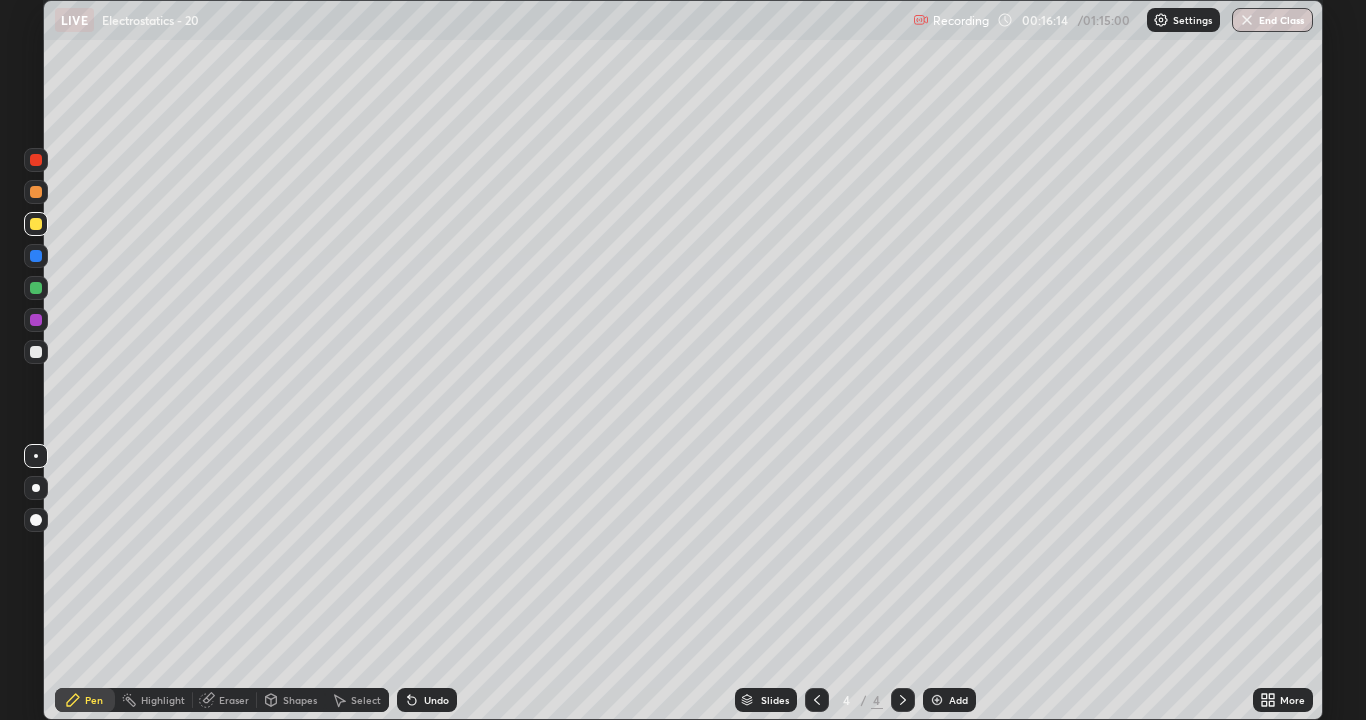 click on "Undo" at bounding box center (436, 700) 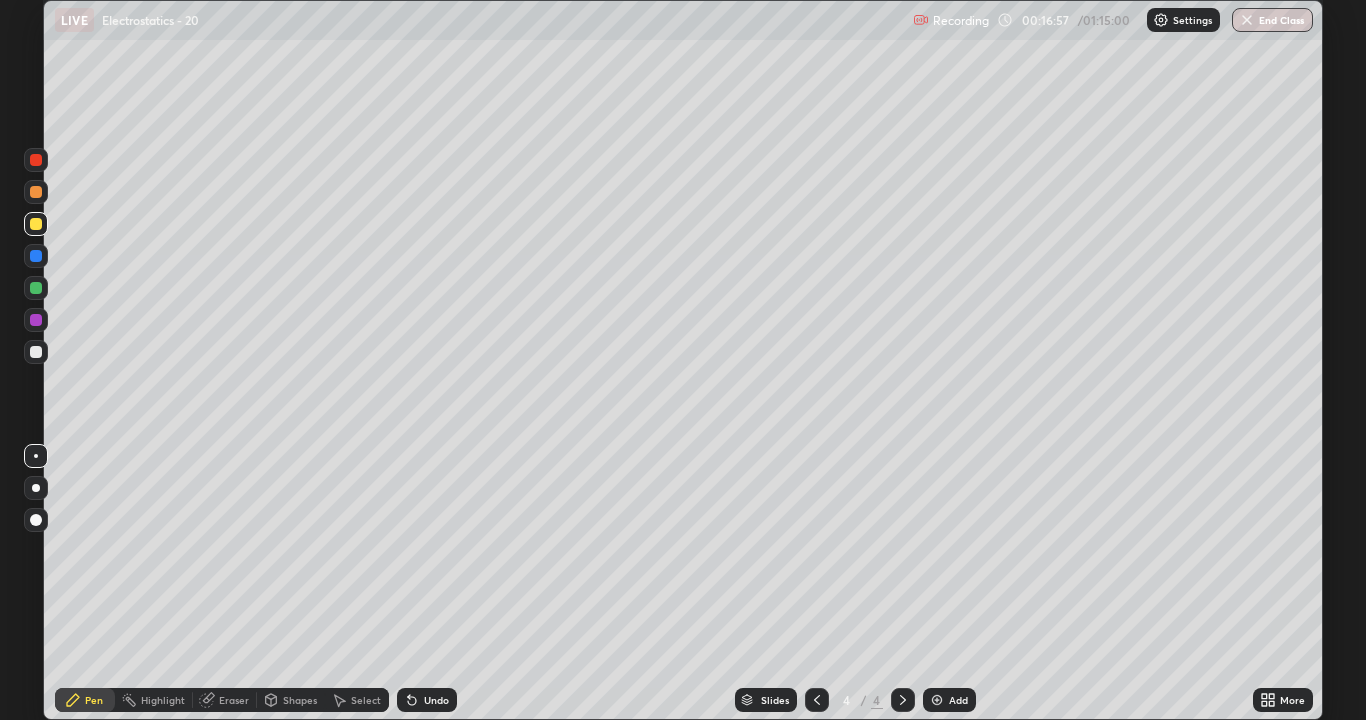 click at bounding box center [36, 192] 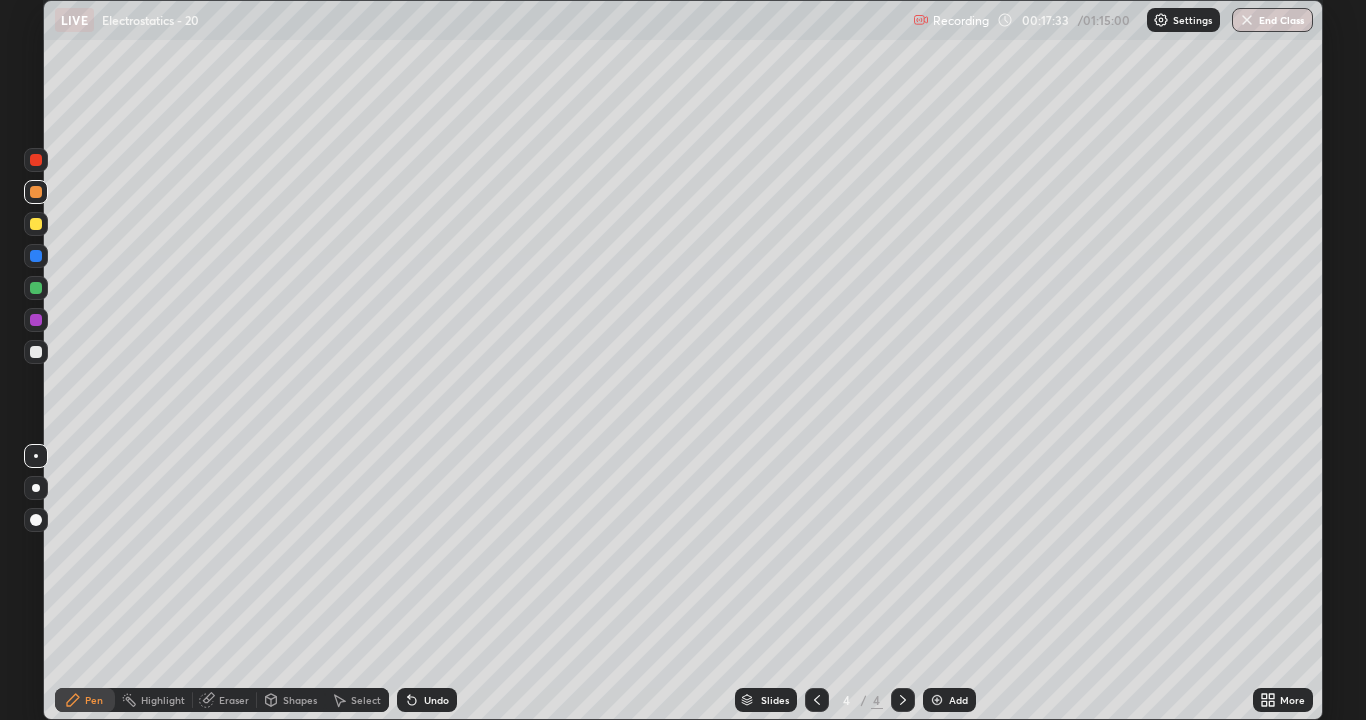 click at bounding box center [36, 224] 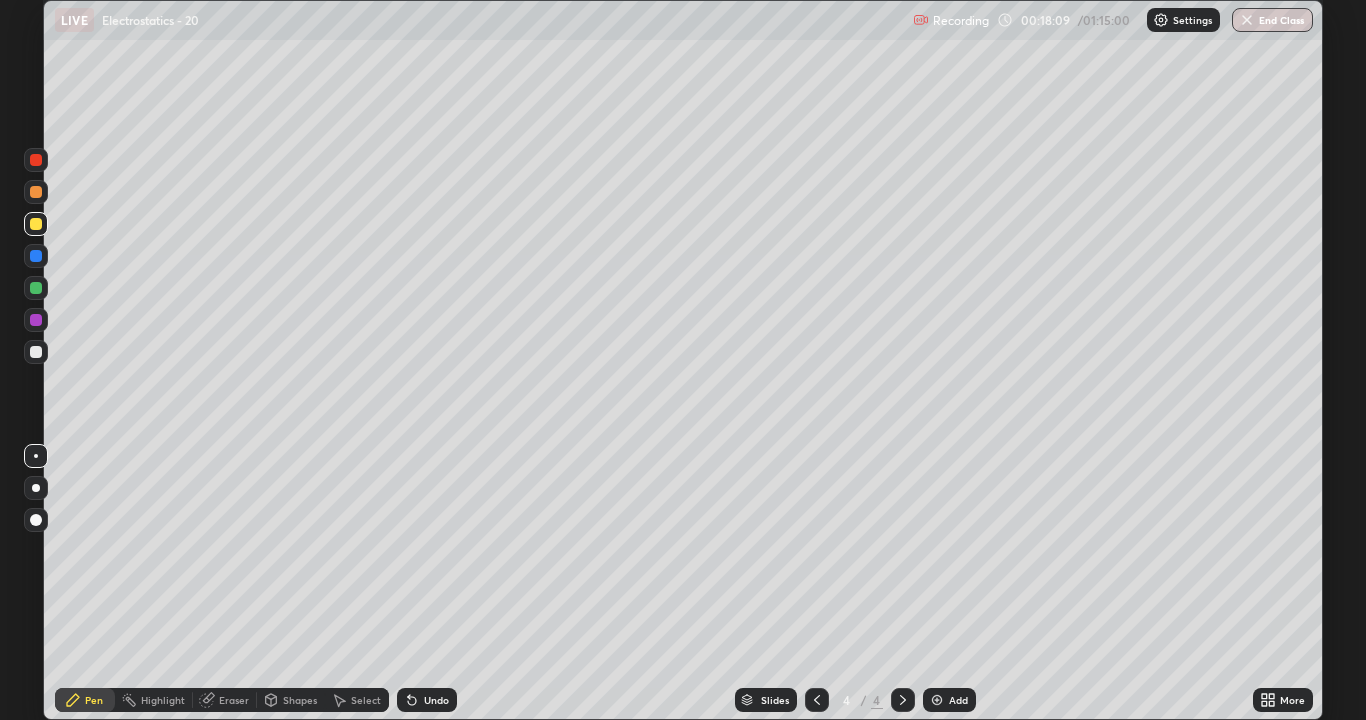 click 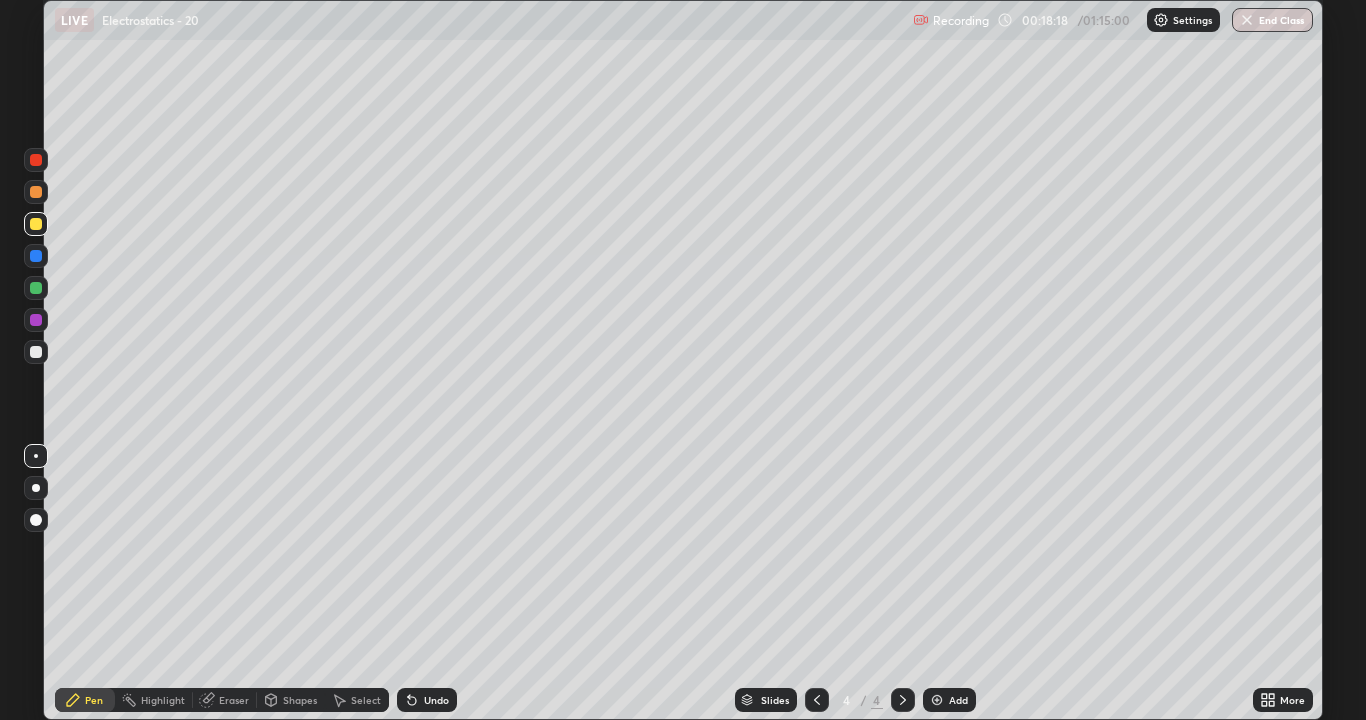 click at bounding box center (36, 192) 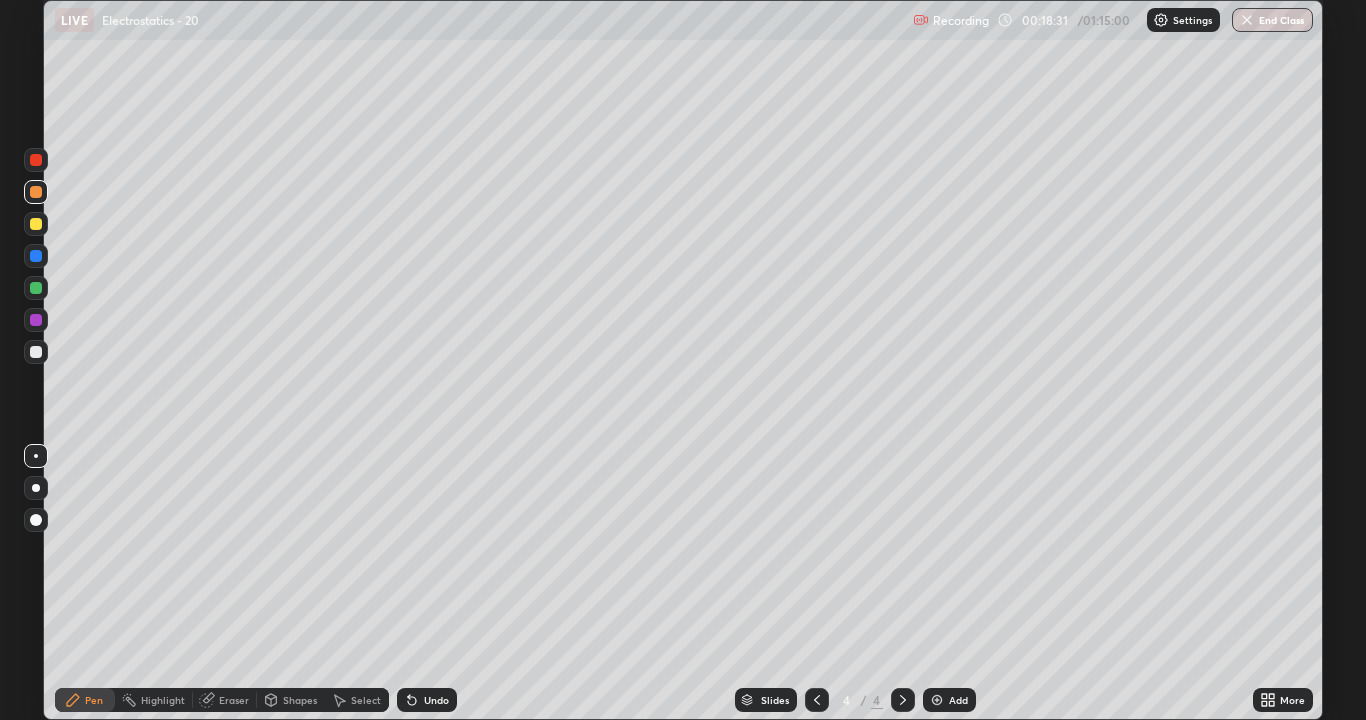 click 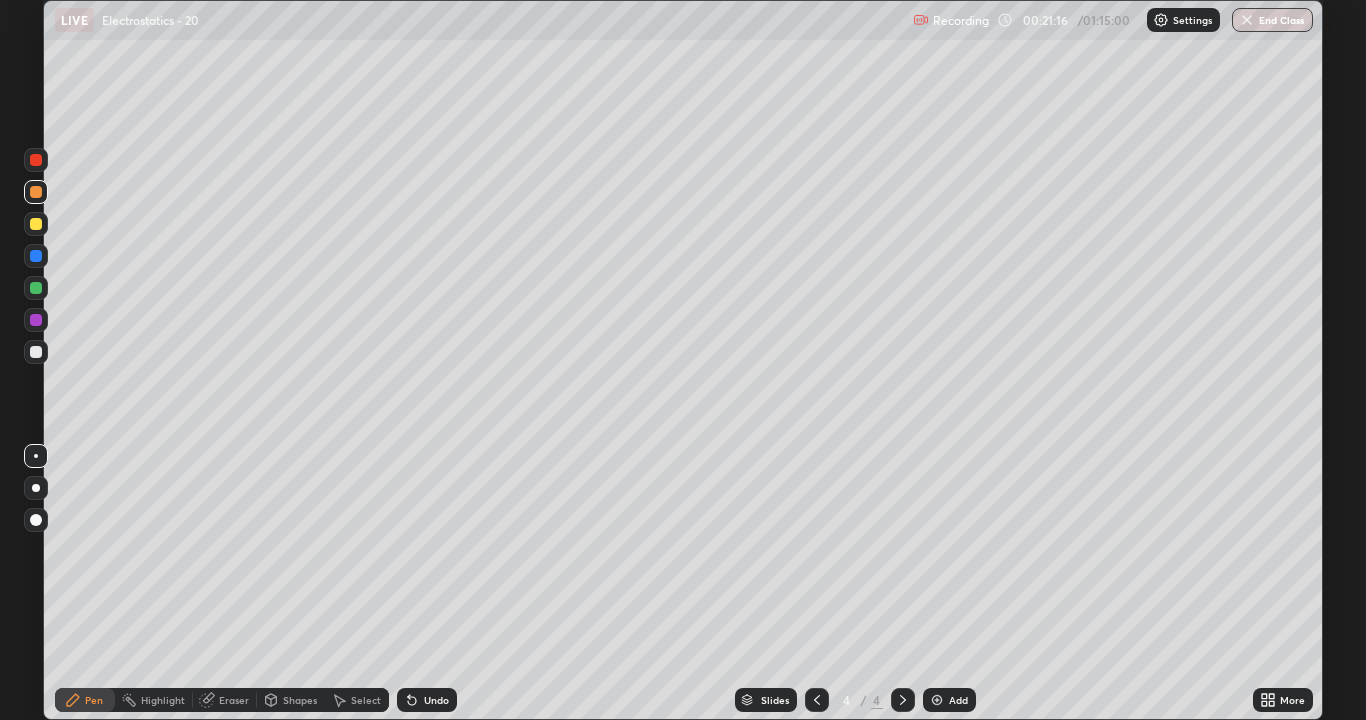 click on "Undo" at bounding box center (427, 700) 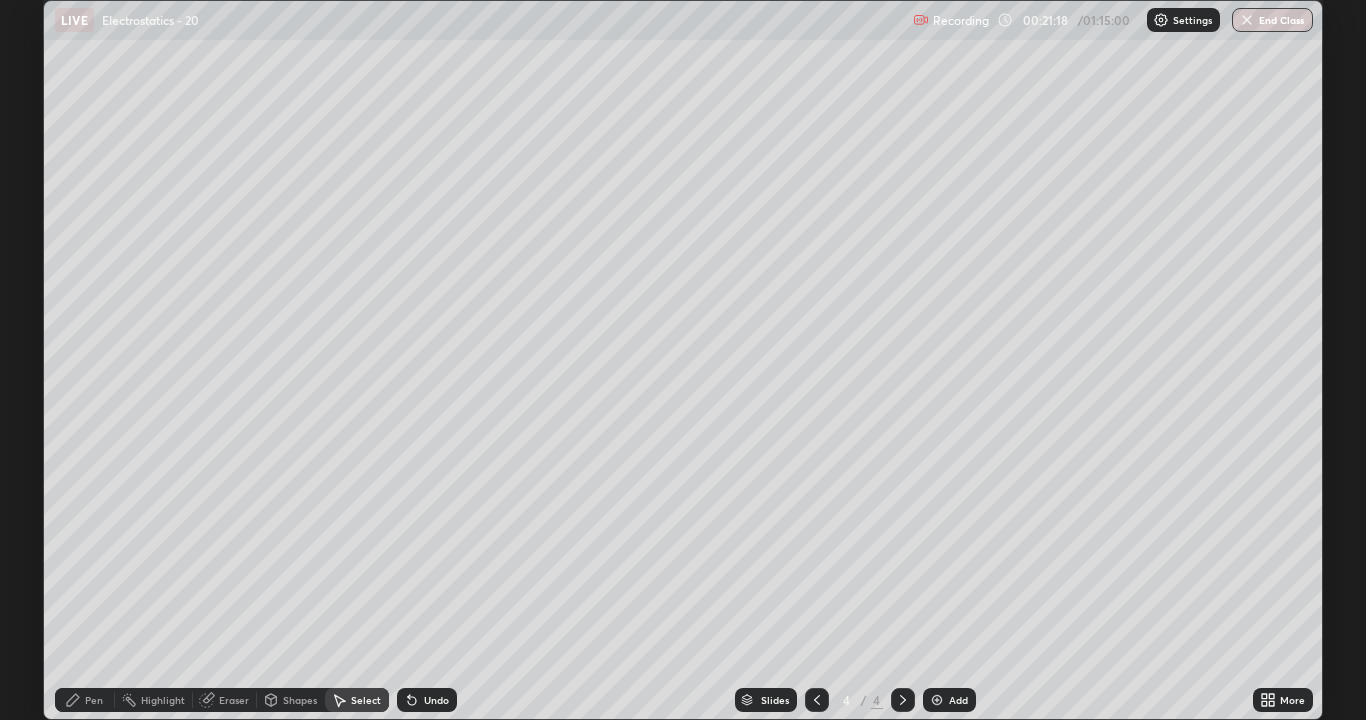 click on "Undo" at bounding box center (436, 700) 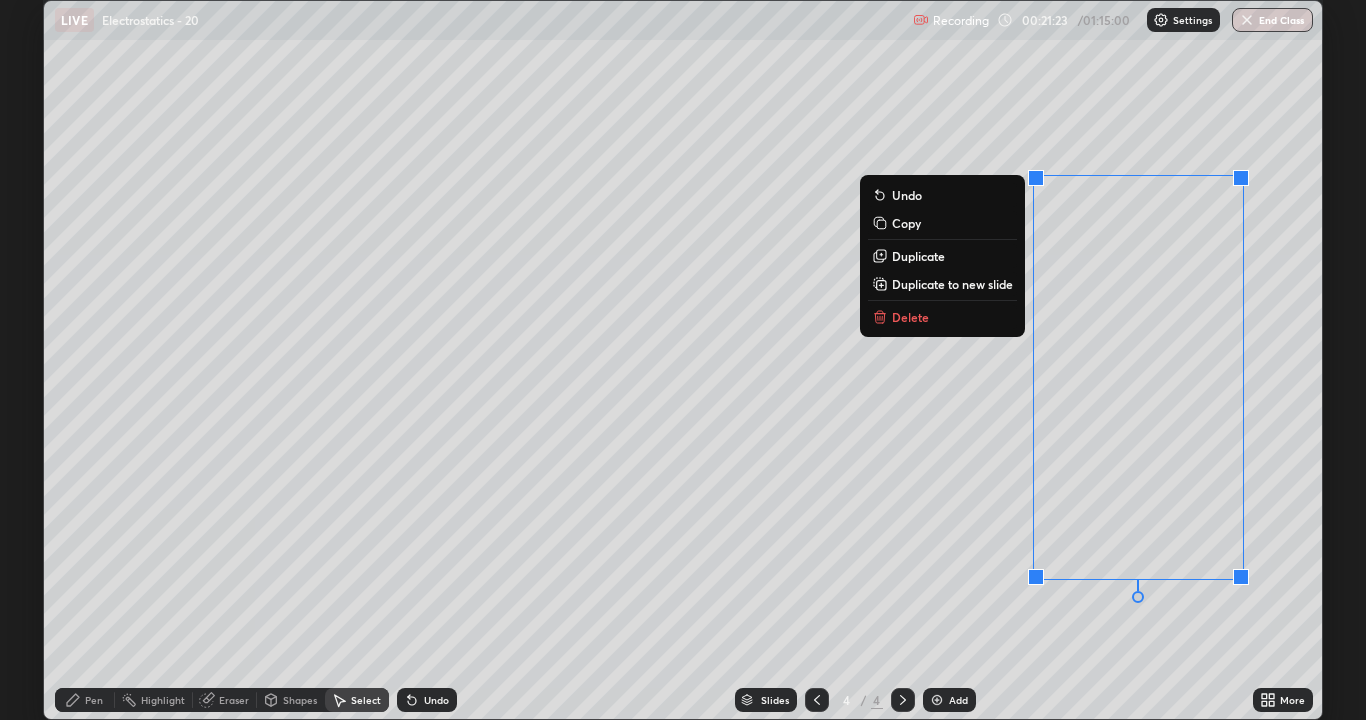 click on "Delete" at bounding box center (910, 317) 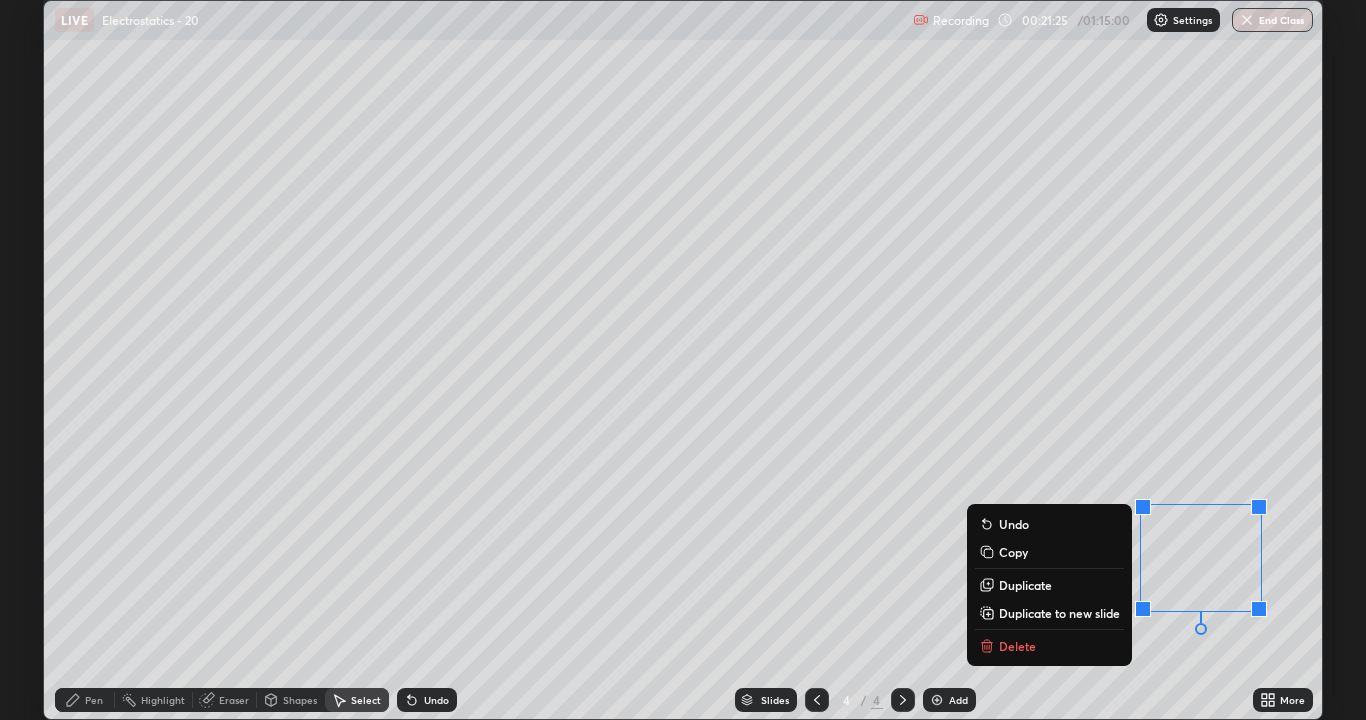 click on "Delete" at bounding box center (1017, 646) 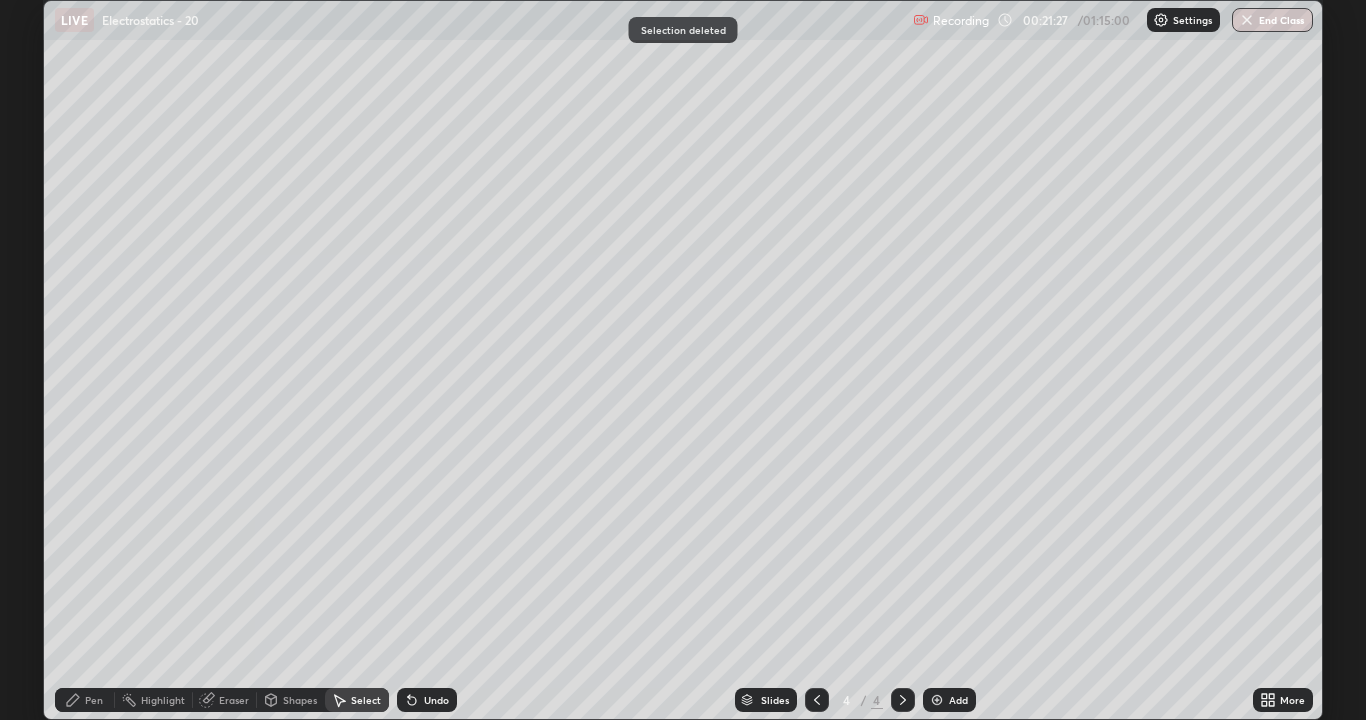 click on "Eraser" at bounding box center (234, 700) 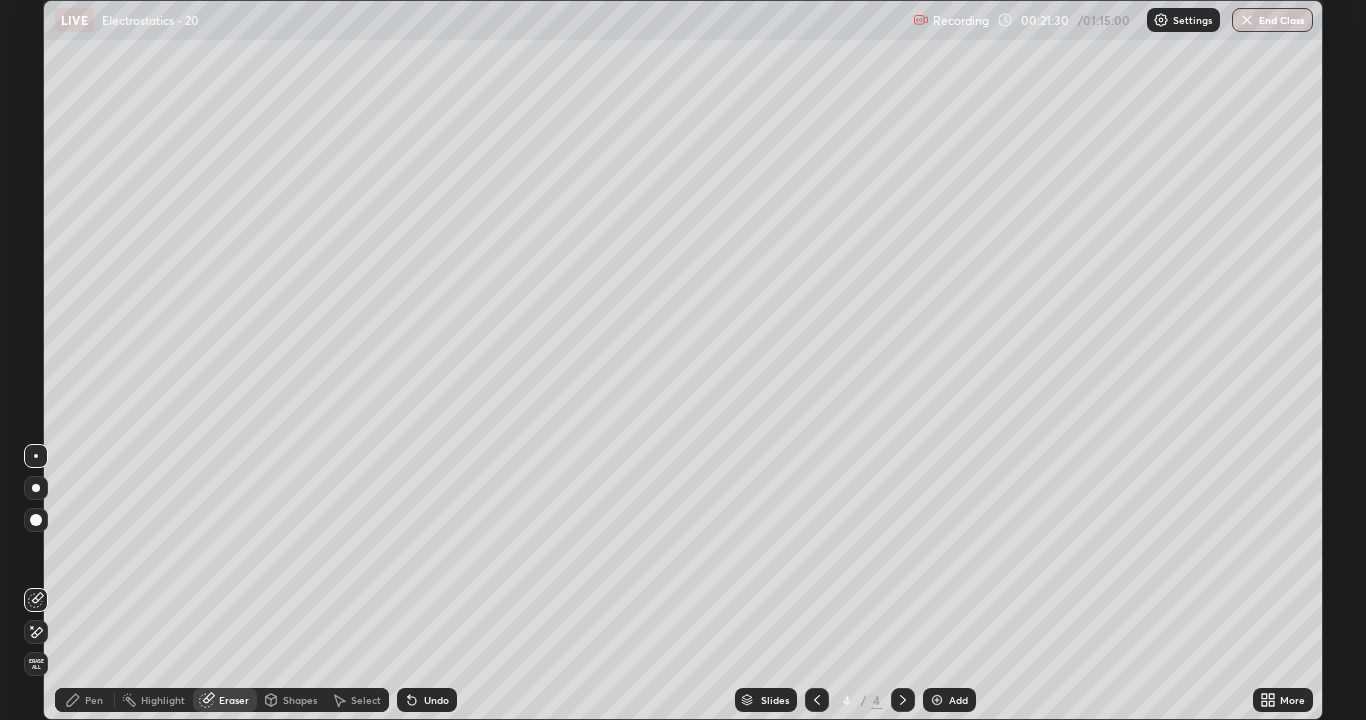 click on "Pen" at bounding box center (94, 700) 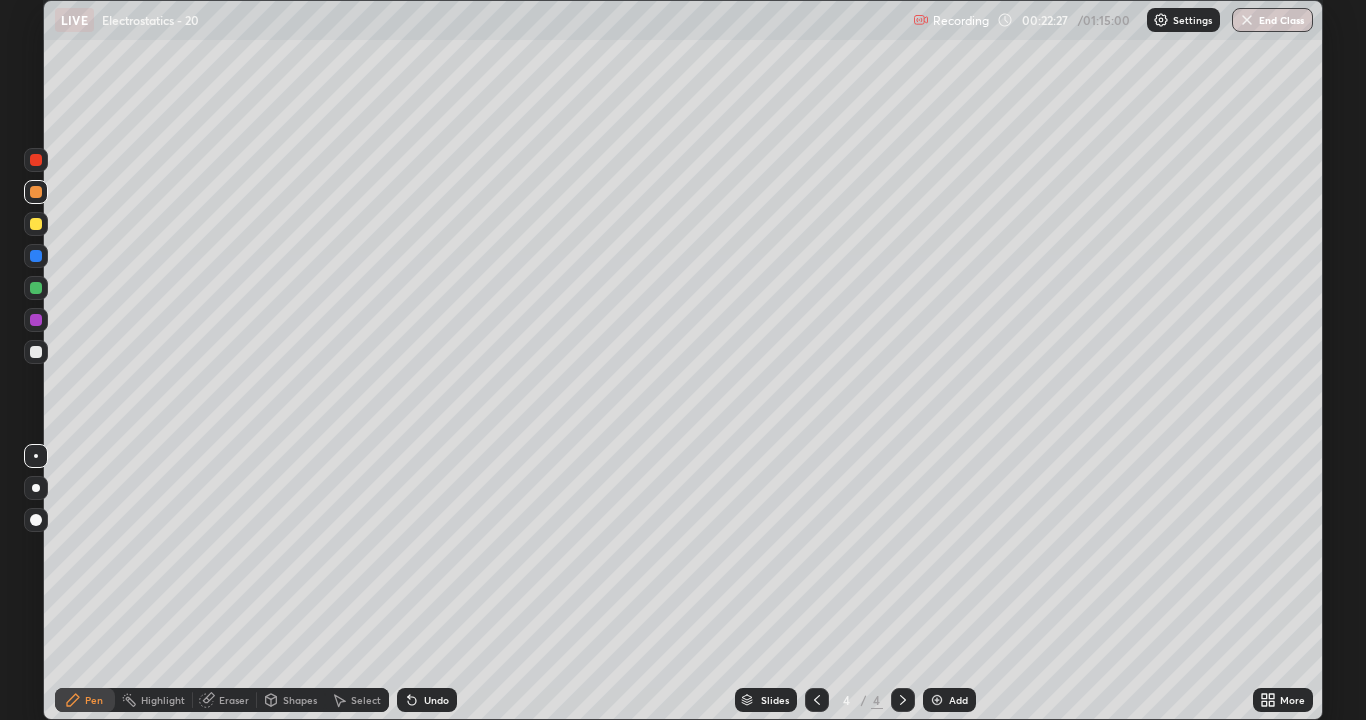 click on "Undo" at bounding box center (427, 700) 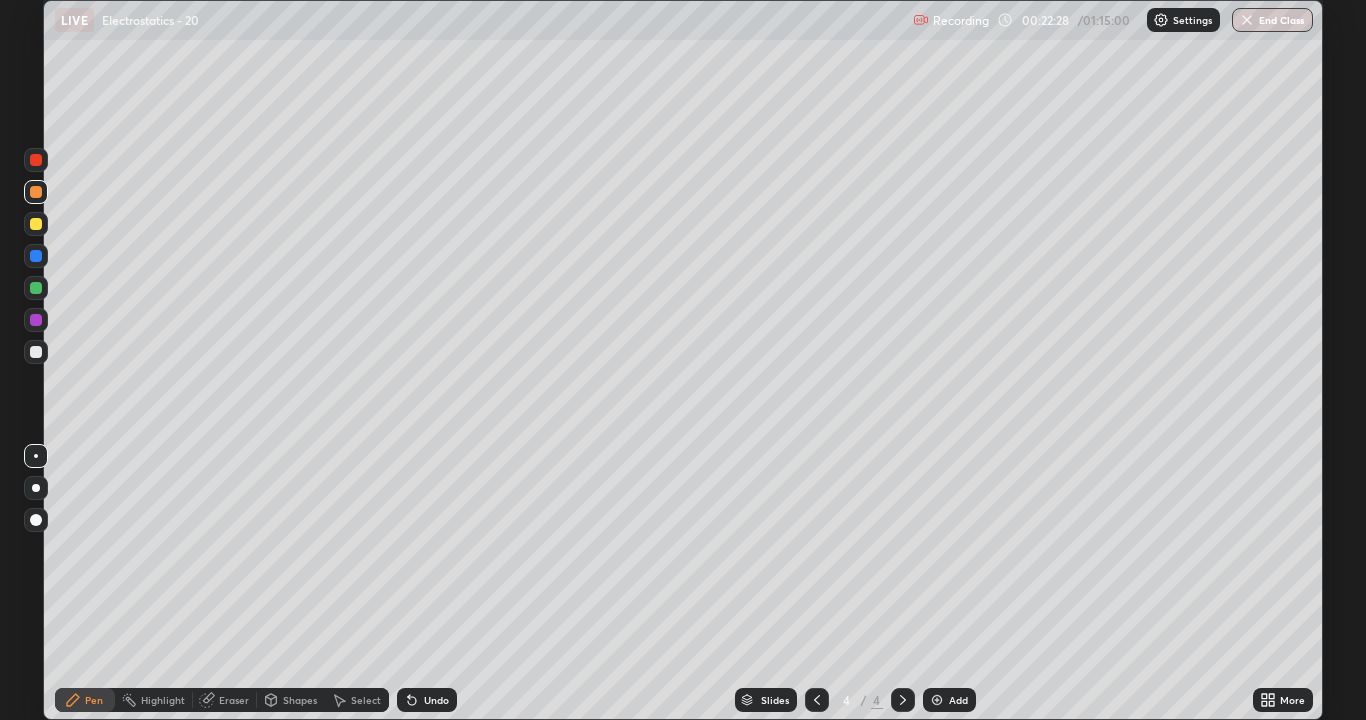 click on "Undo" at bounding box center [427, 700] 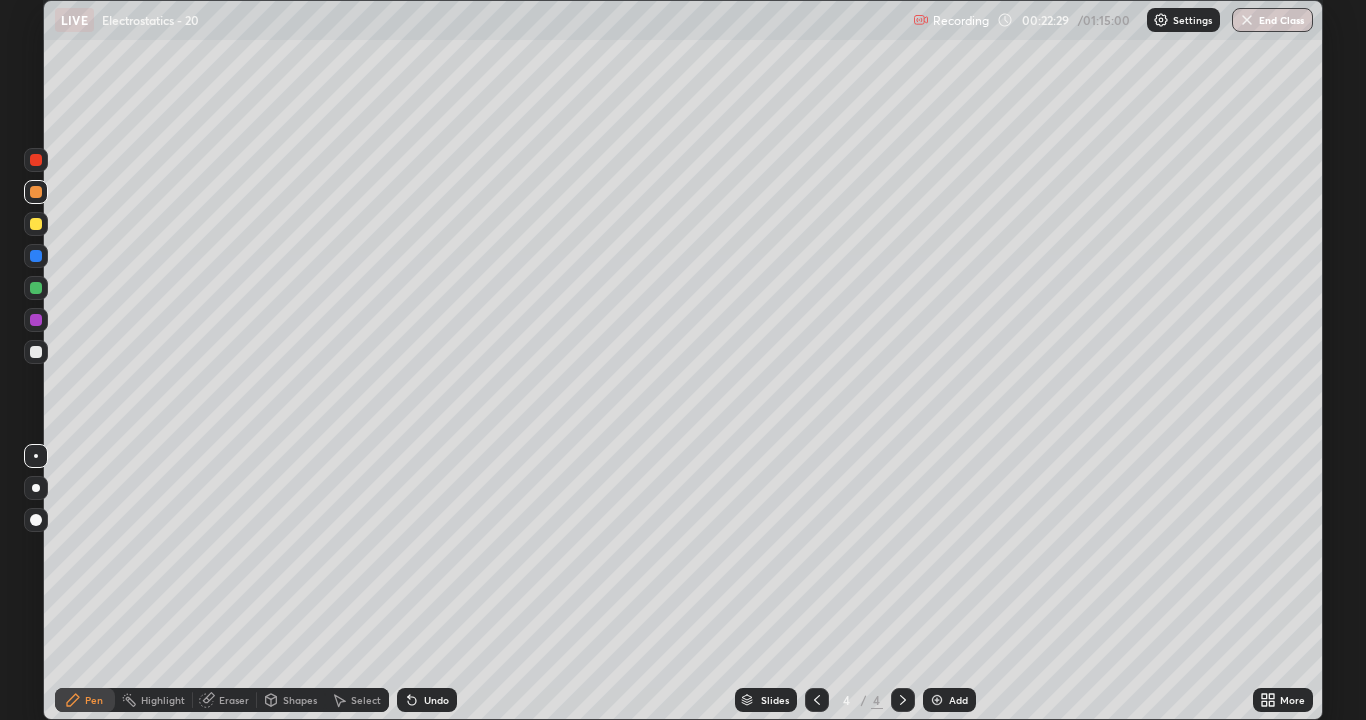 click 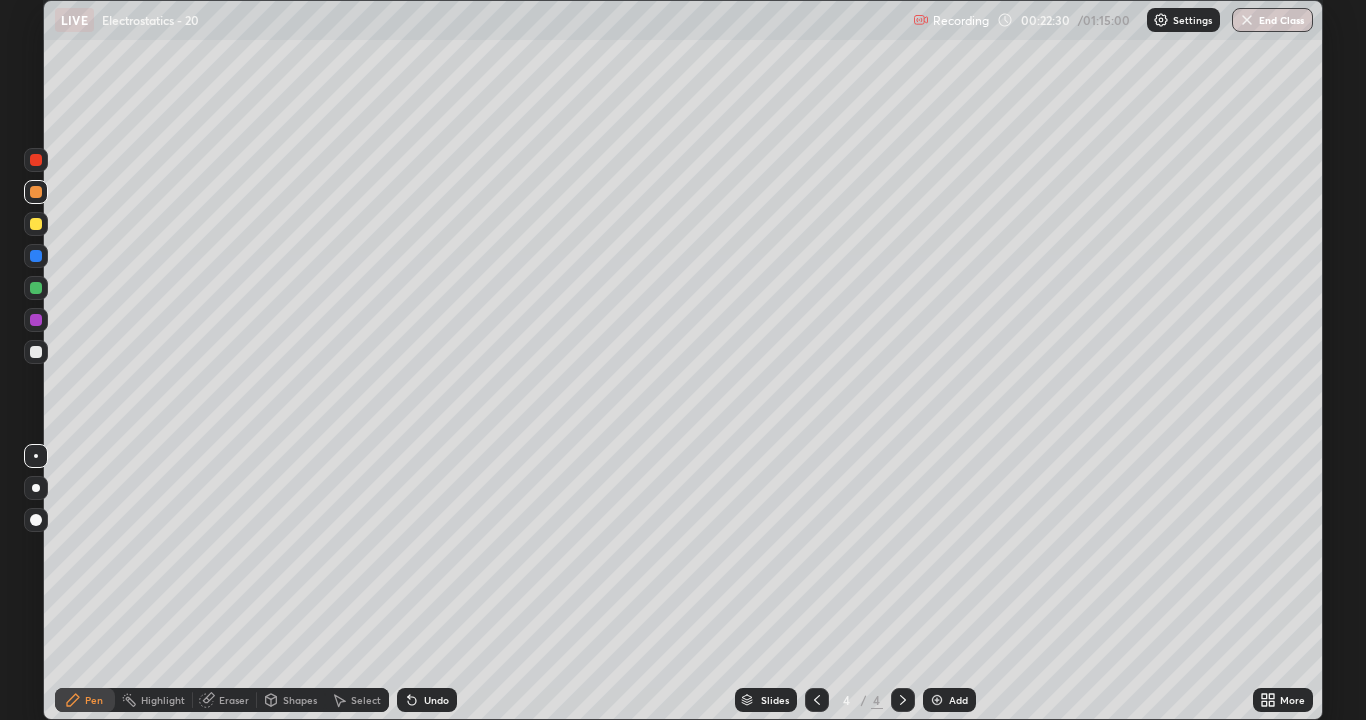 click on "Undo" at bounding box center (427, 700) 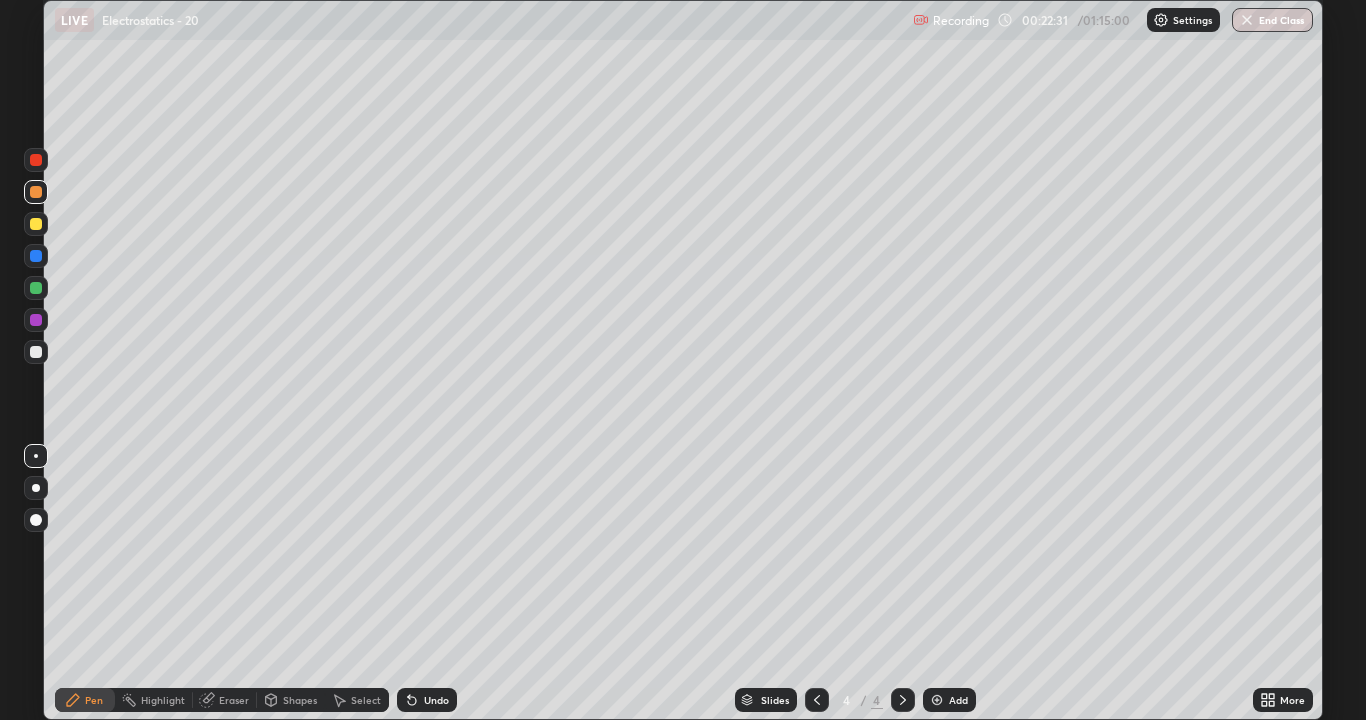 click on "Undo" at bounding box center [436, 700] 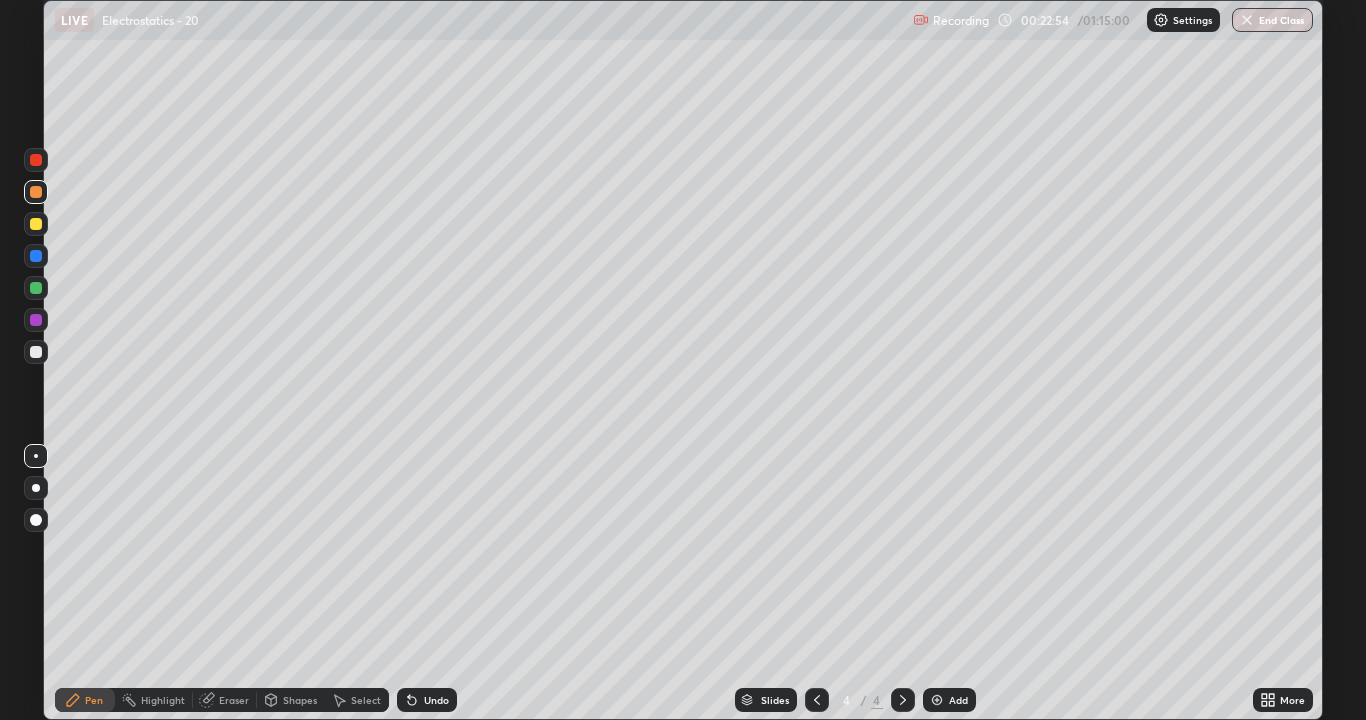 click 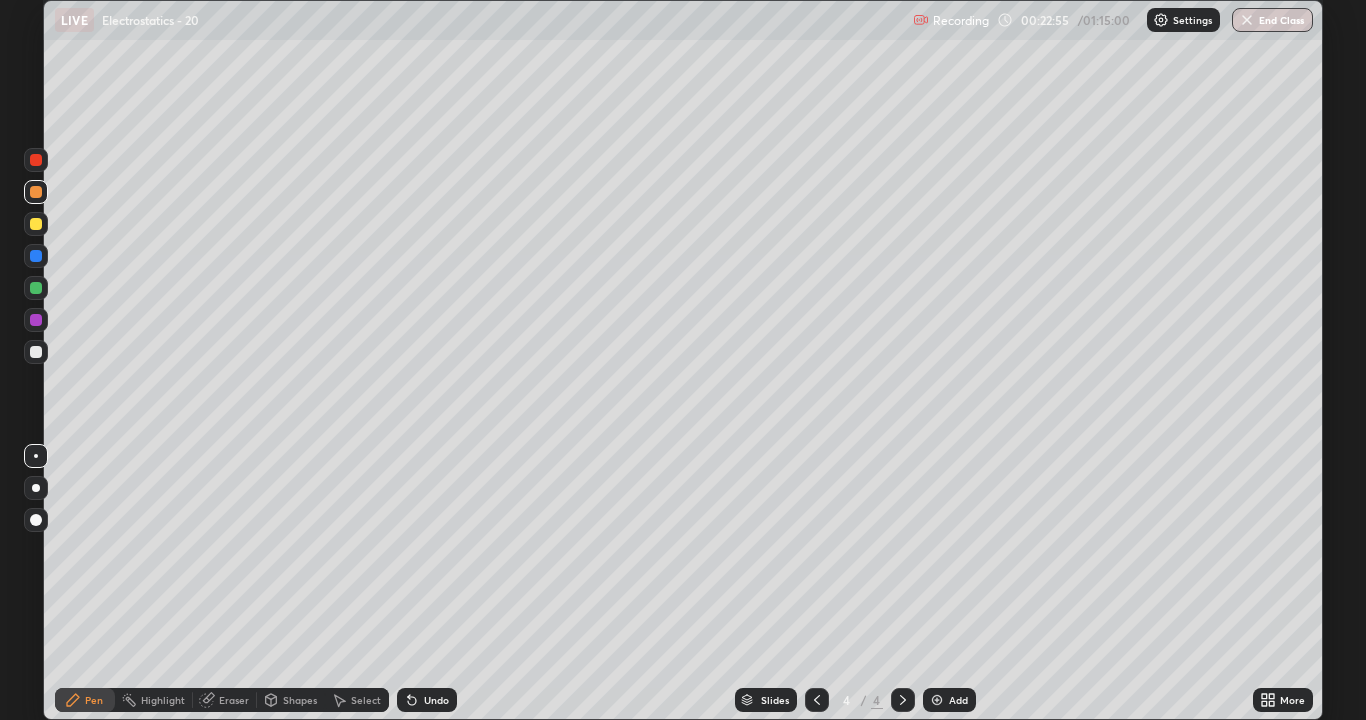 click 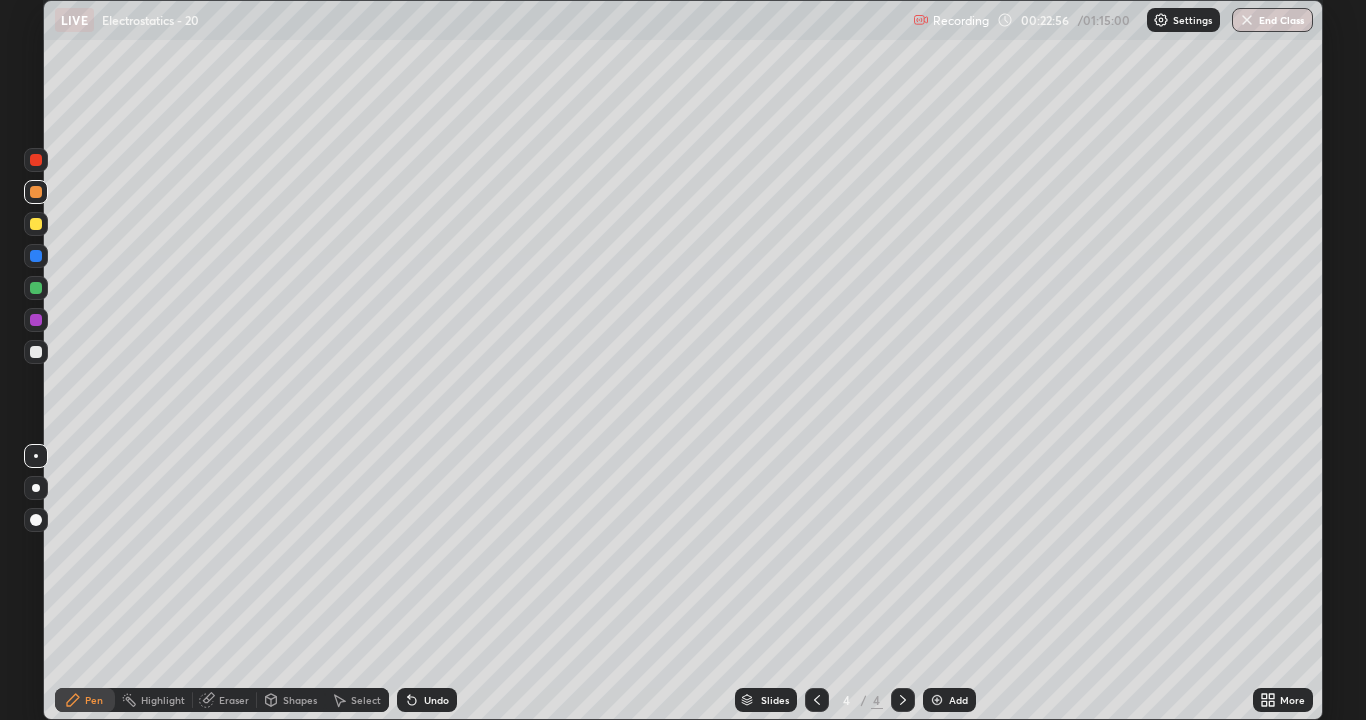 click 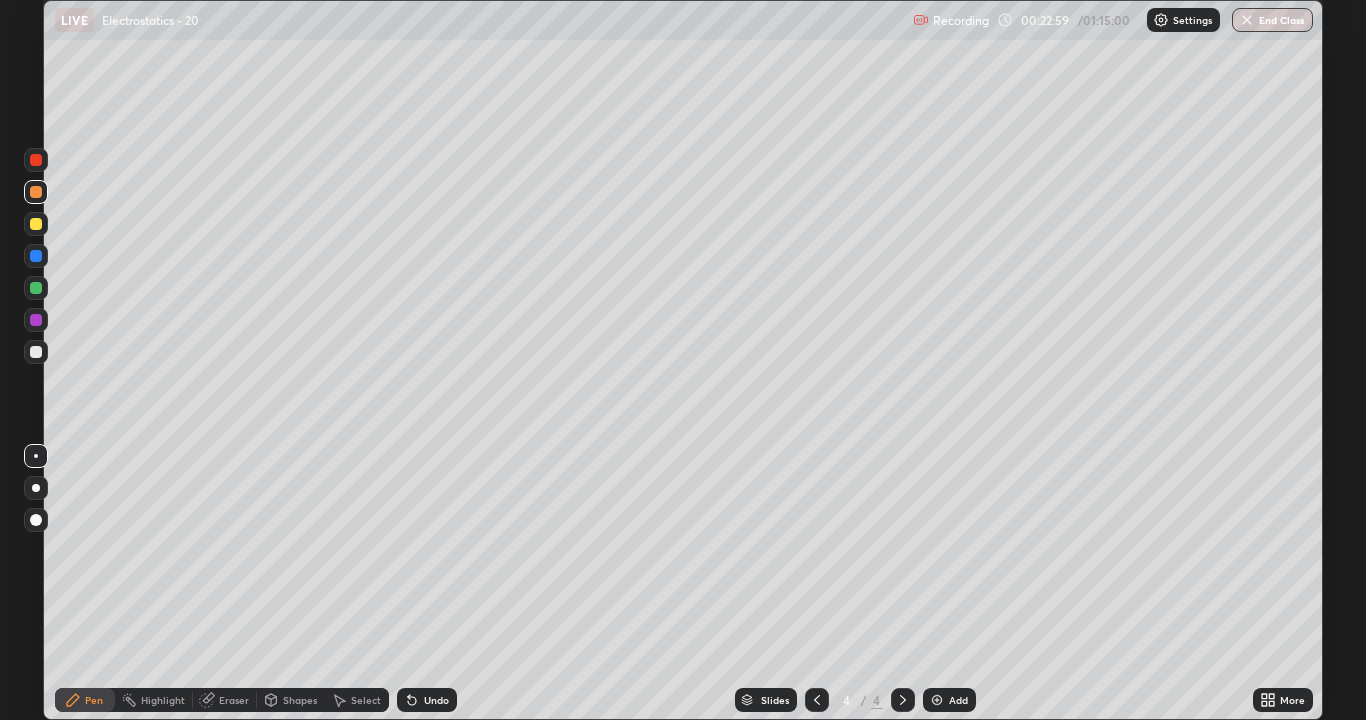 click on "Eraser" at bounding box center (234, 700) 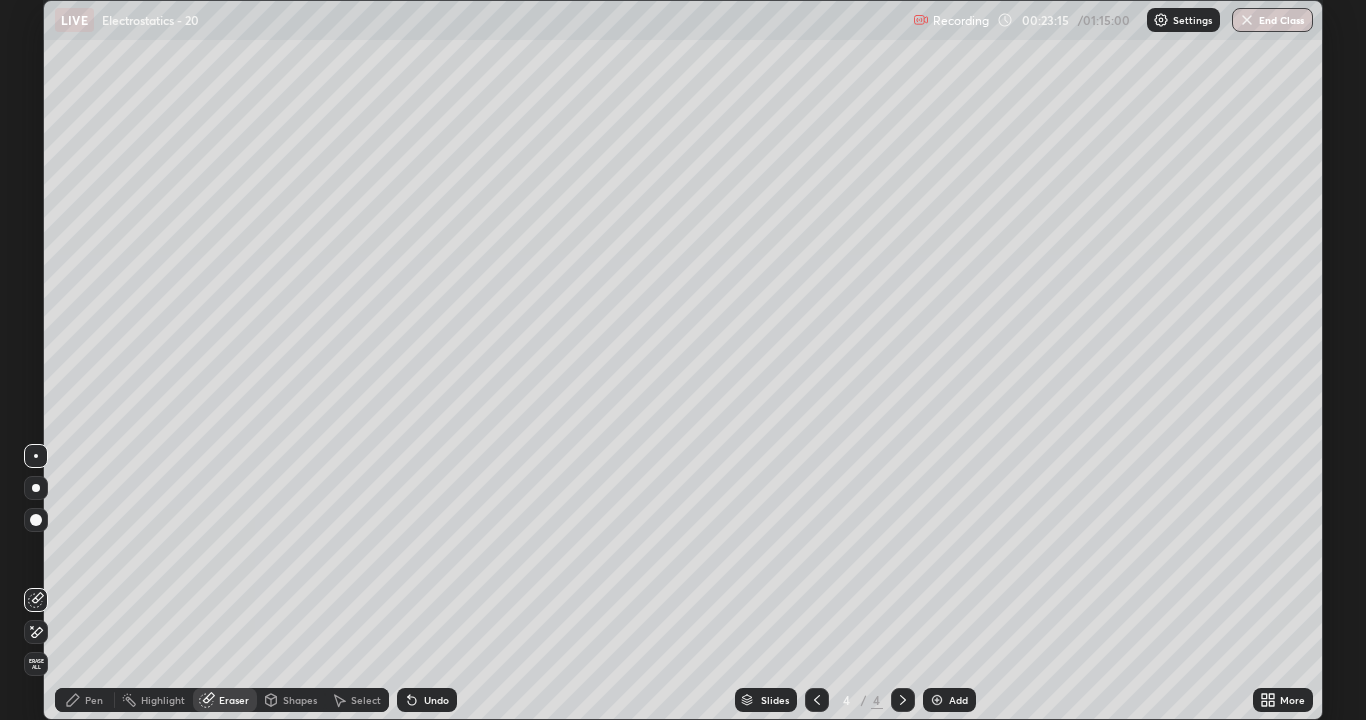 click 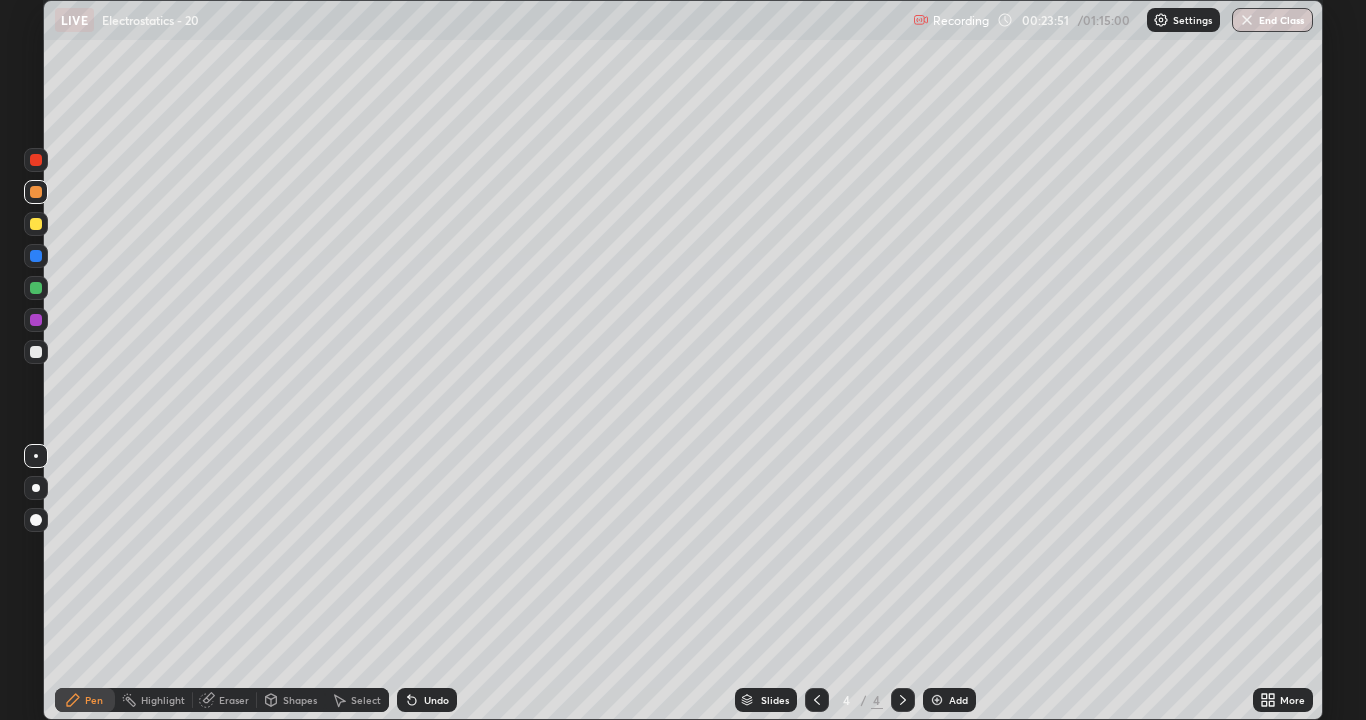 click at bounding box center (36, 352) 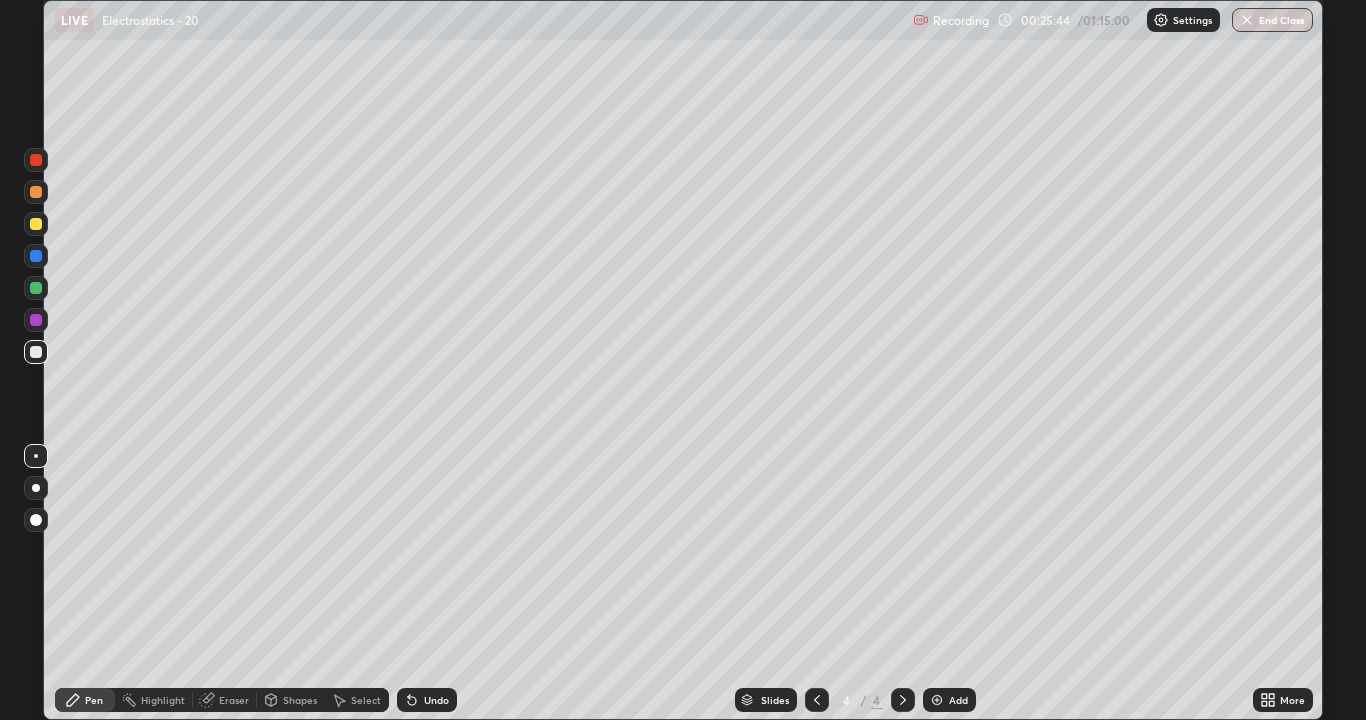 click on "Add" at bounding box center (949, 700) 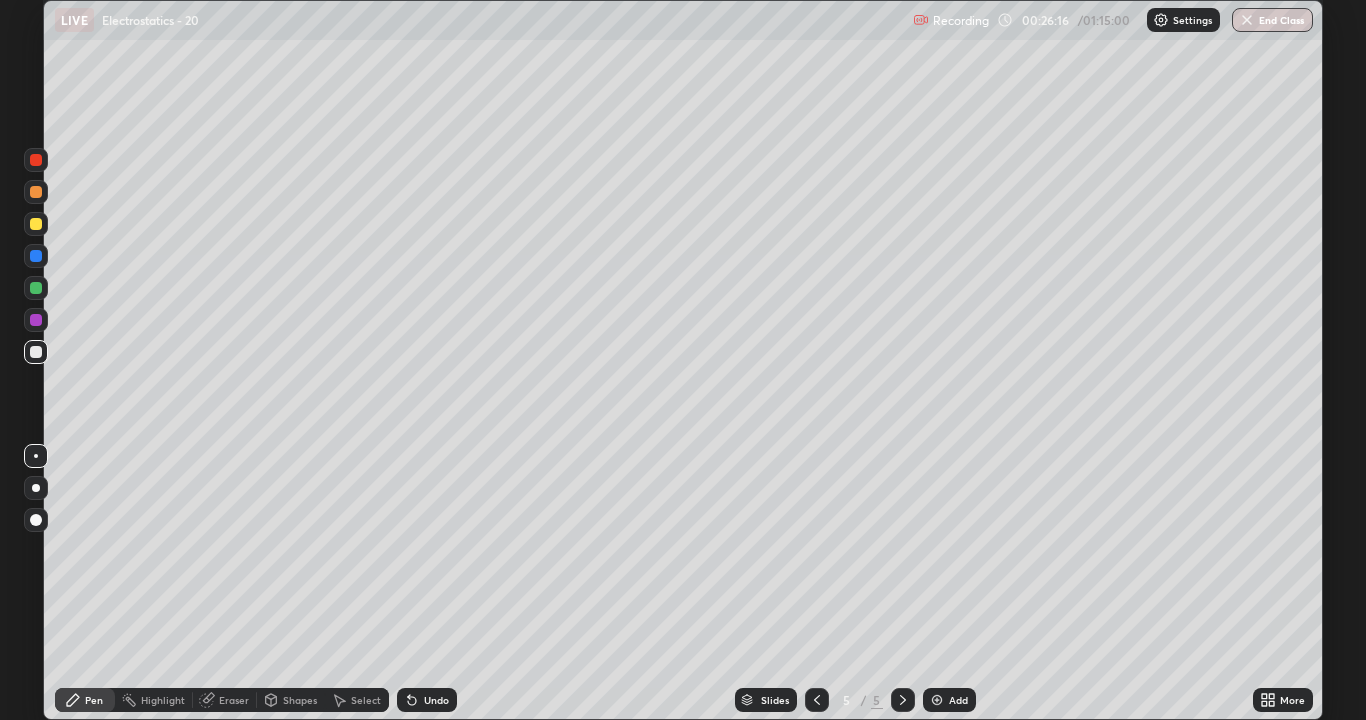 click on "Undo" at bounding box center [436, 700] 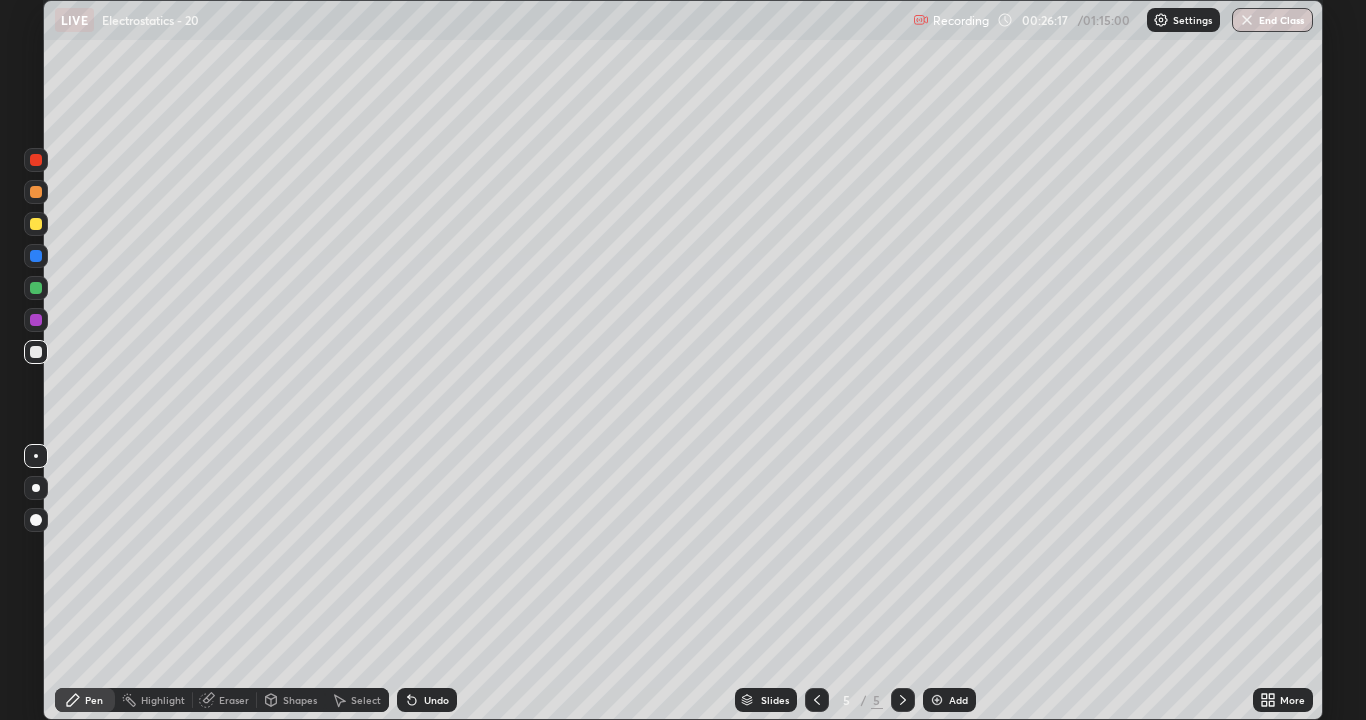 click on "Eraser" at bounding box center (234, 700) 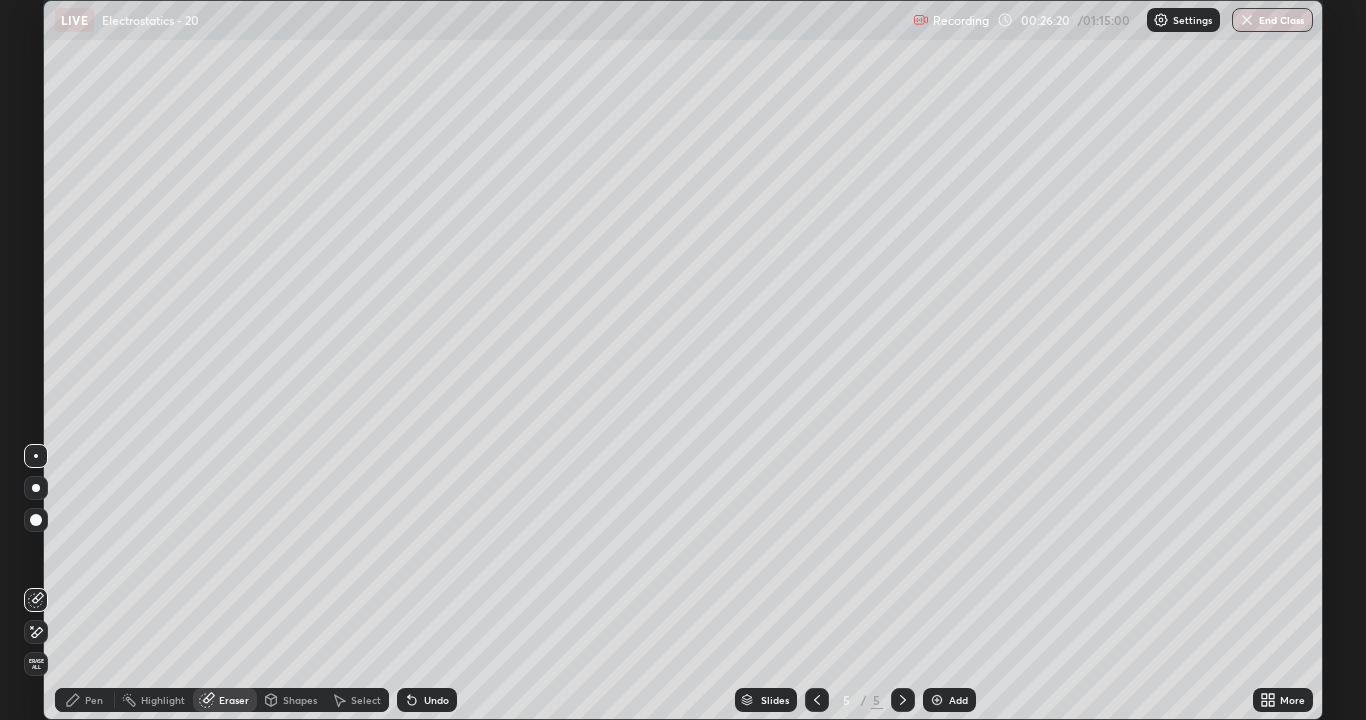 click on "Pen" at bounding box center [94, 700] 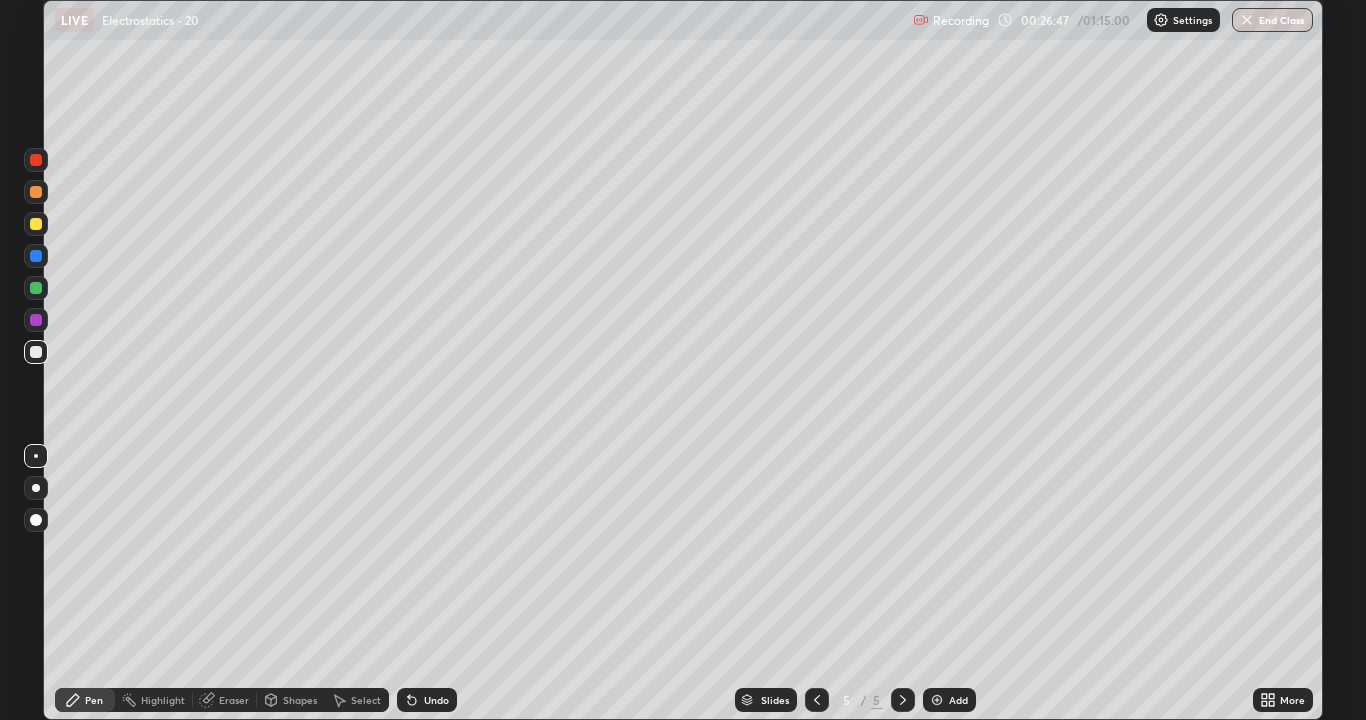 click on "Select" at bounding box center [366, 700] 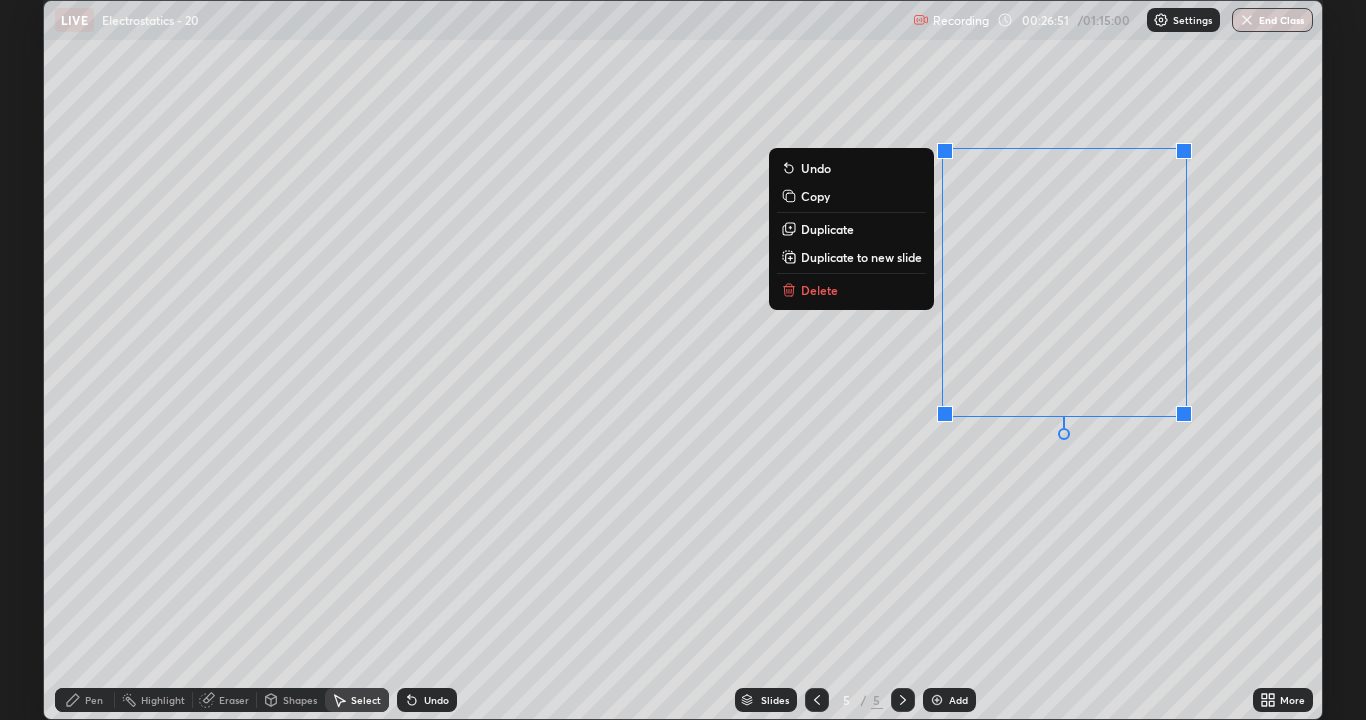 click on "Delete" at bounding box center (851, 290) 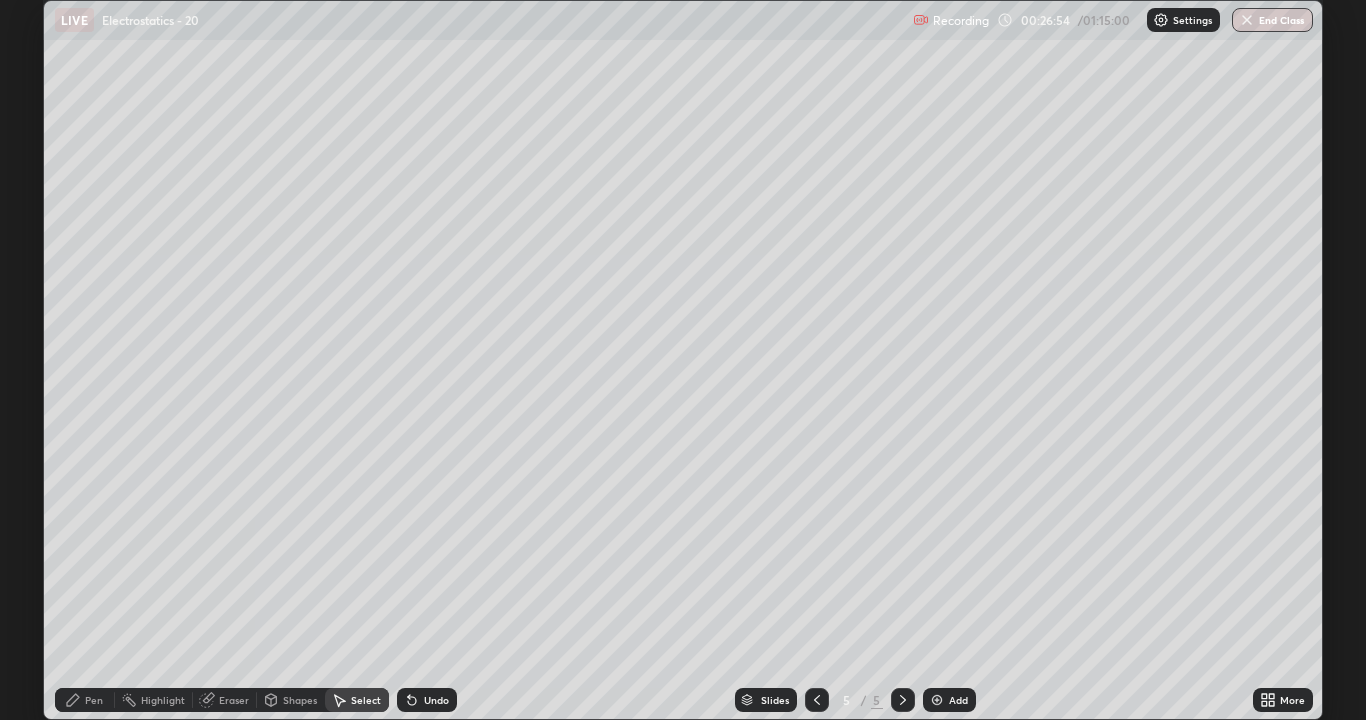 click on "Pen" at bounding box center [94, 700] 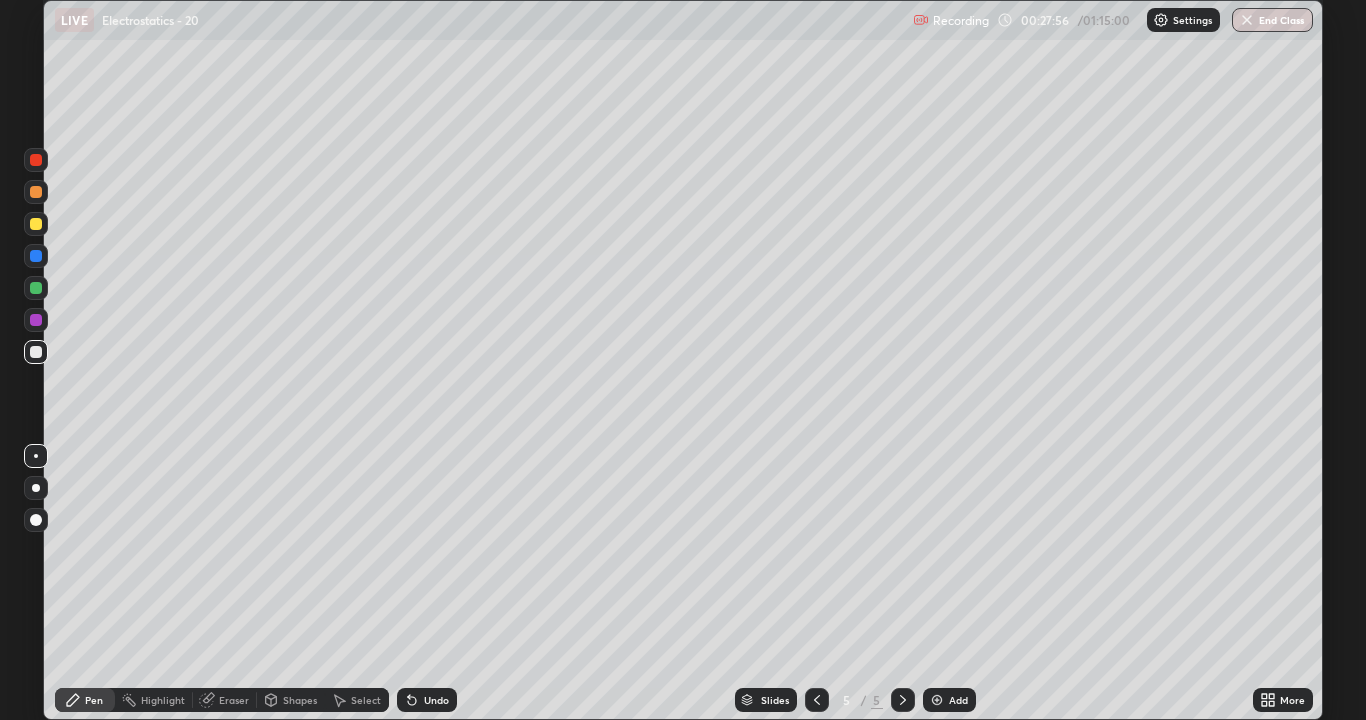 click 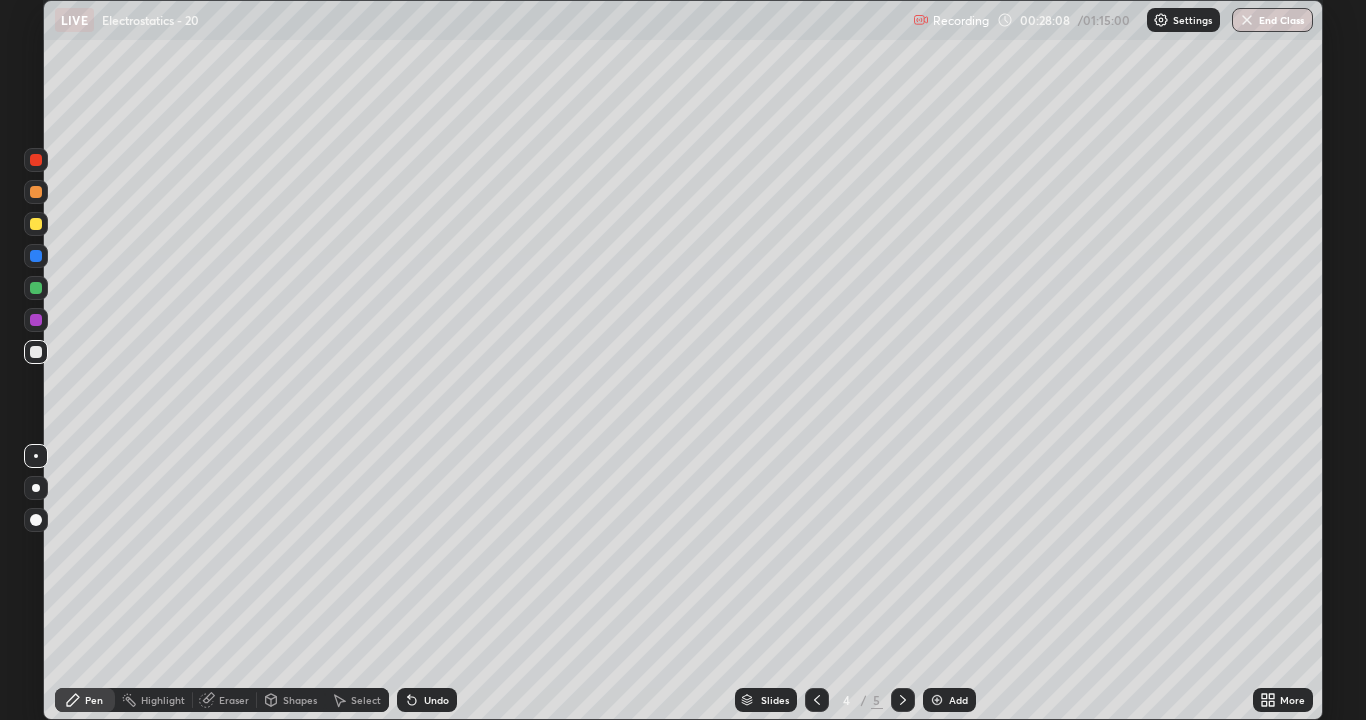 click 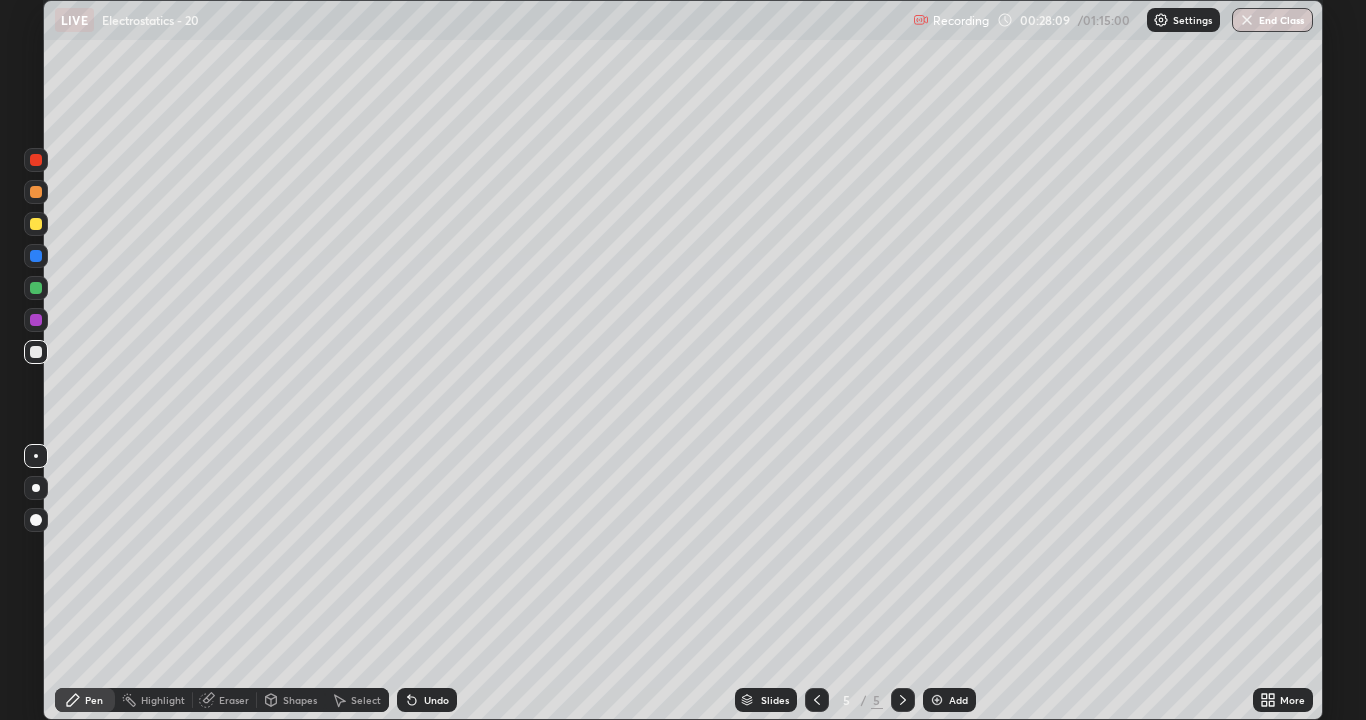 click on "Add" at bounding box center (949, 700) 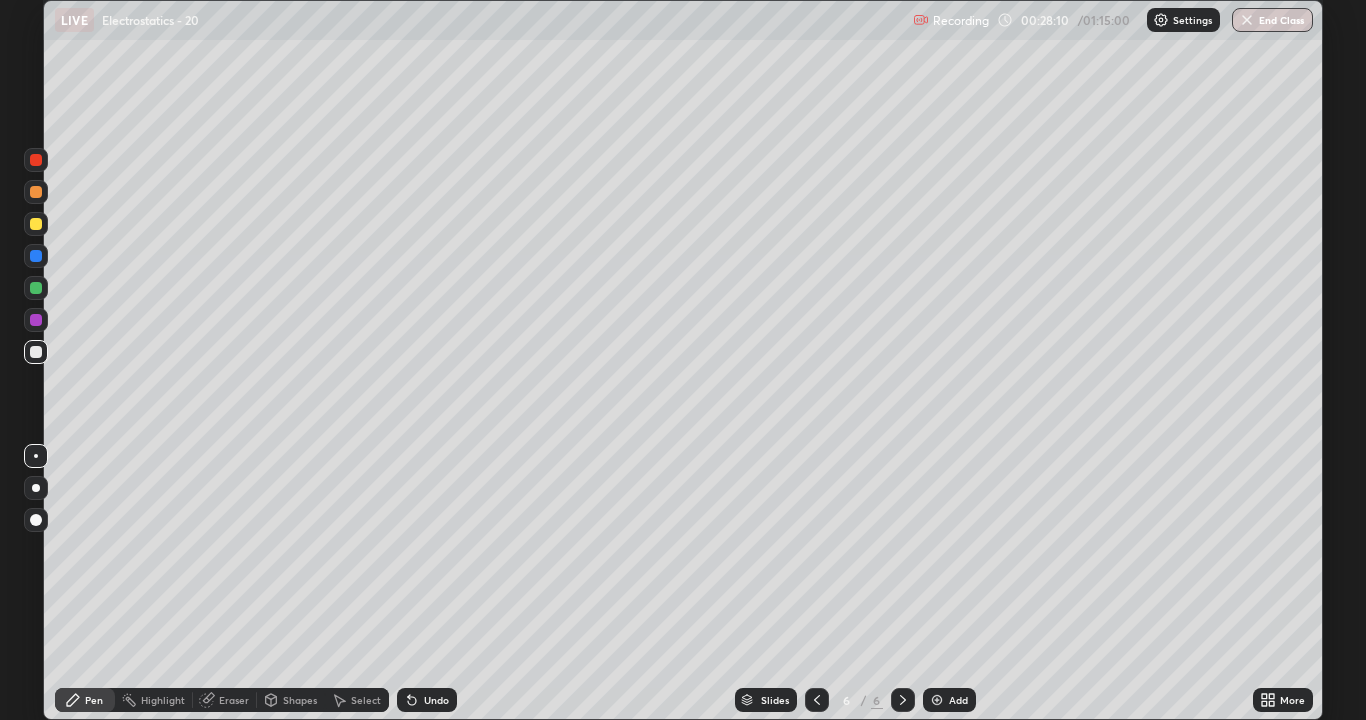 click 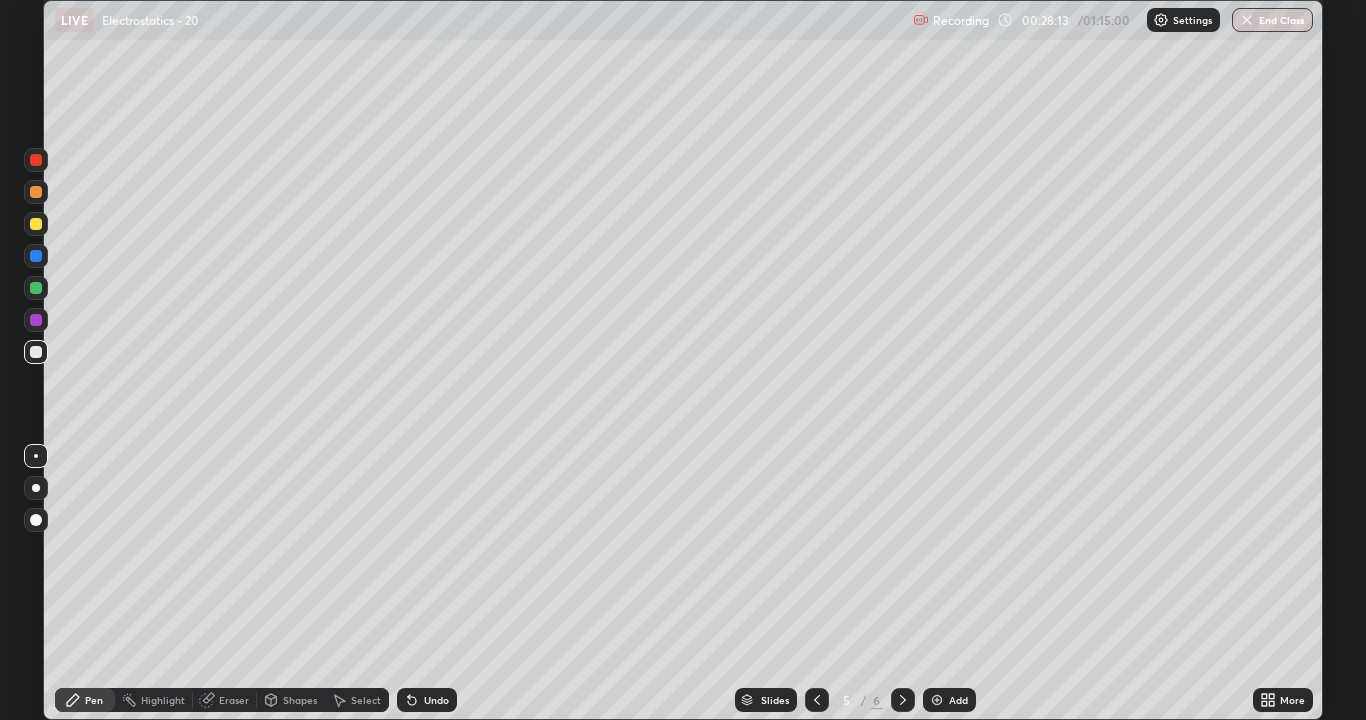 click 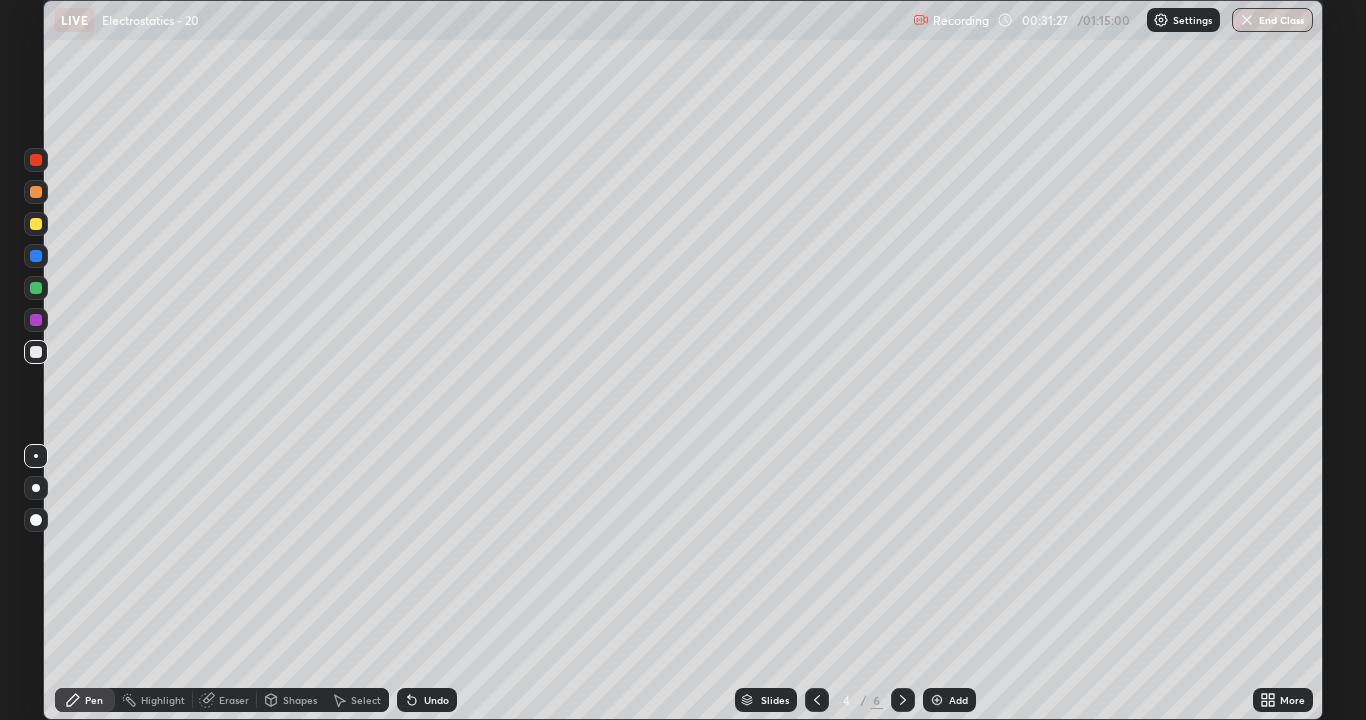 click 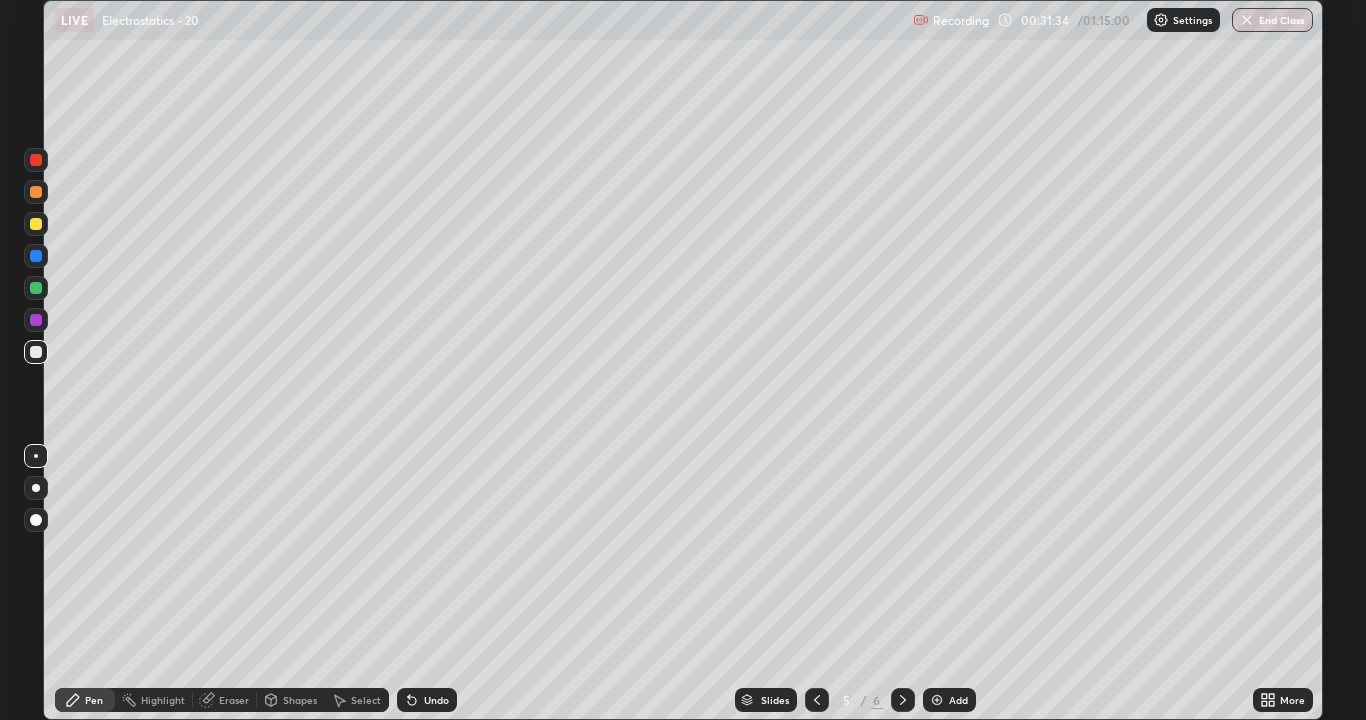 click 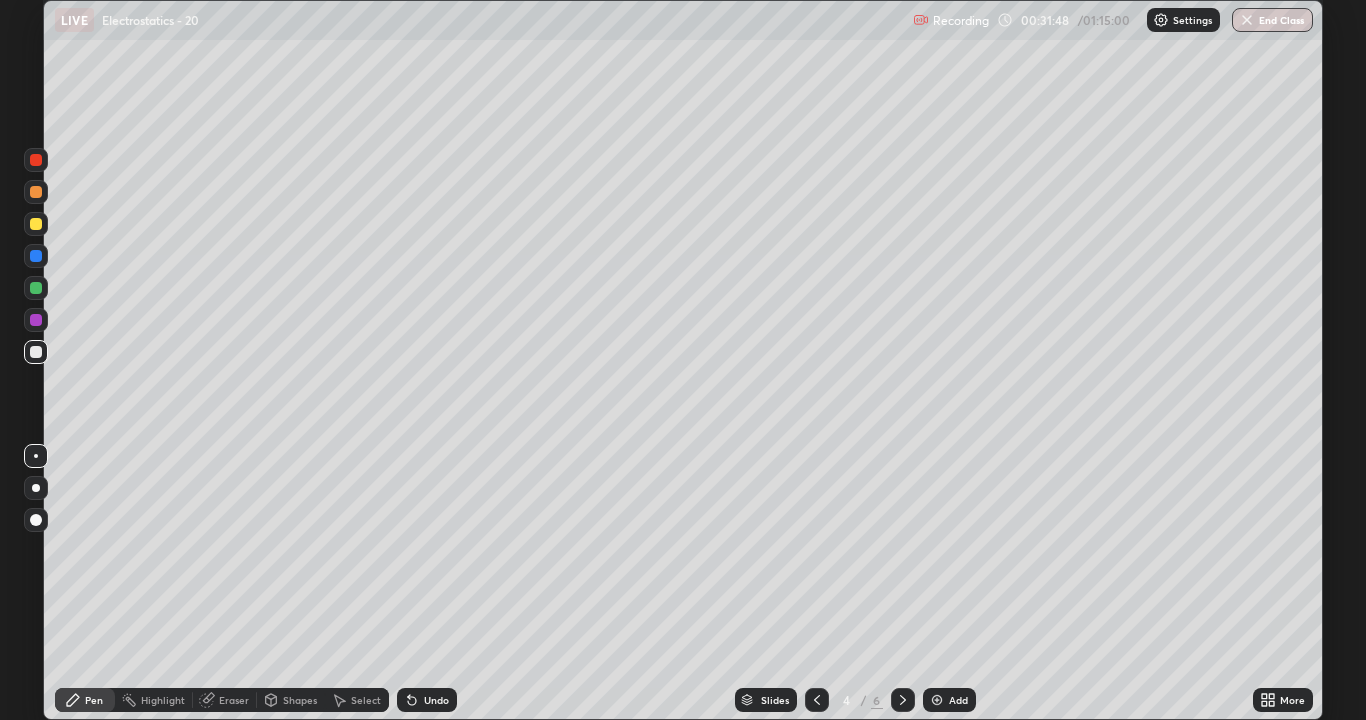 click 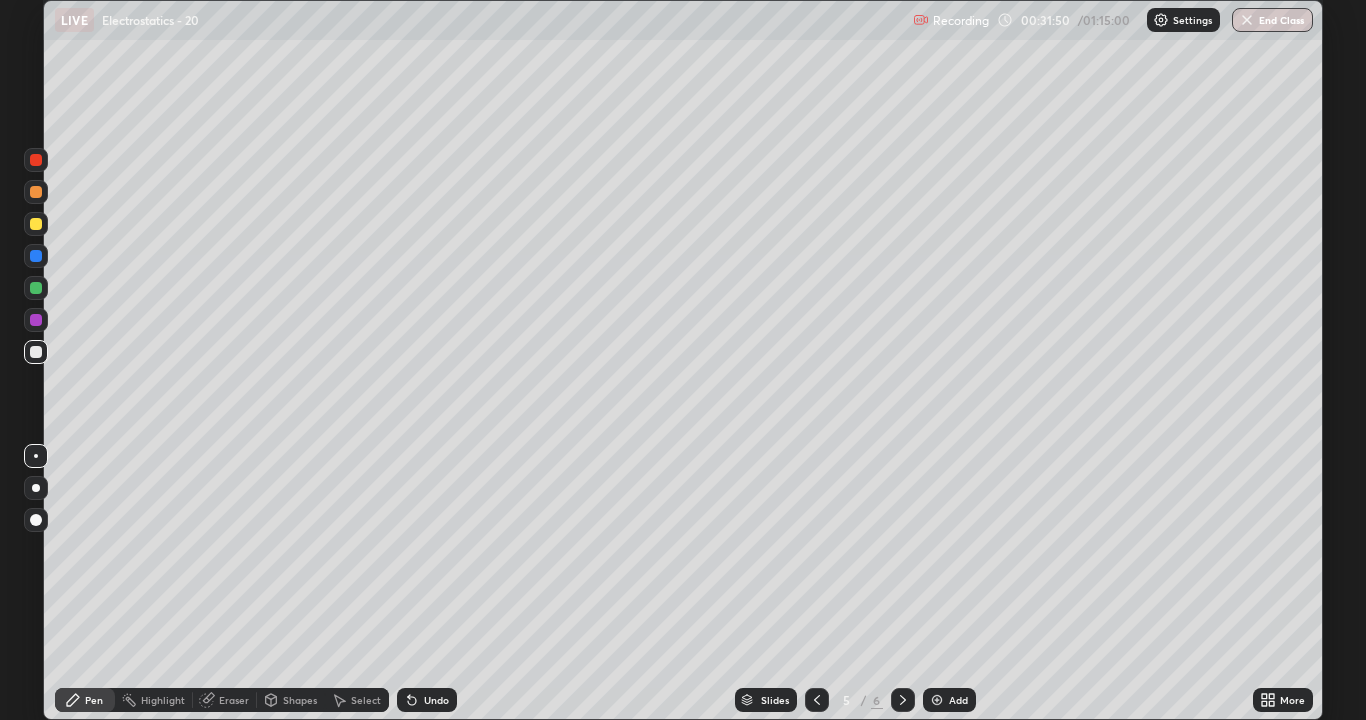 click on "Add" at bounding box center [949, 700] 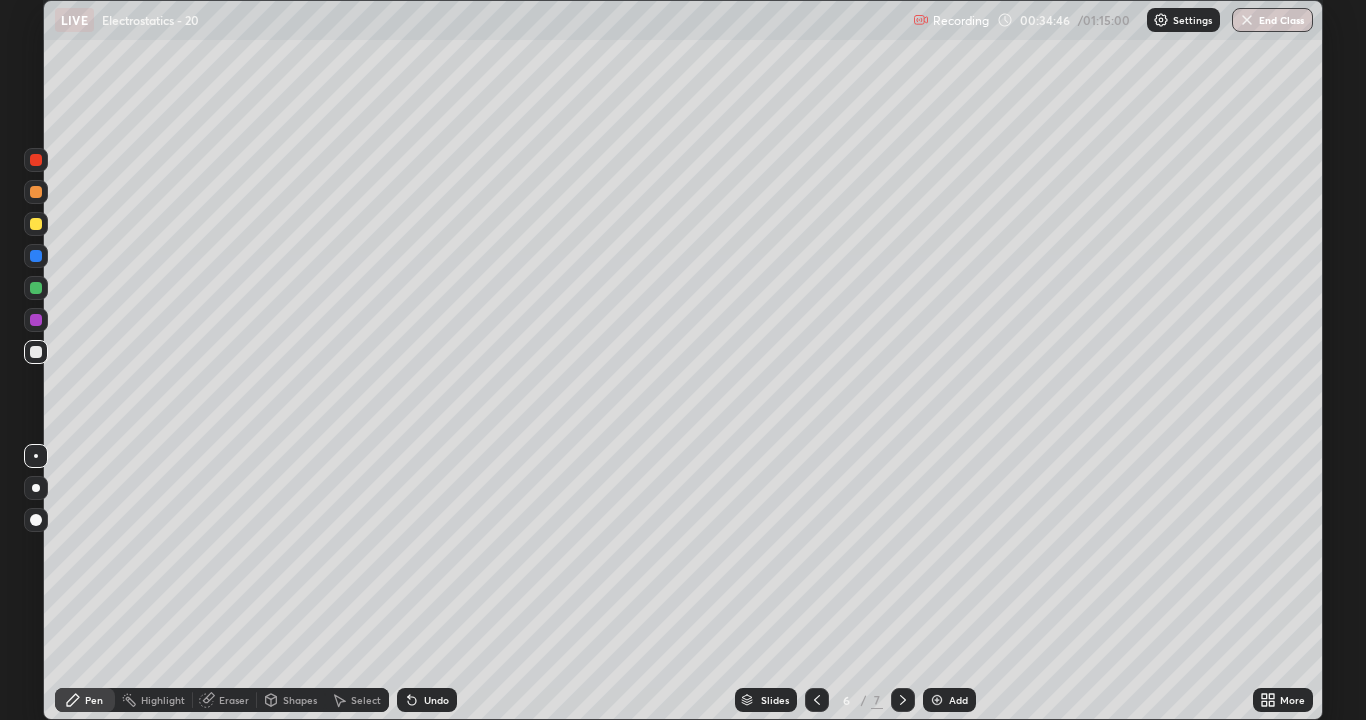 click 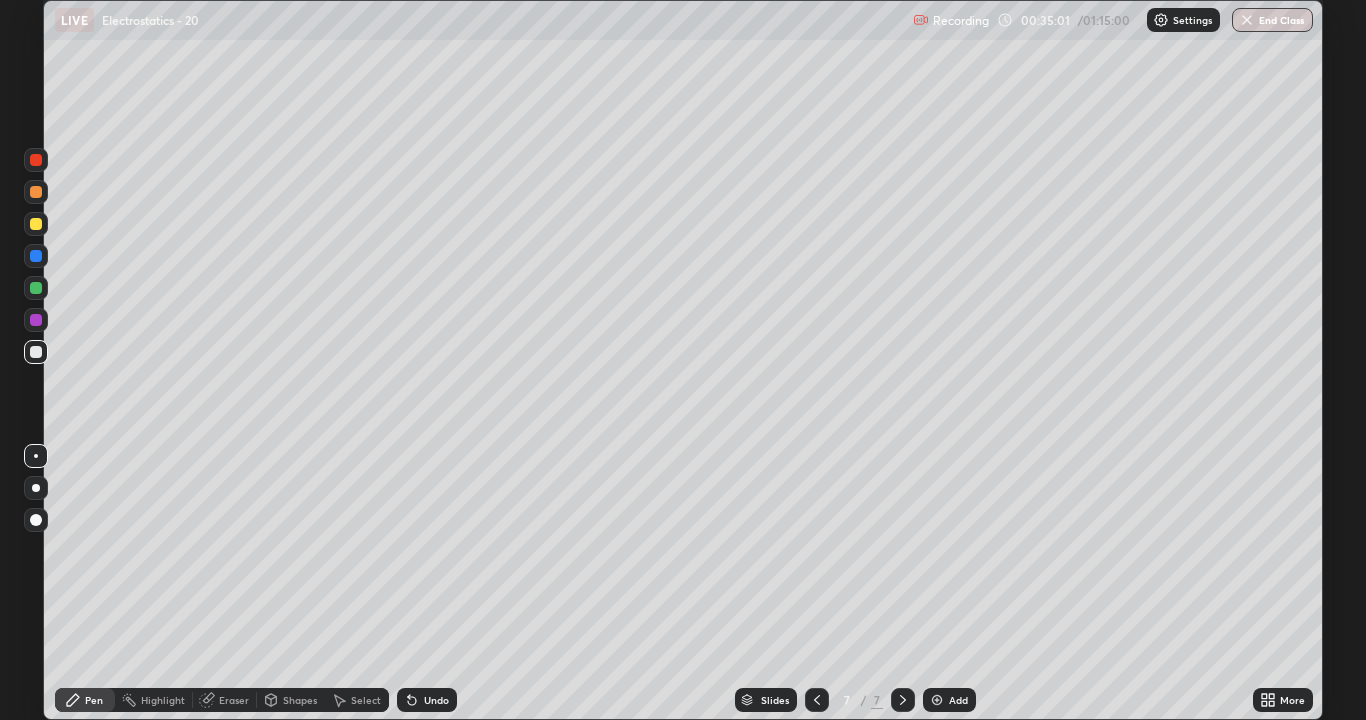click on "Undo" at bounding box center [427, 700] 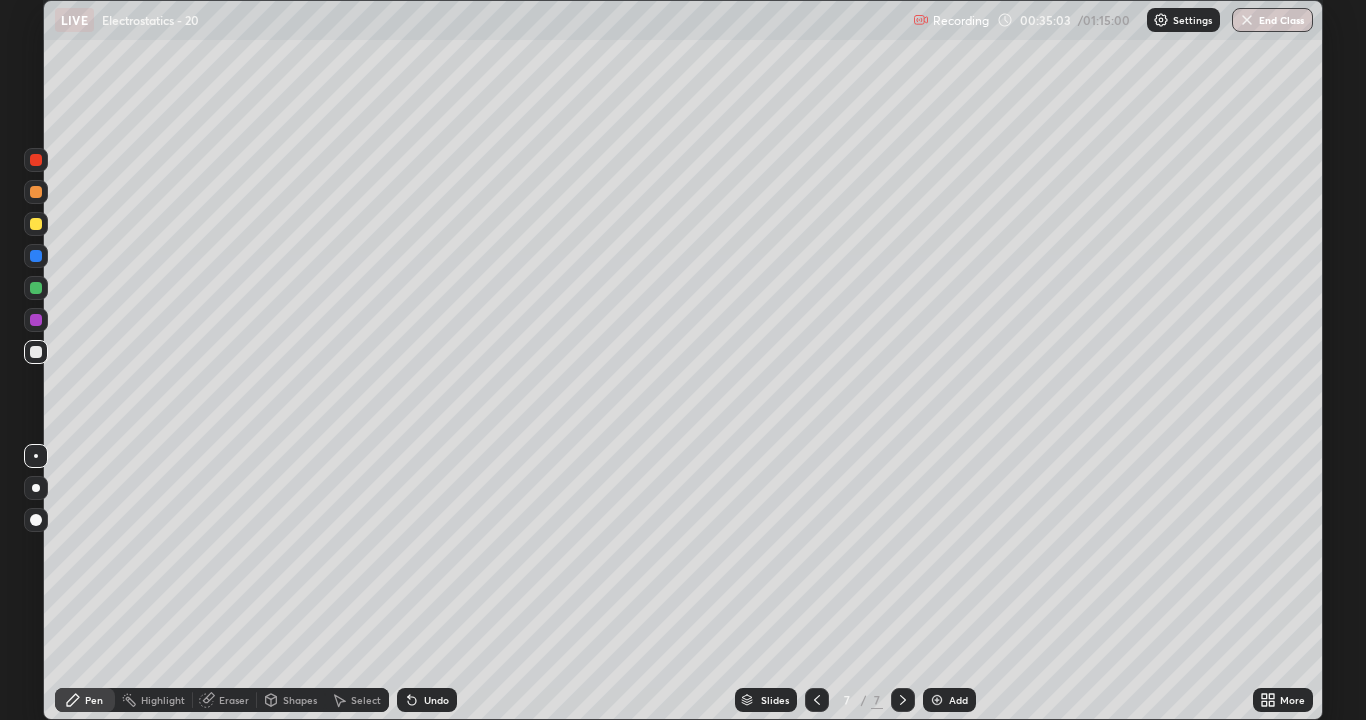 click 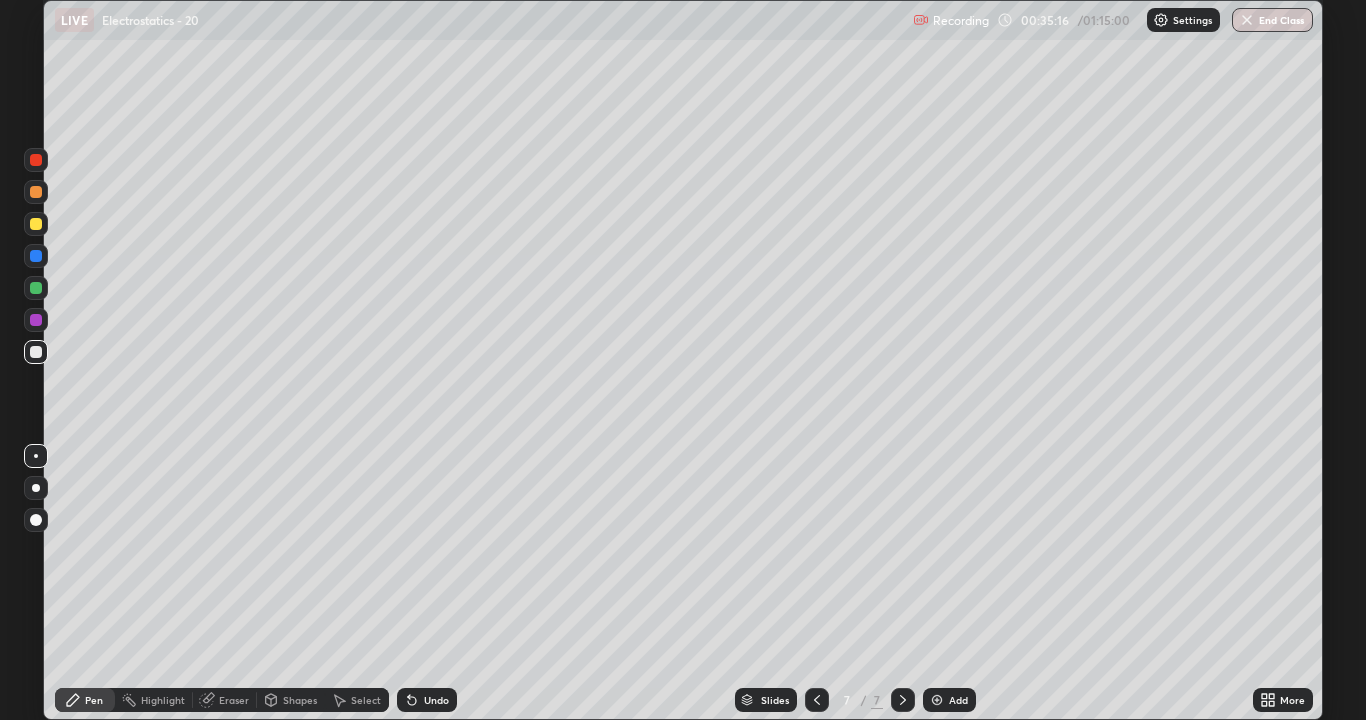click at bounding box center (36, 288) 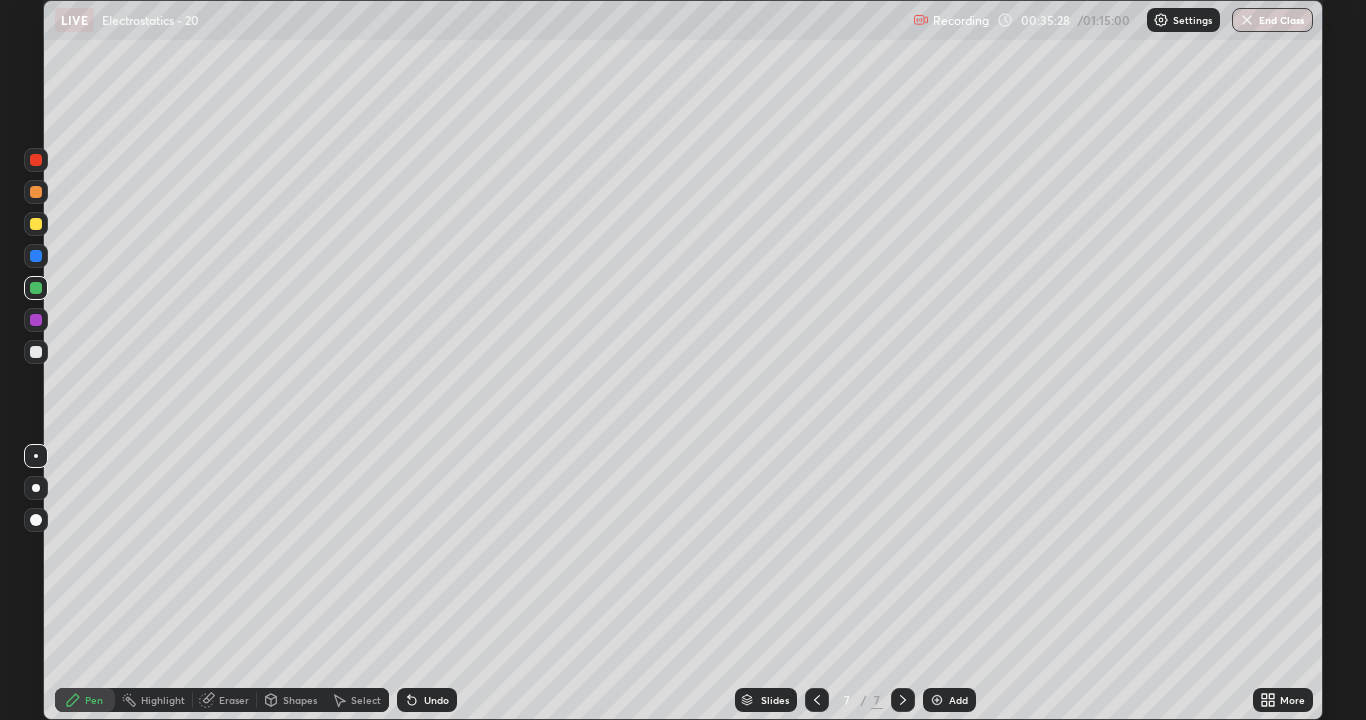 click on "Eraser" at bounding box center (225, 700) 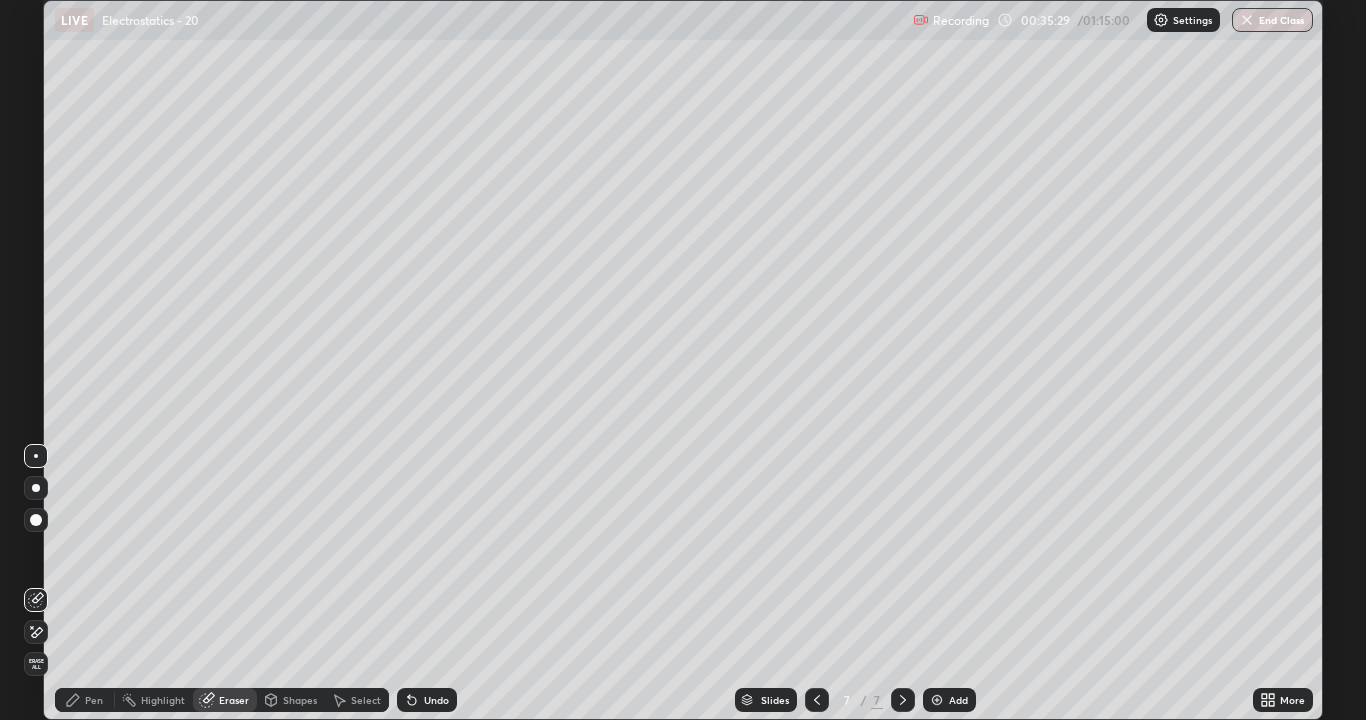 click 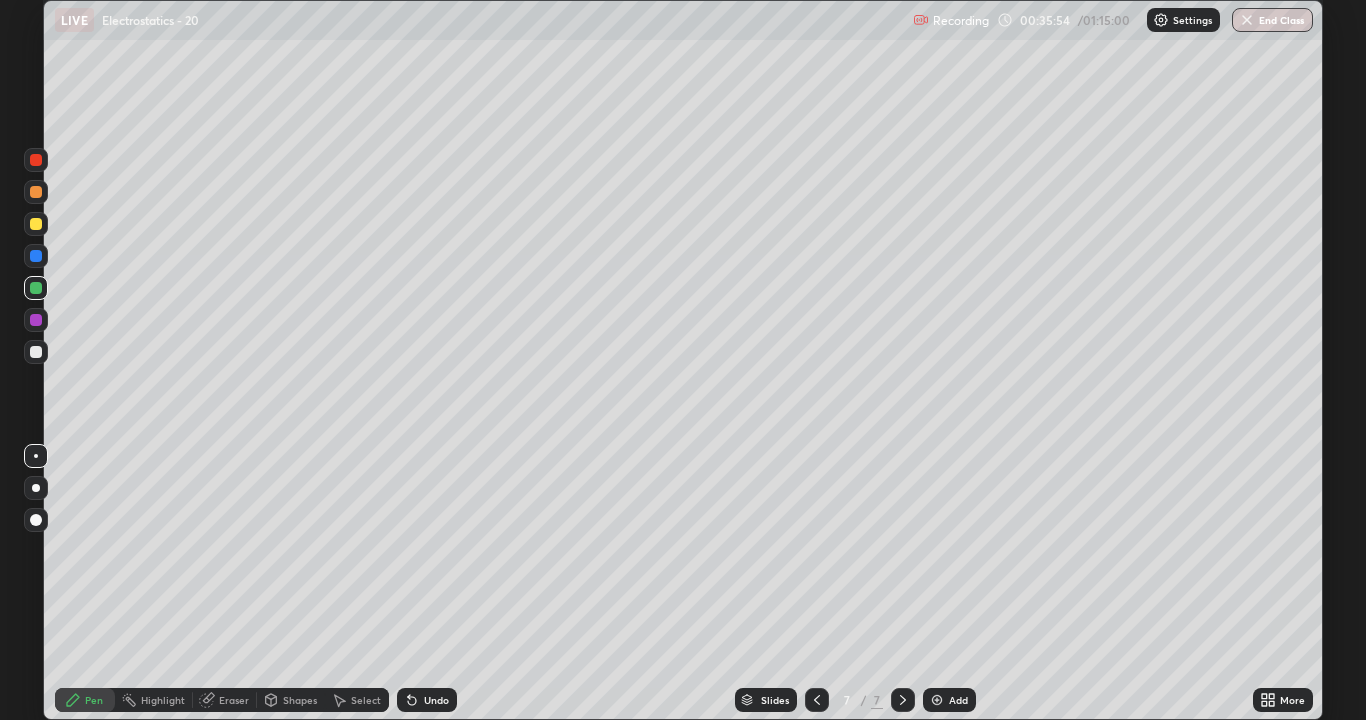 click on "Undo" at bounding box center (427, 700) 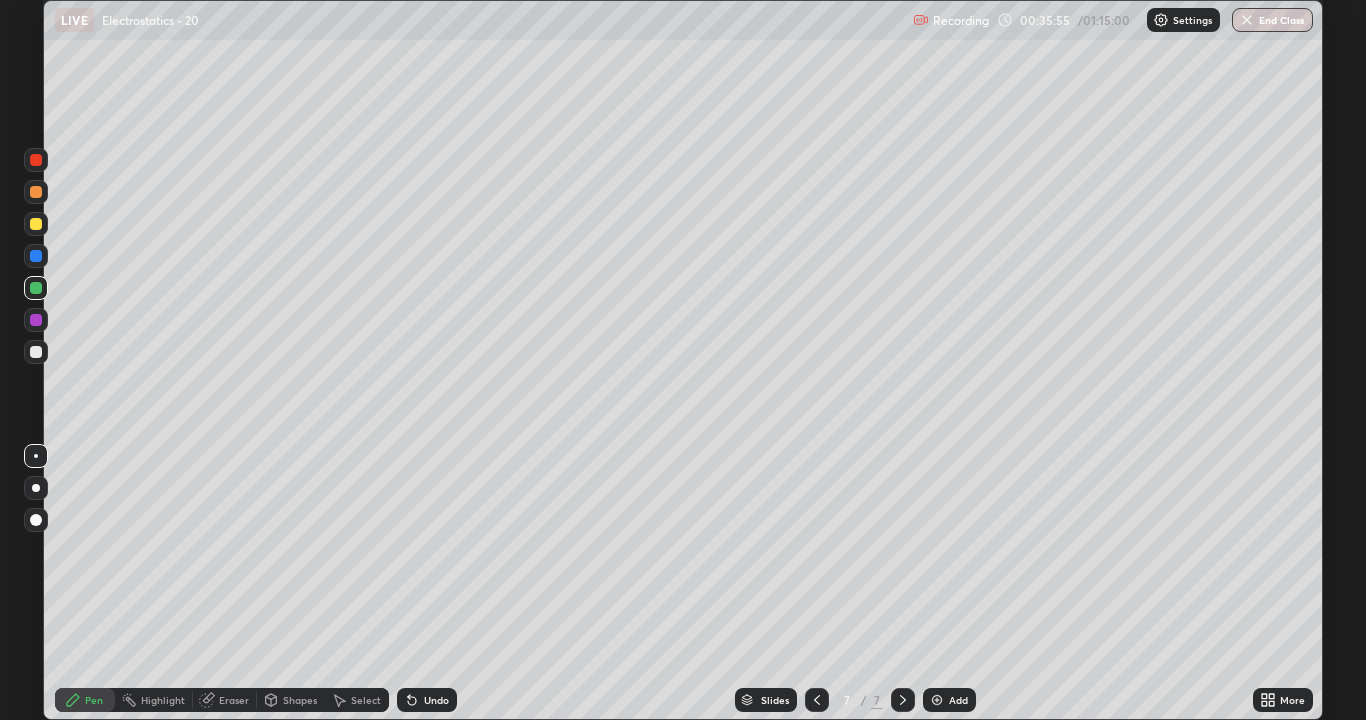 click on "Undo" at bounding box center (436, 700) 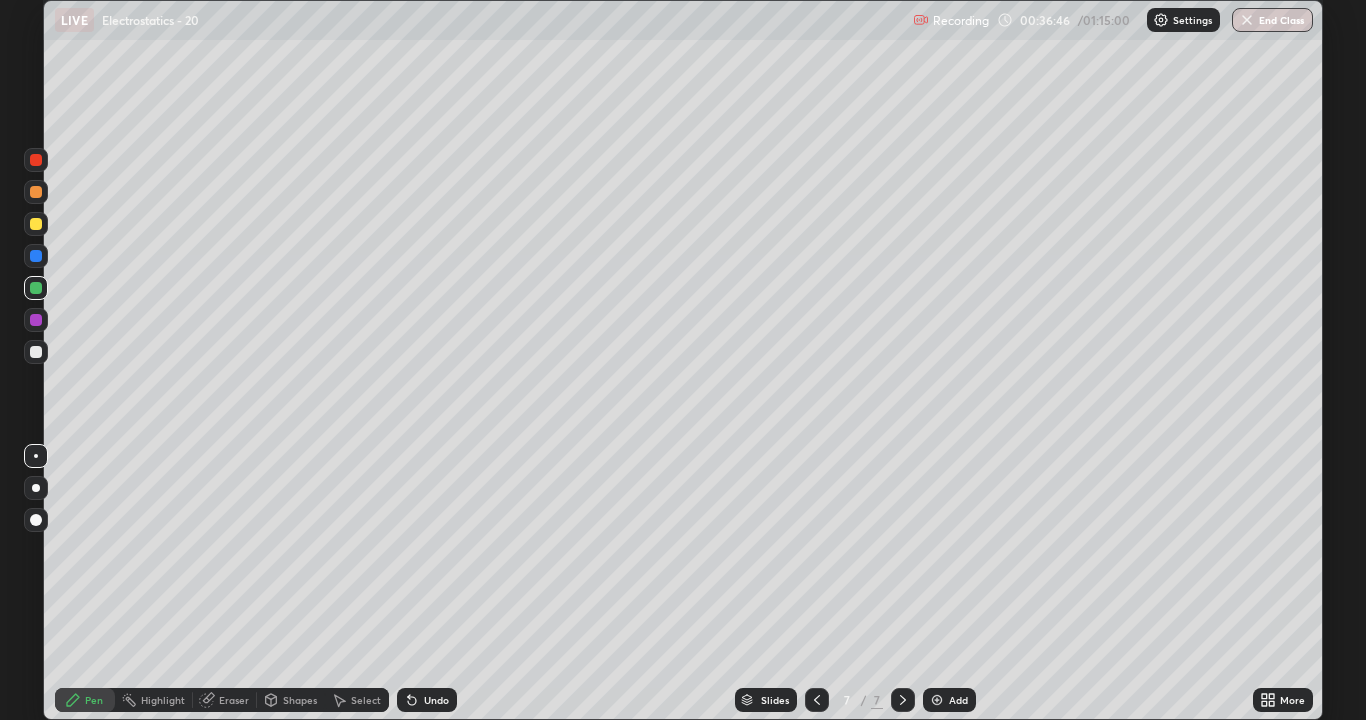 click on "Undo" at bounding box center (427, 700) 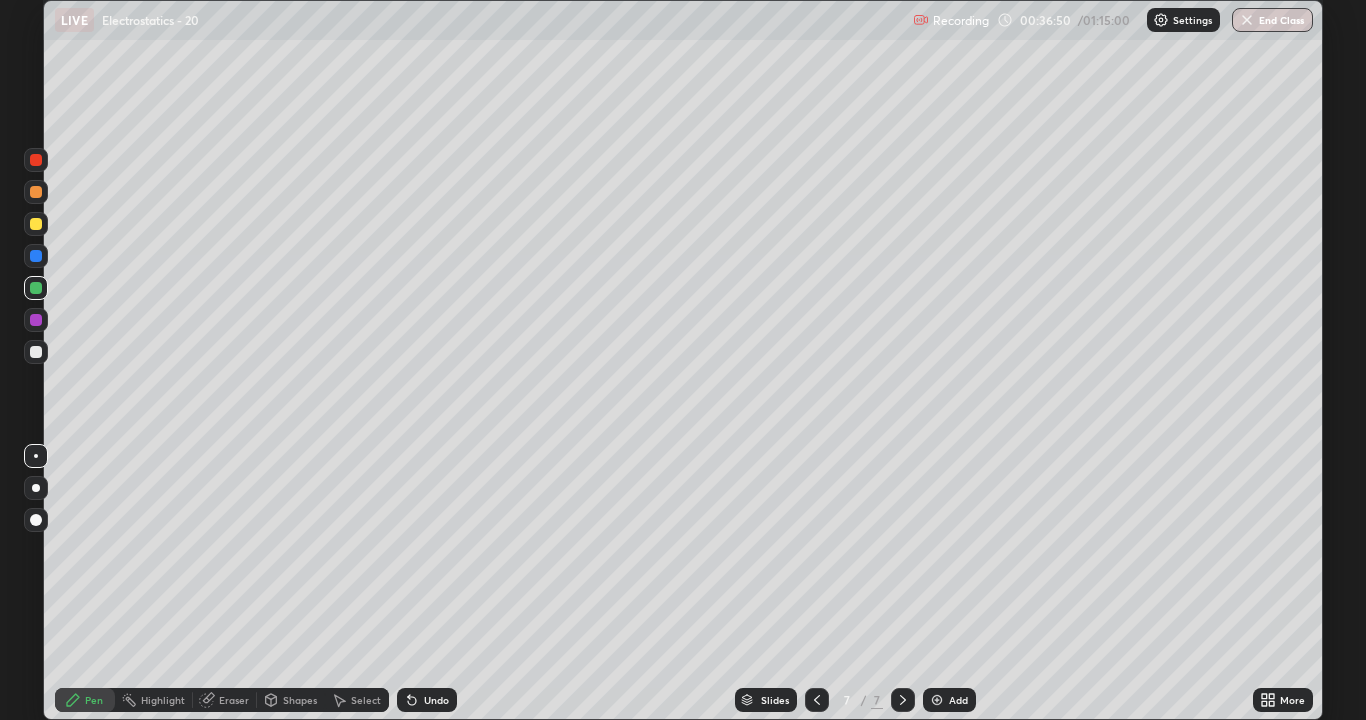 click 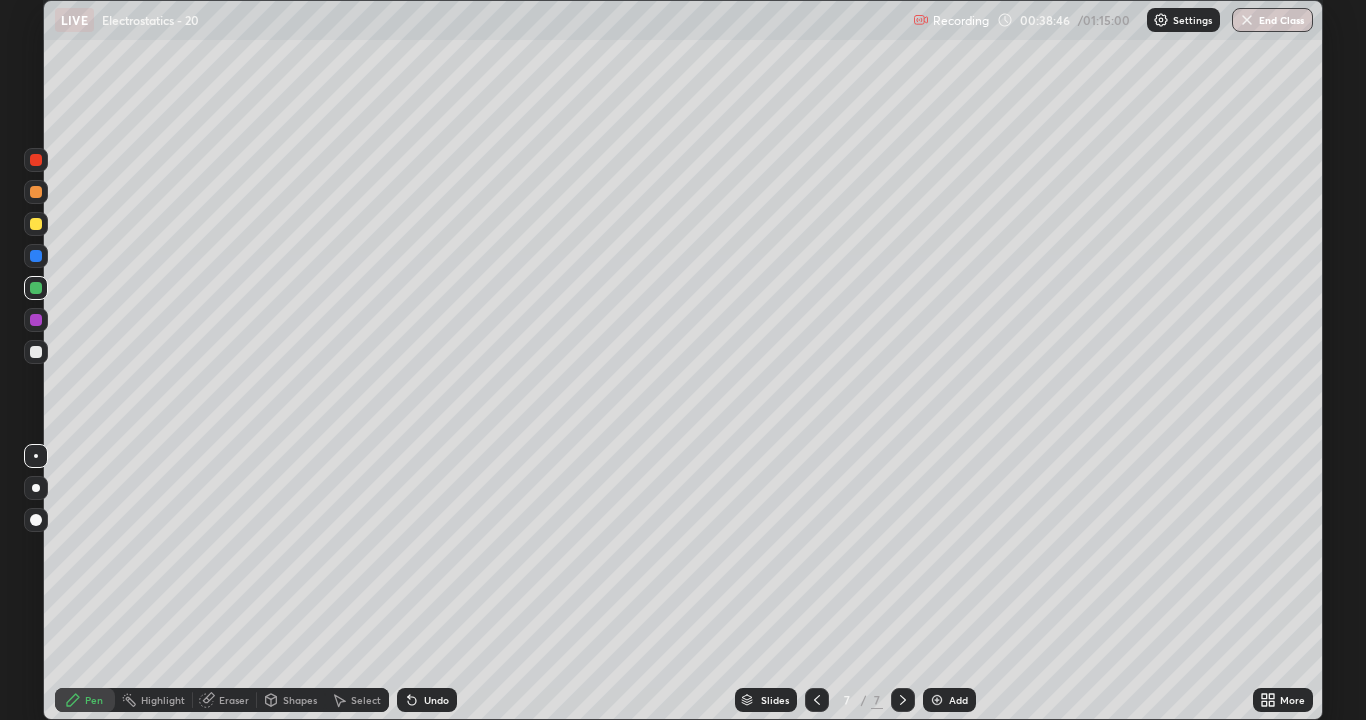 click at bounding box center (817, 700) 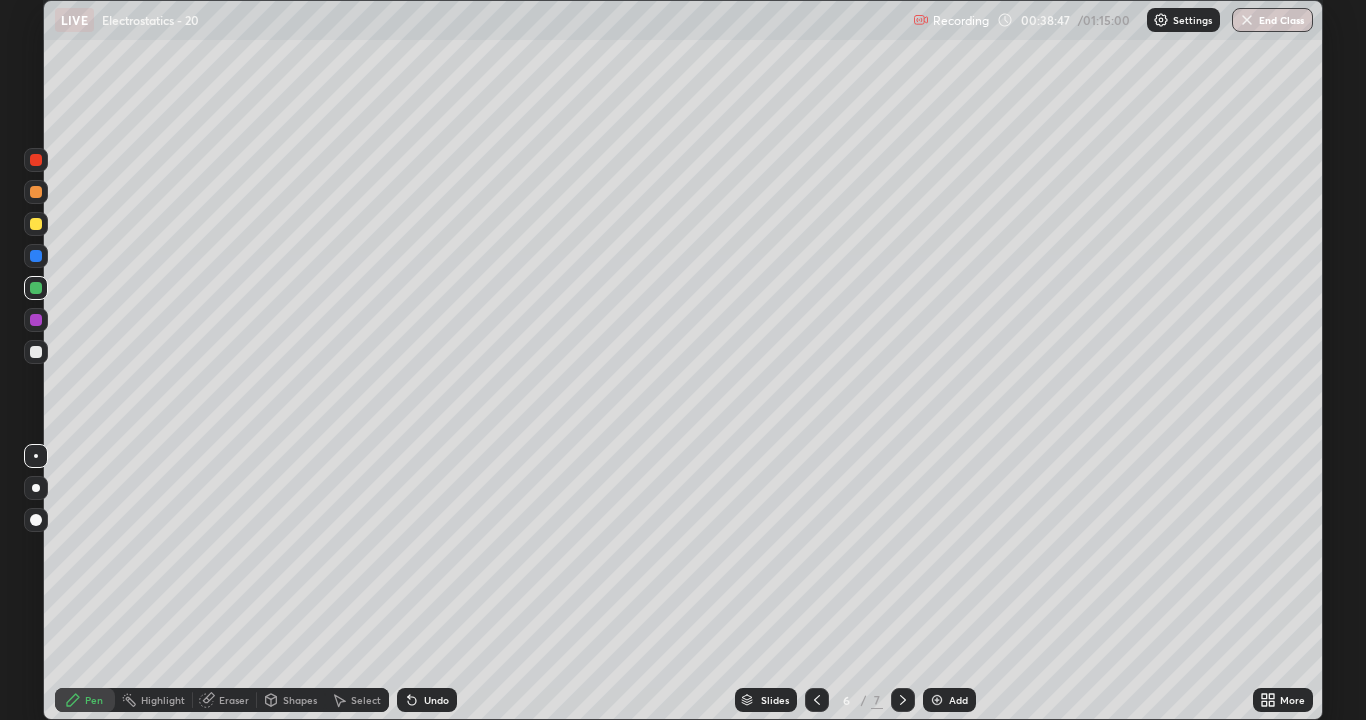click 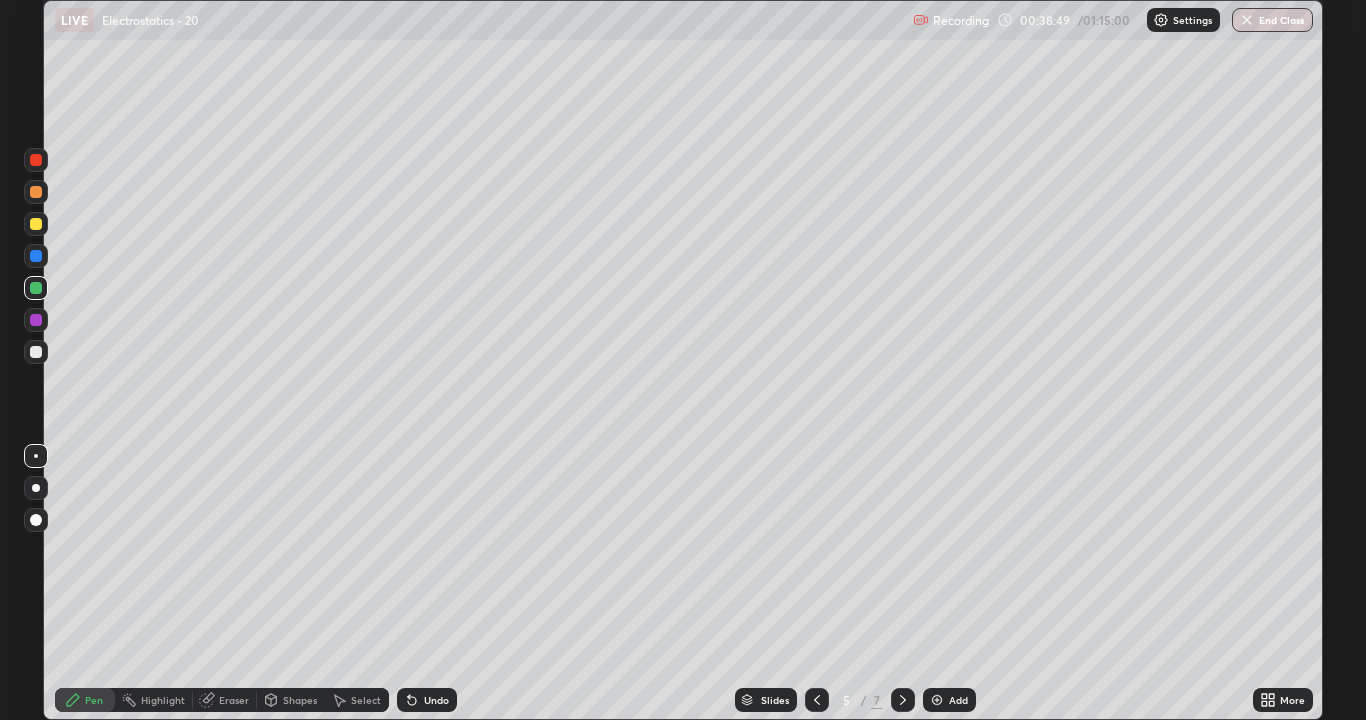 click 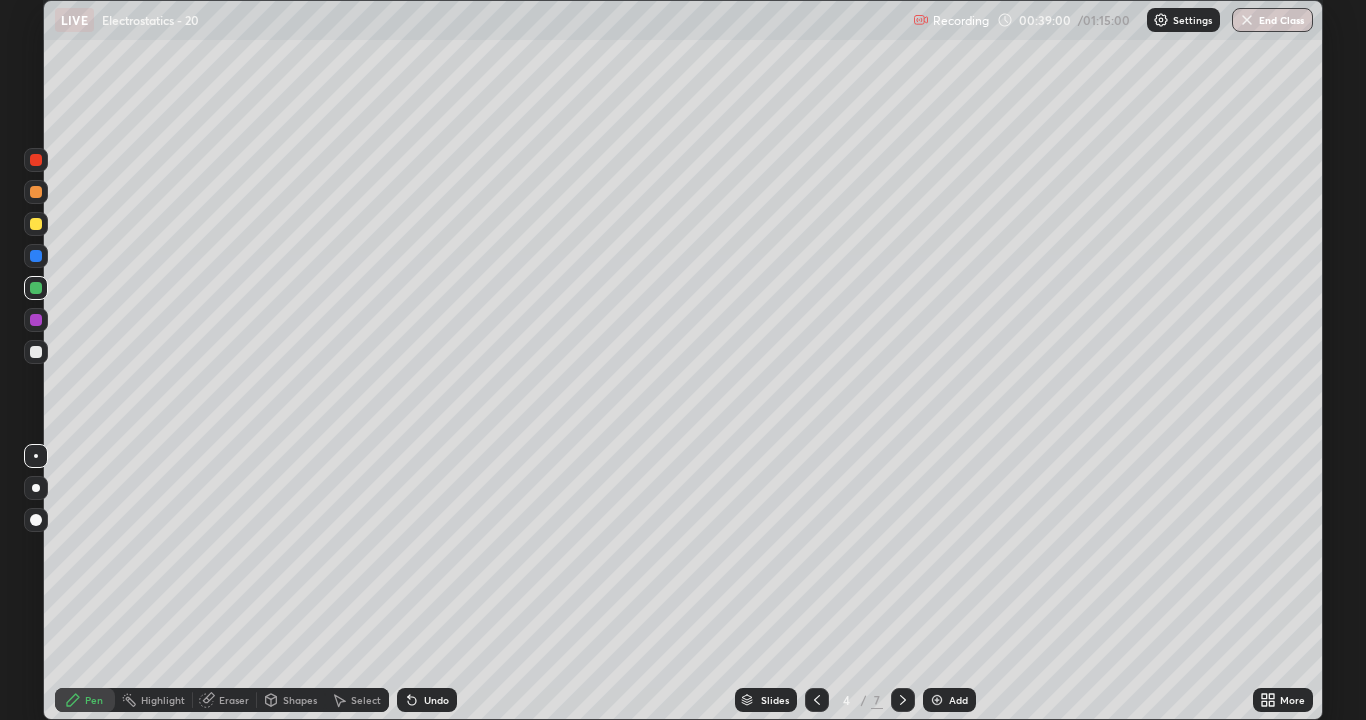 click 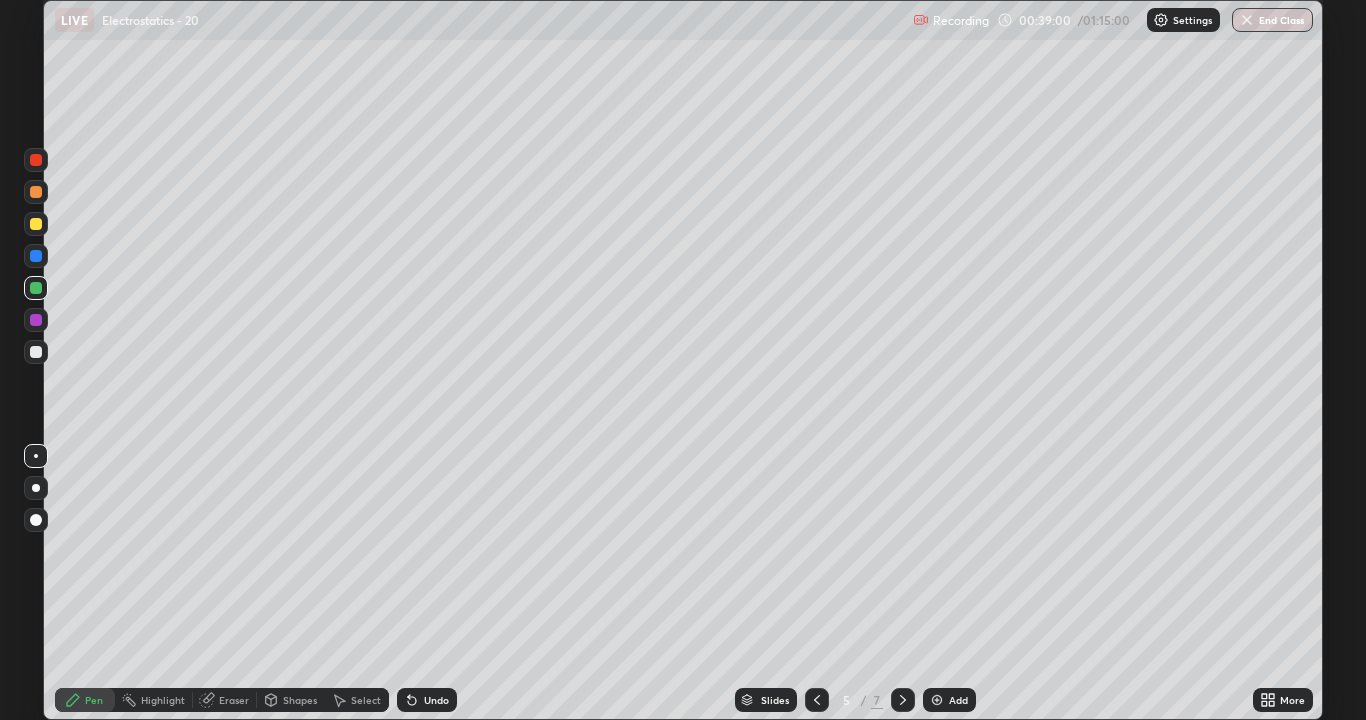 click 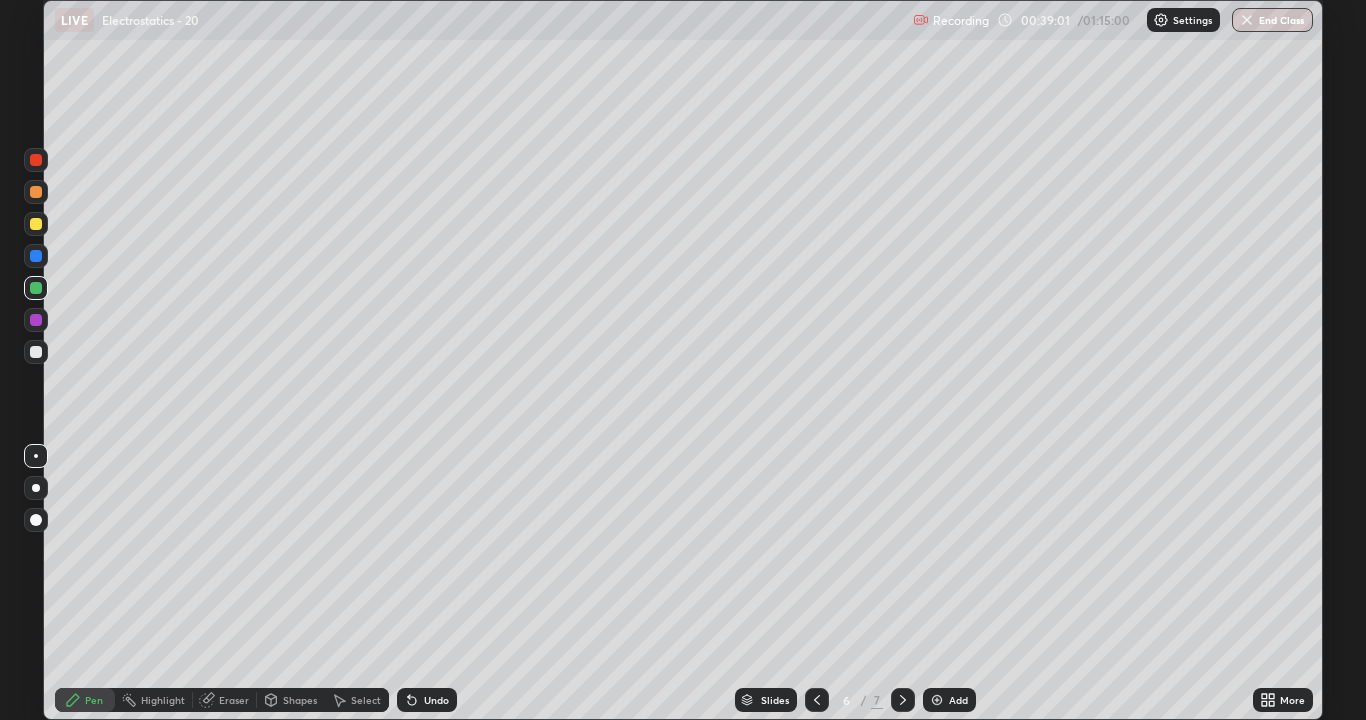 click 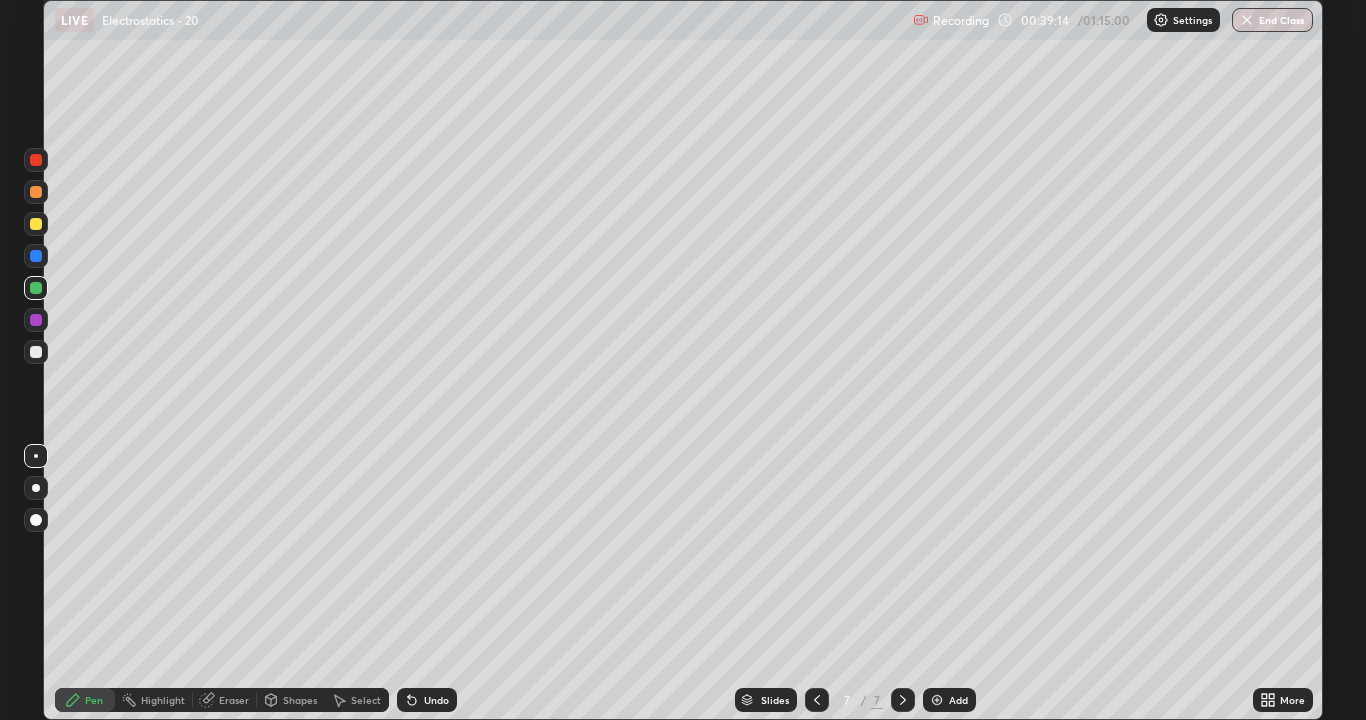 click 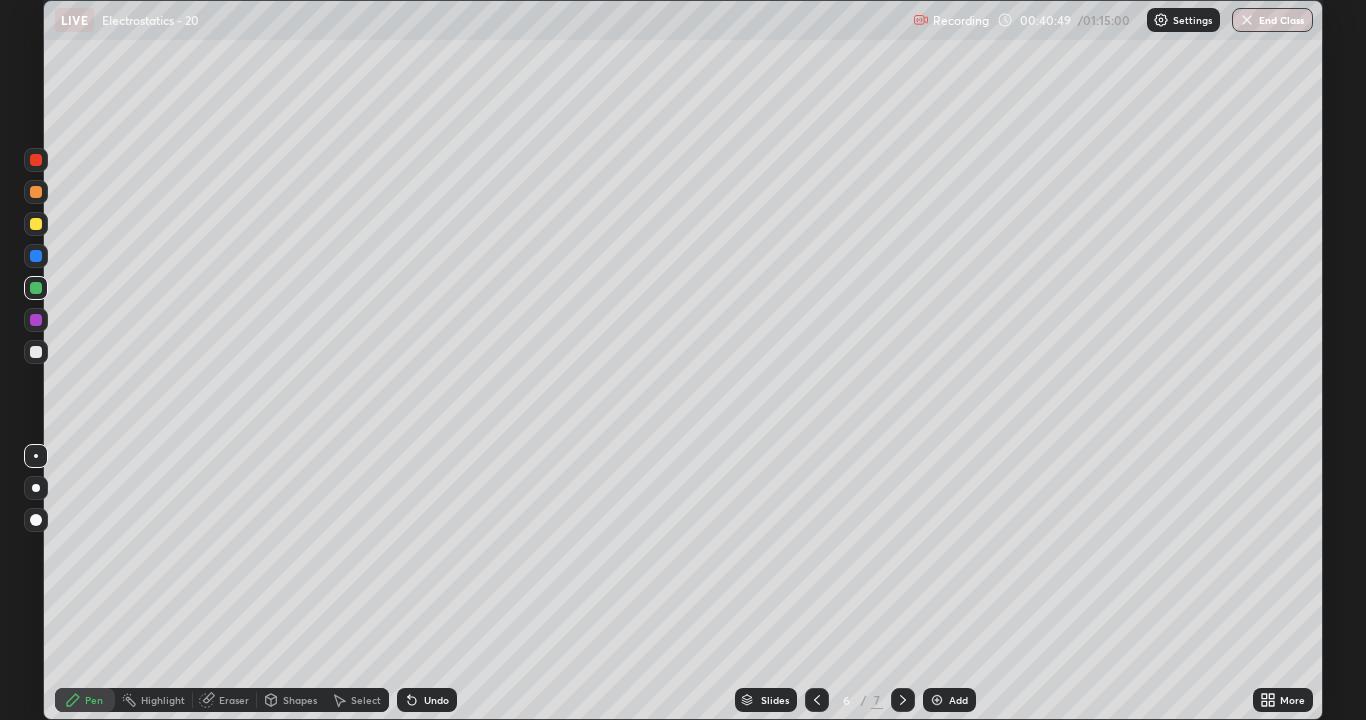 click 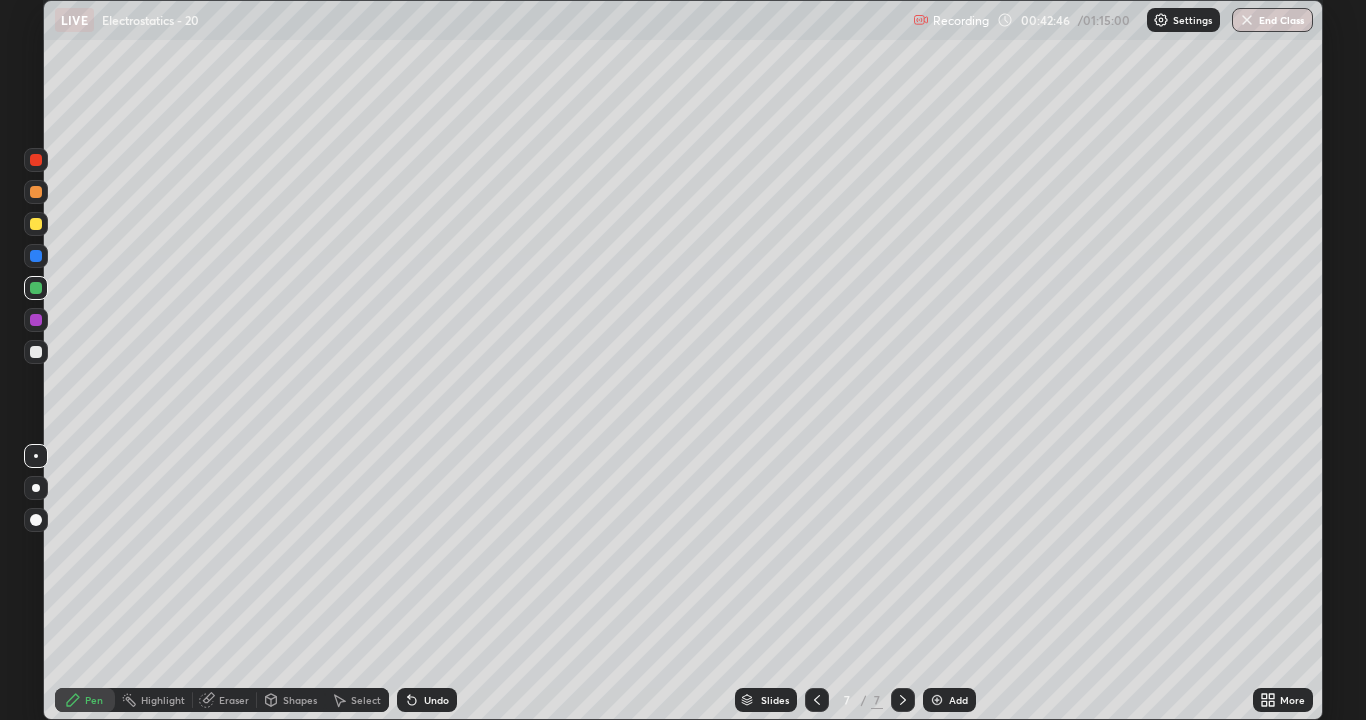 click at bounding box center (36, 352) 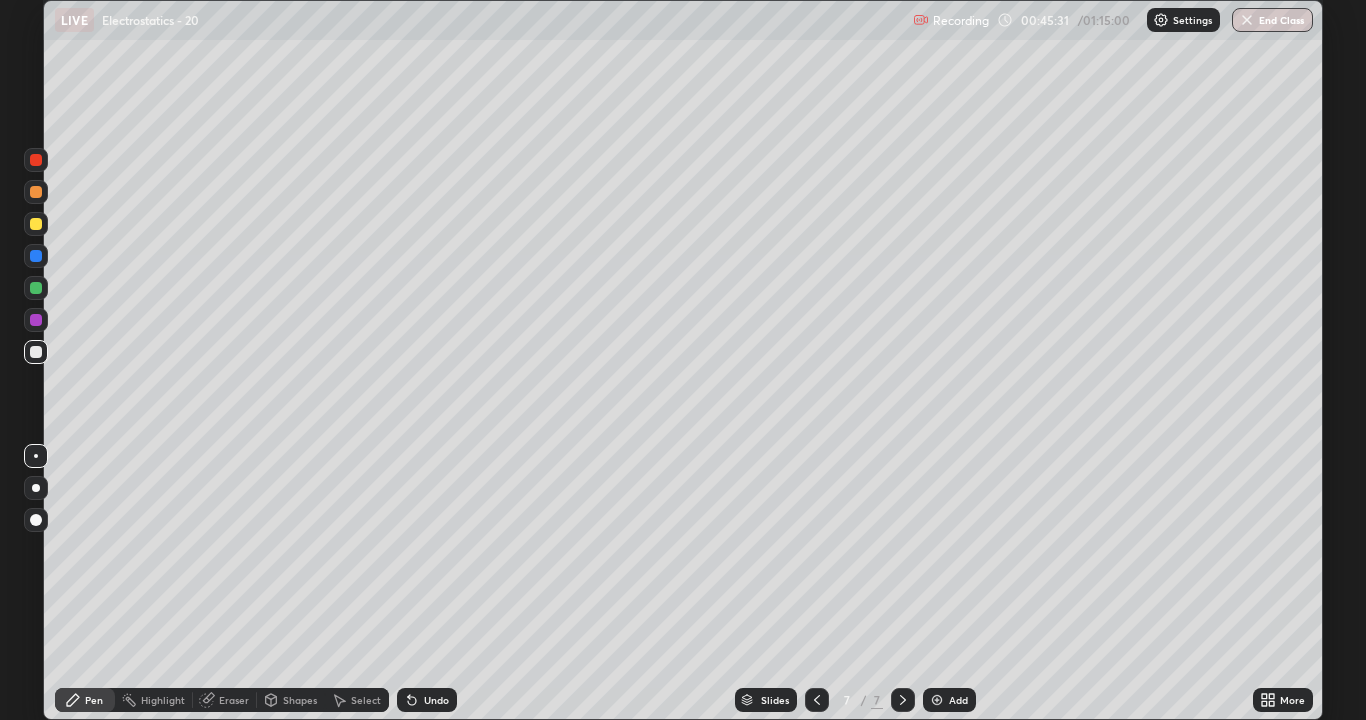 click on "Add" at bounding box center (949, 700) 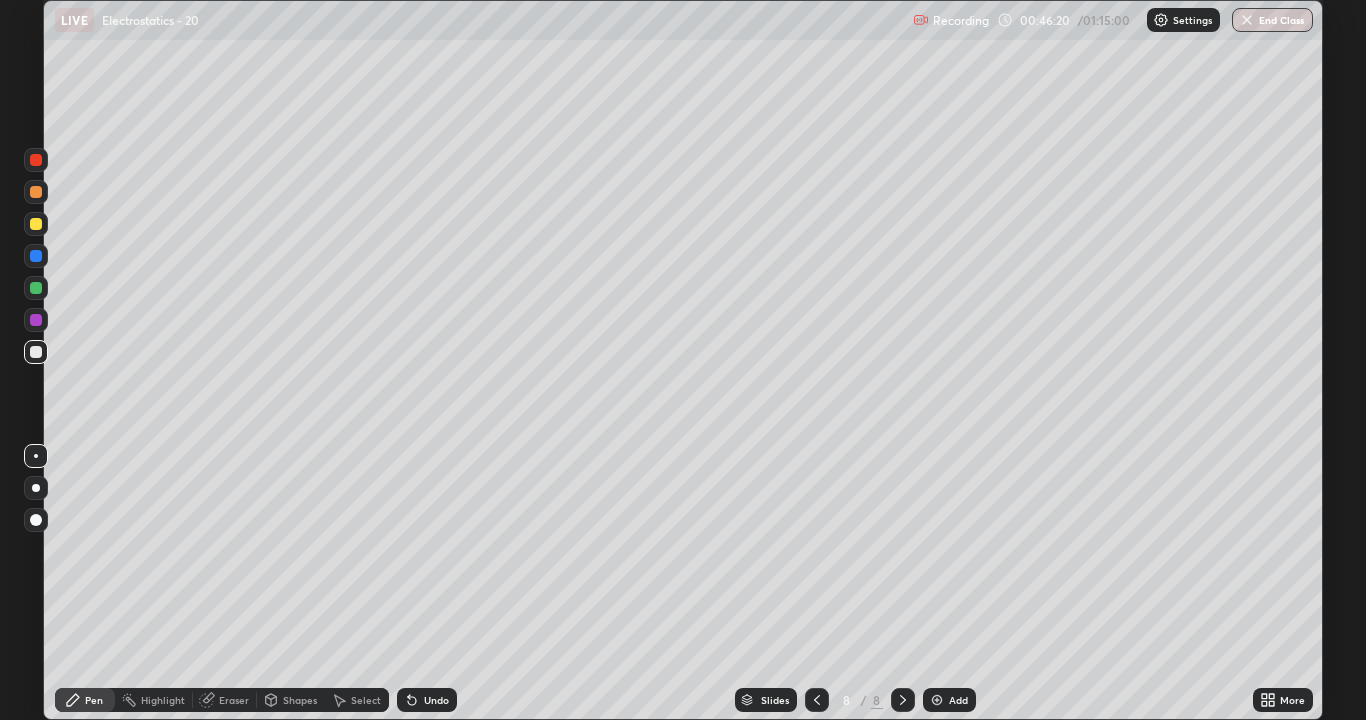 click at bounding box center [36, 352] 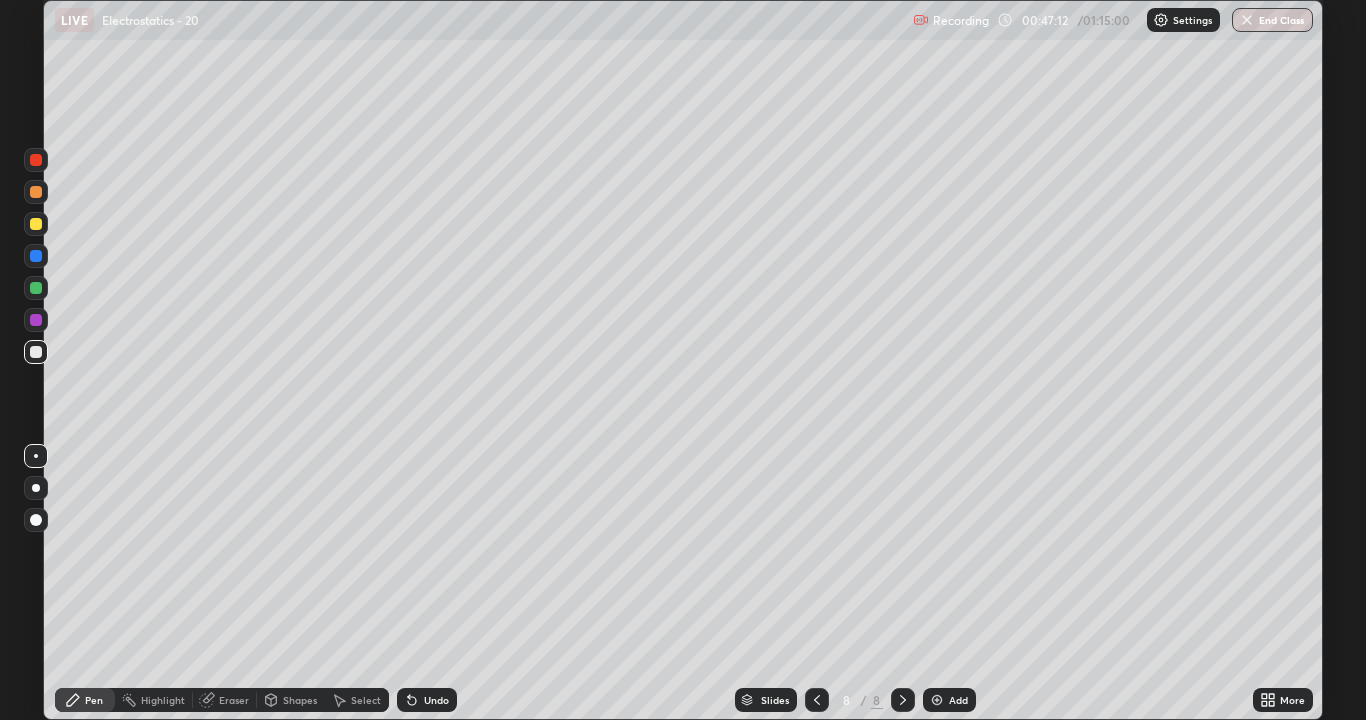 click at bounding box center [36, 224] 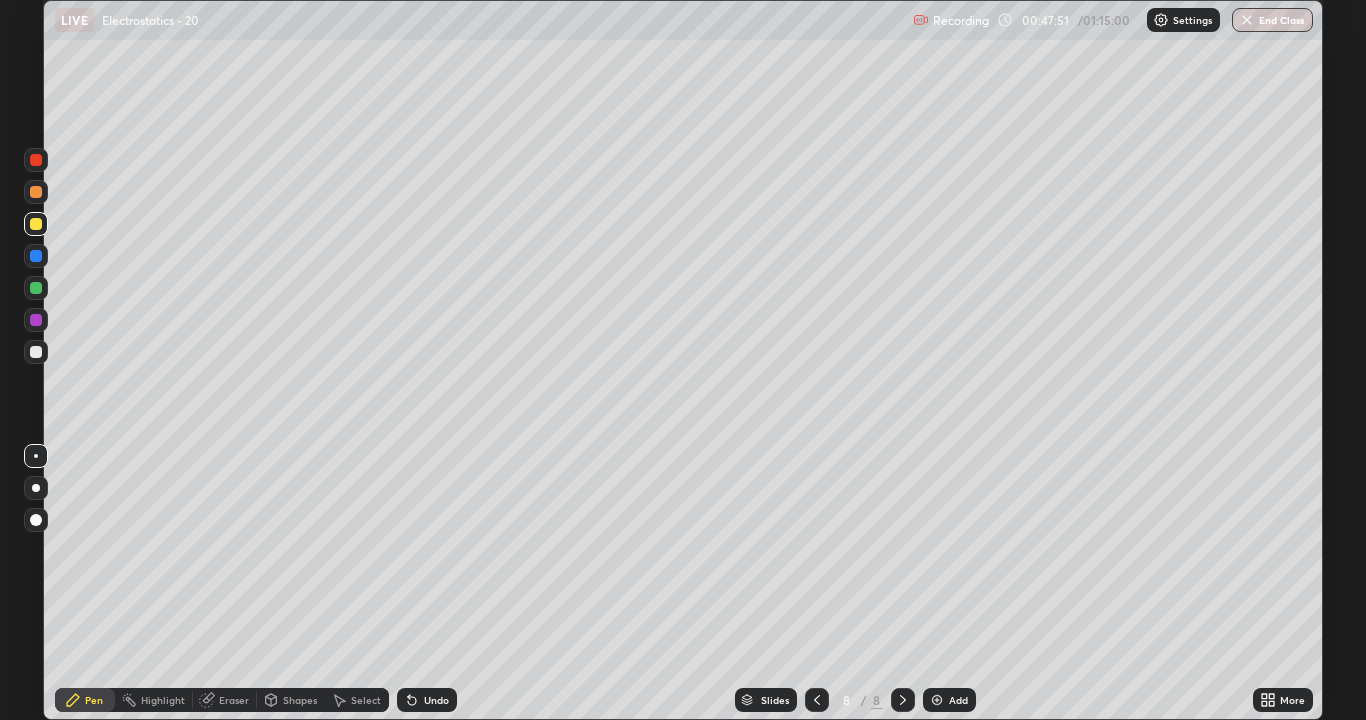 click 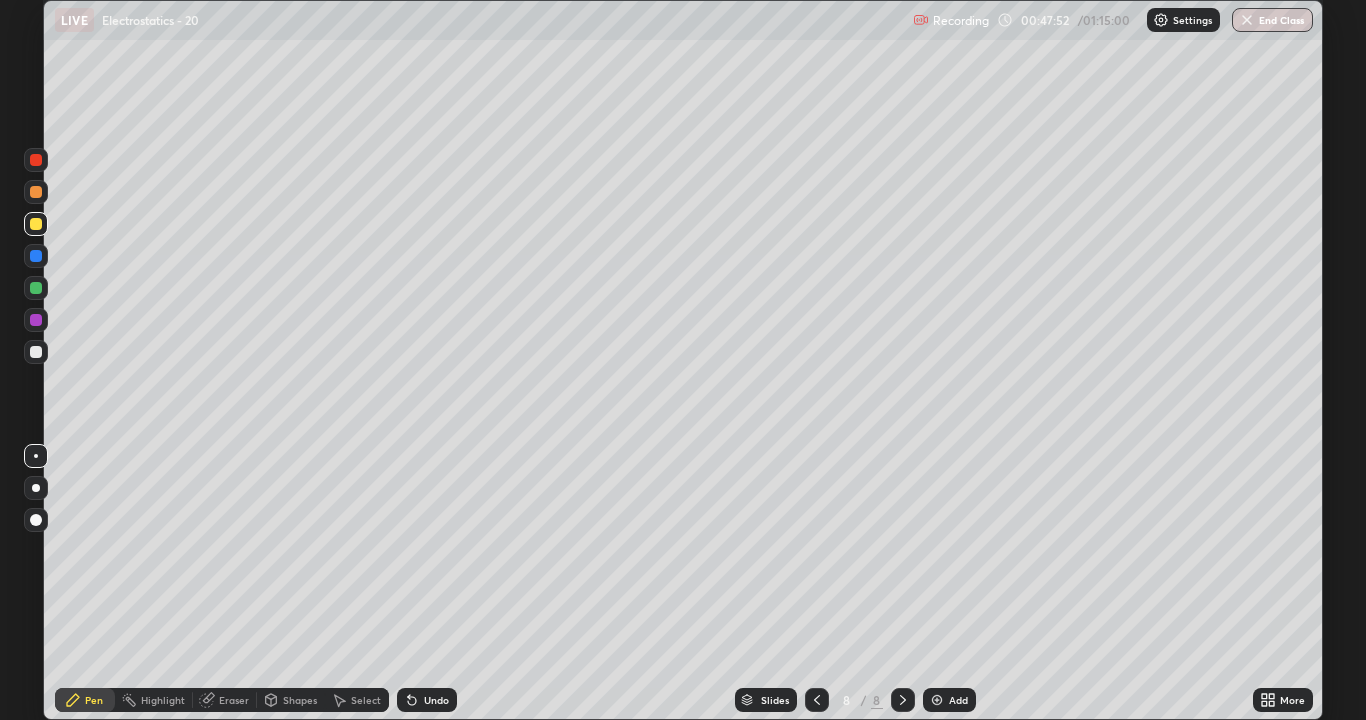 click 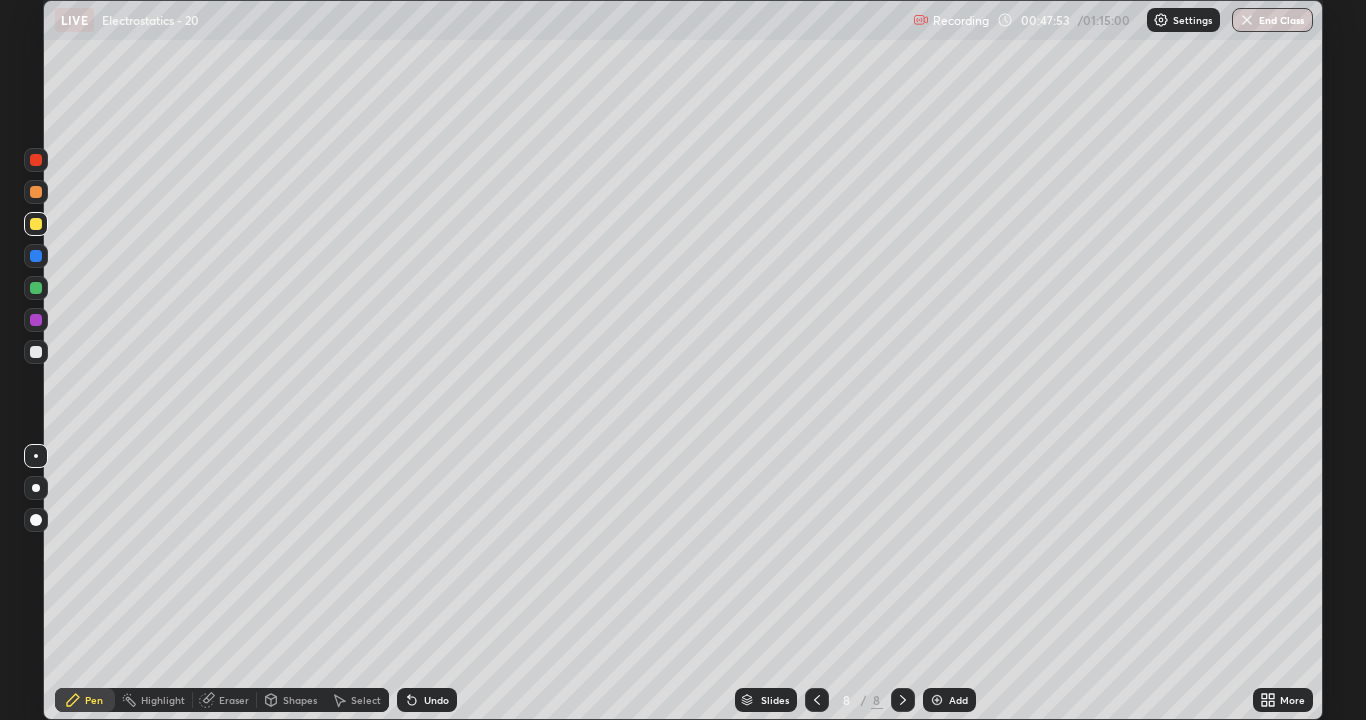 click on "Undo" at bounding box center [427, 700] 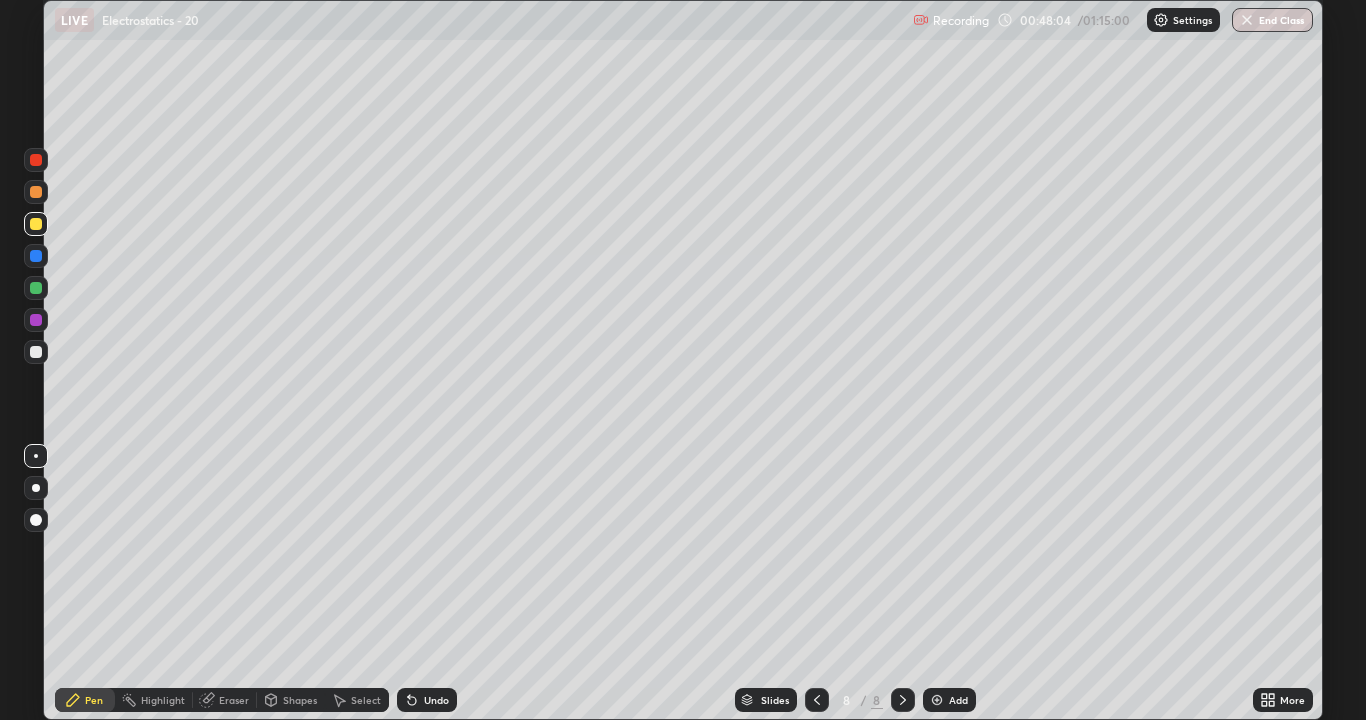 click on "Undo" at bounding box center (436, 700) 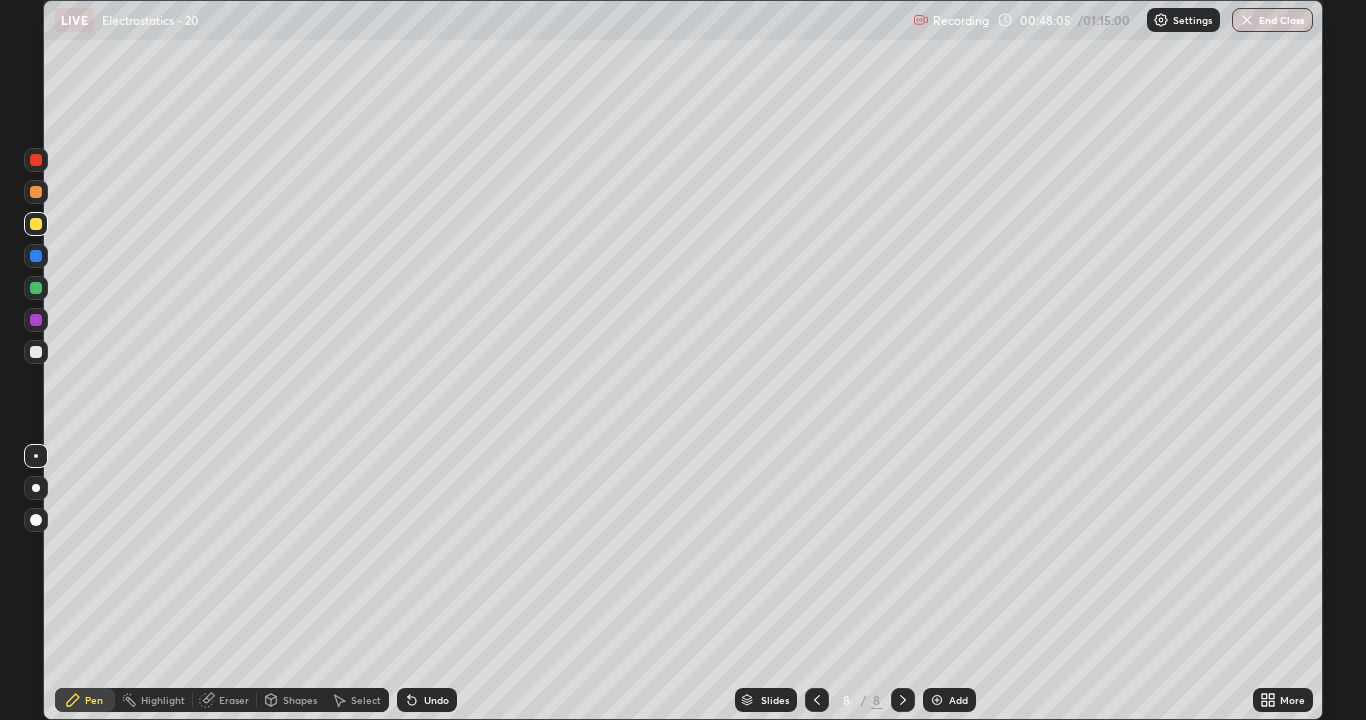 click on "Undo" at bounding box center [427, 700] 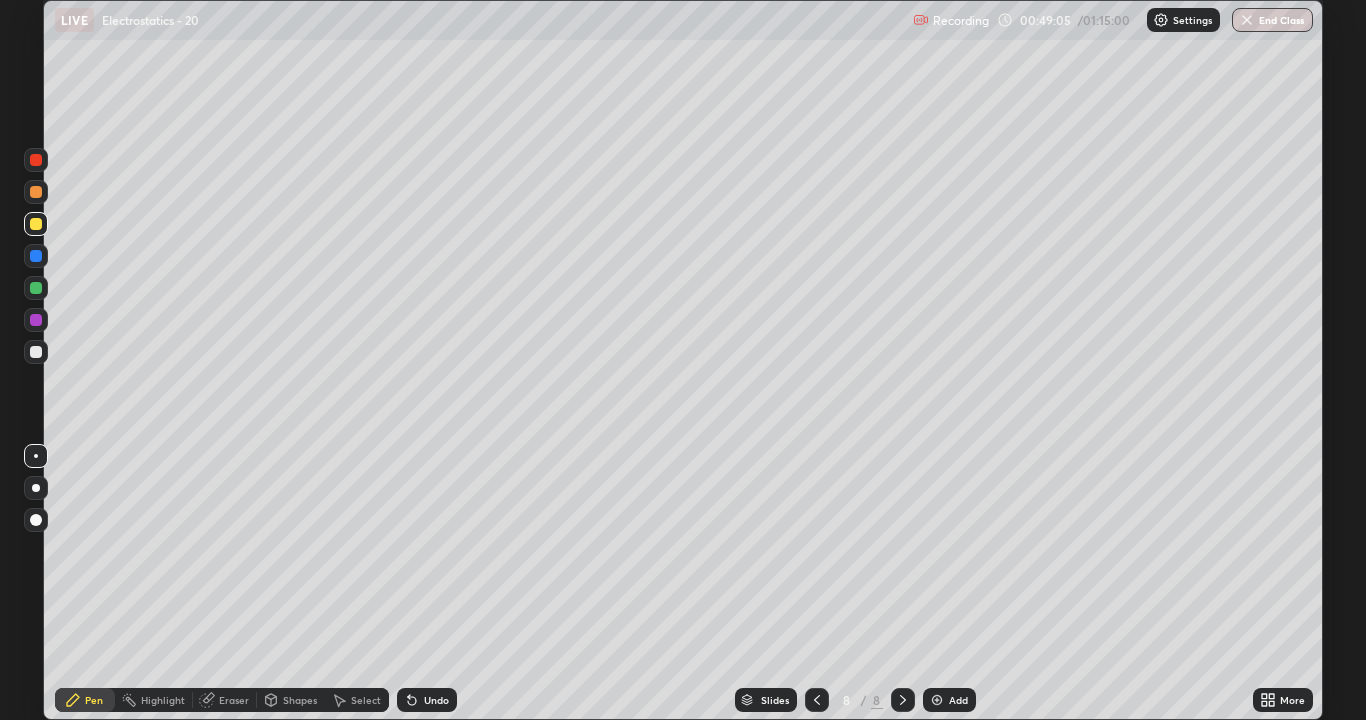 click 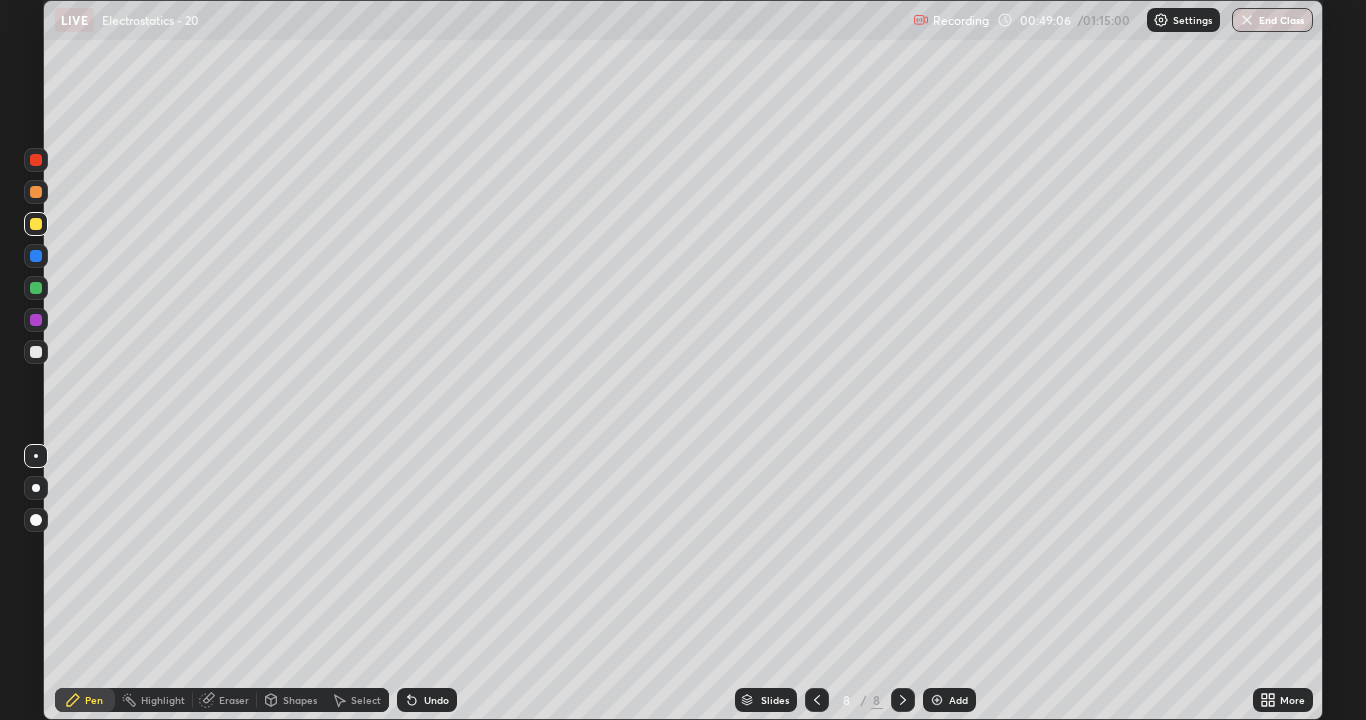 click 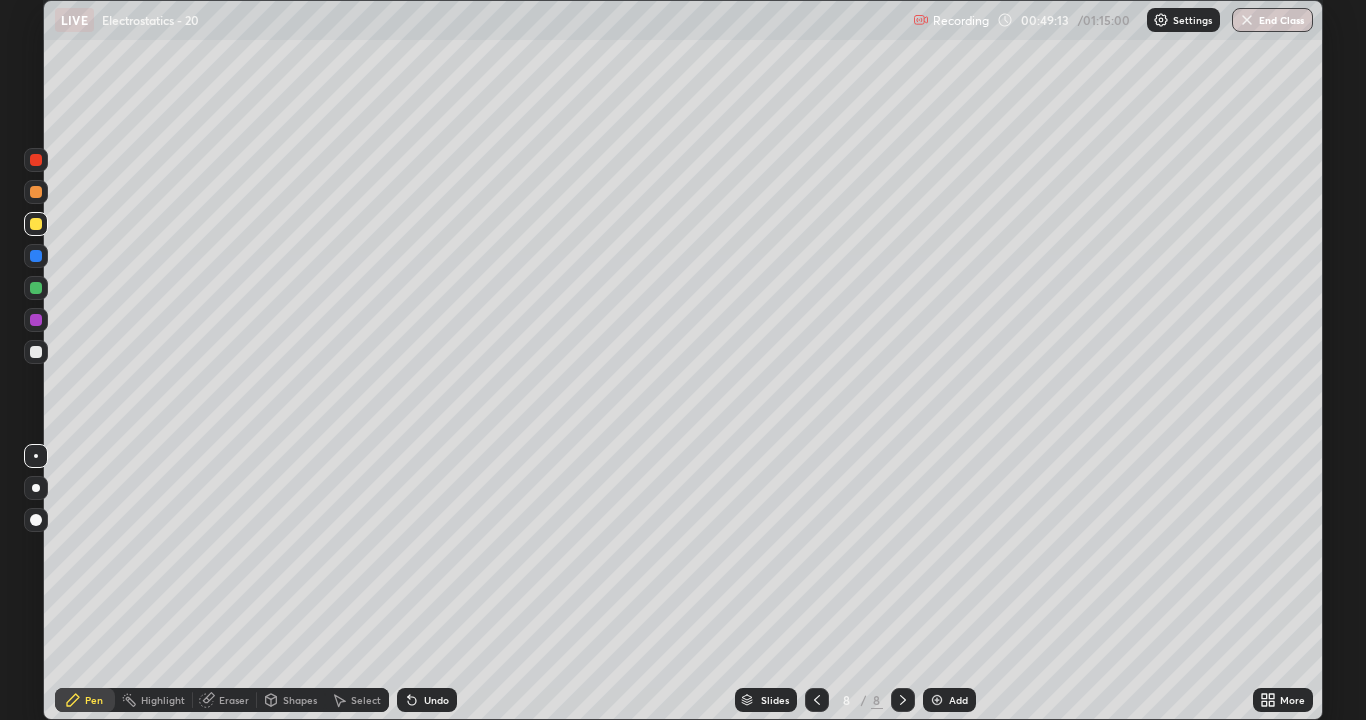 click on "Select" at bounding box center (366, 700) 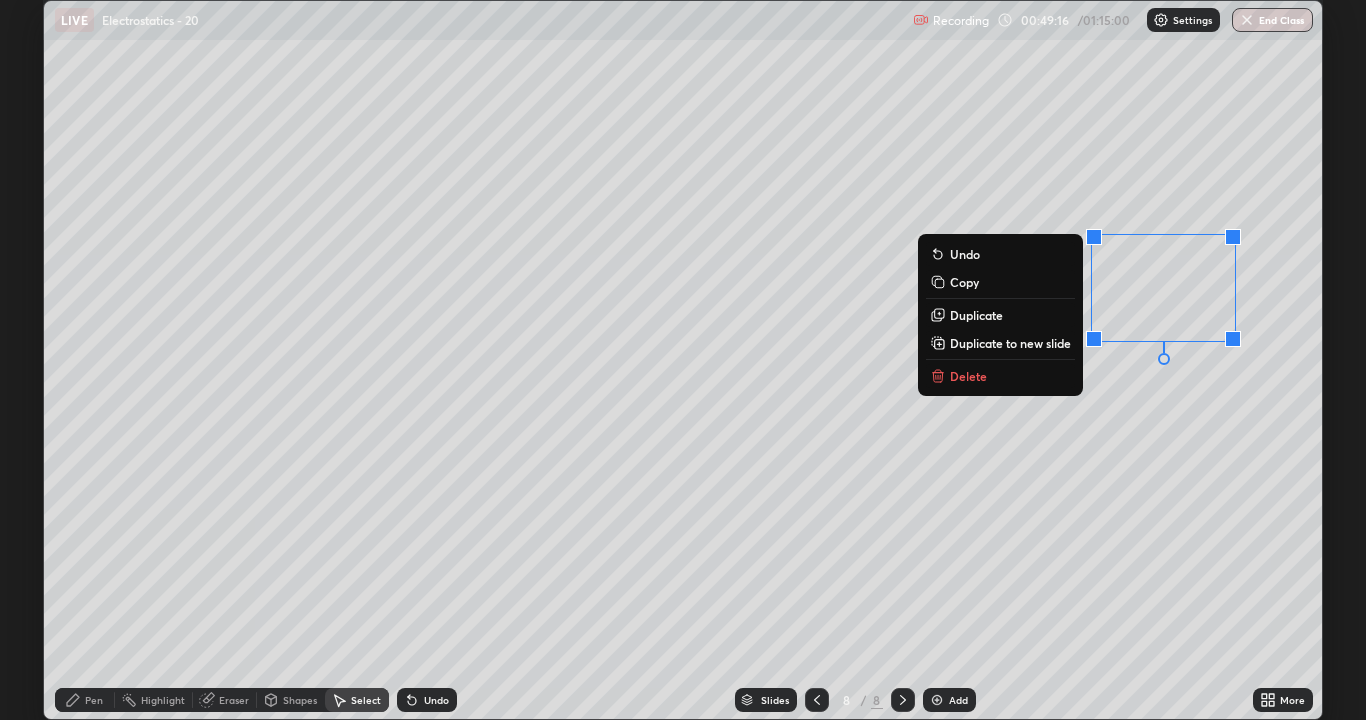 click on "Delete" at bounding box center (968, 376) 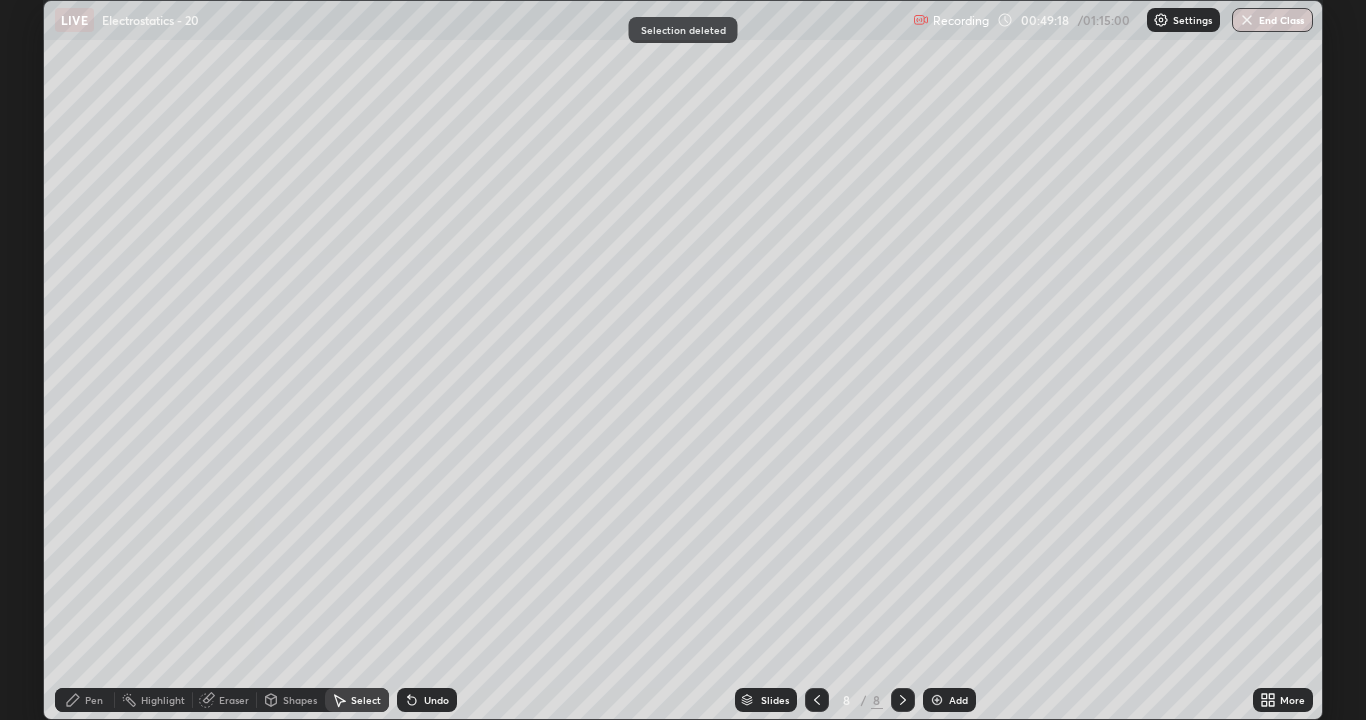 click 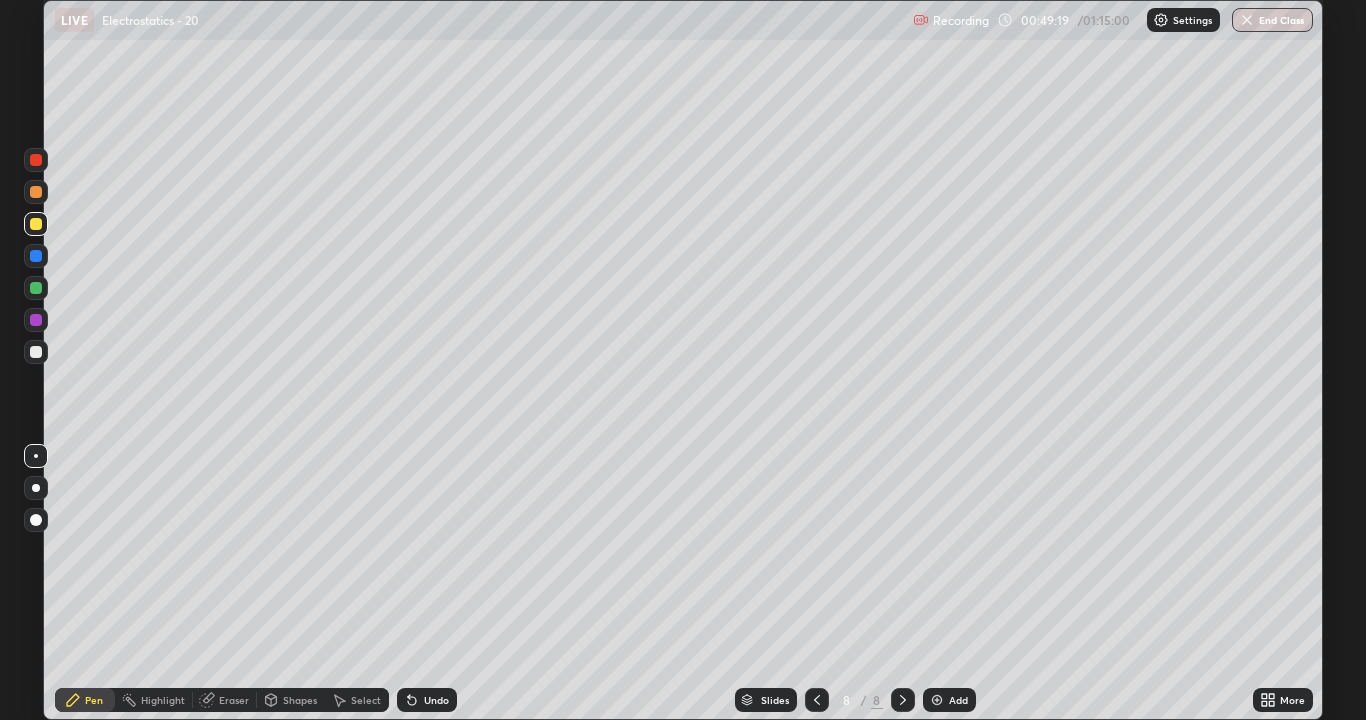click at bounding box center (36, 224) 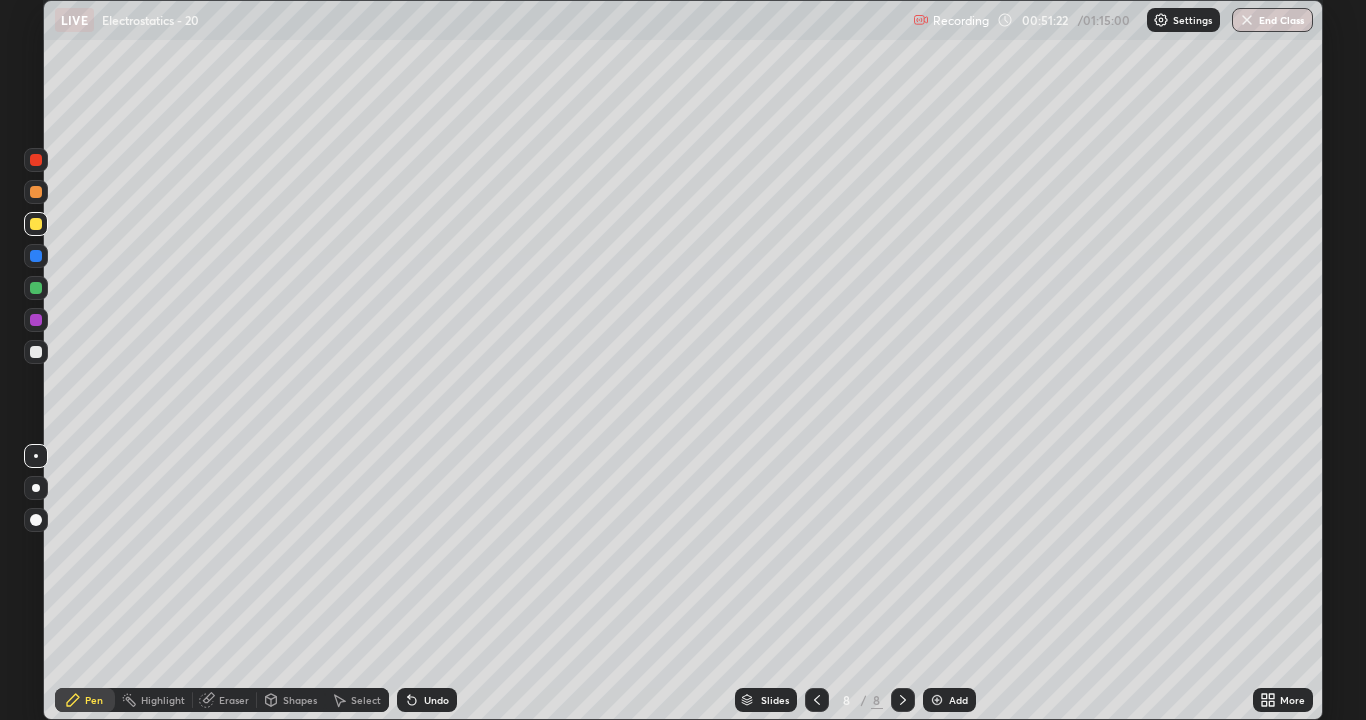 click on "Select" at bounding box center [366, 700] 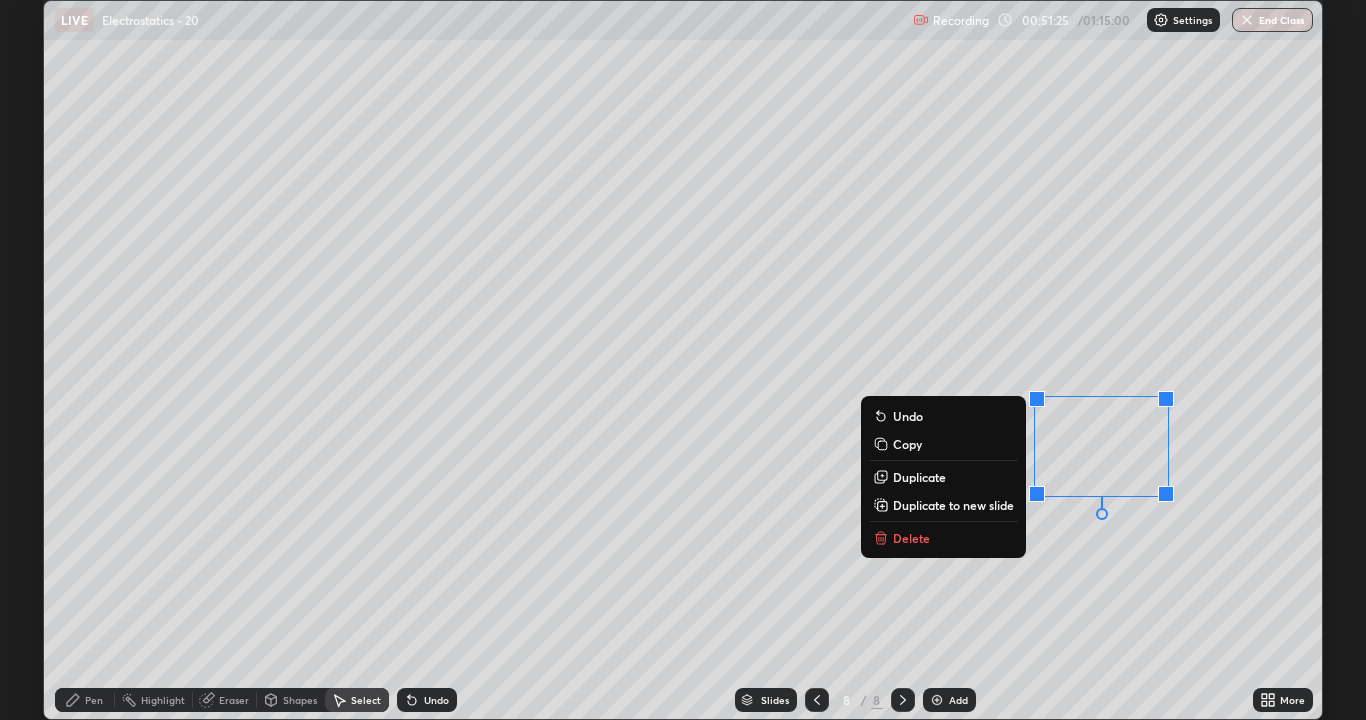 click on "Delete" at bounding box center (911, 538) 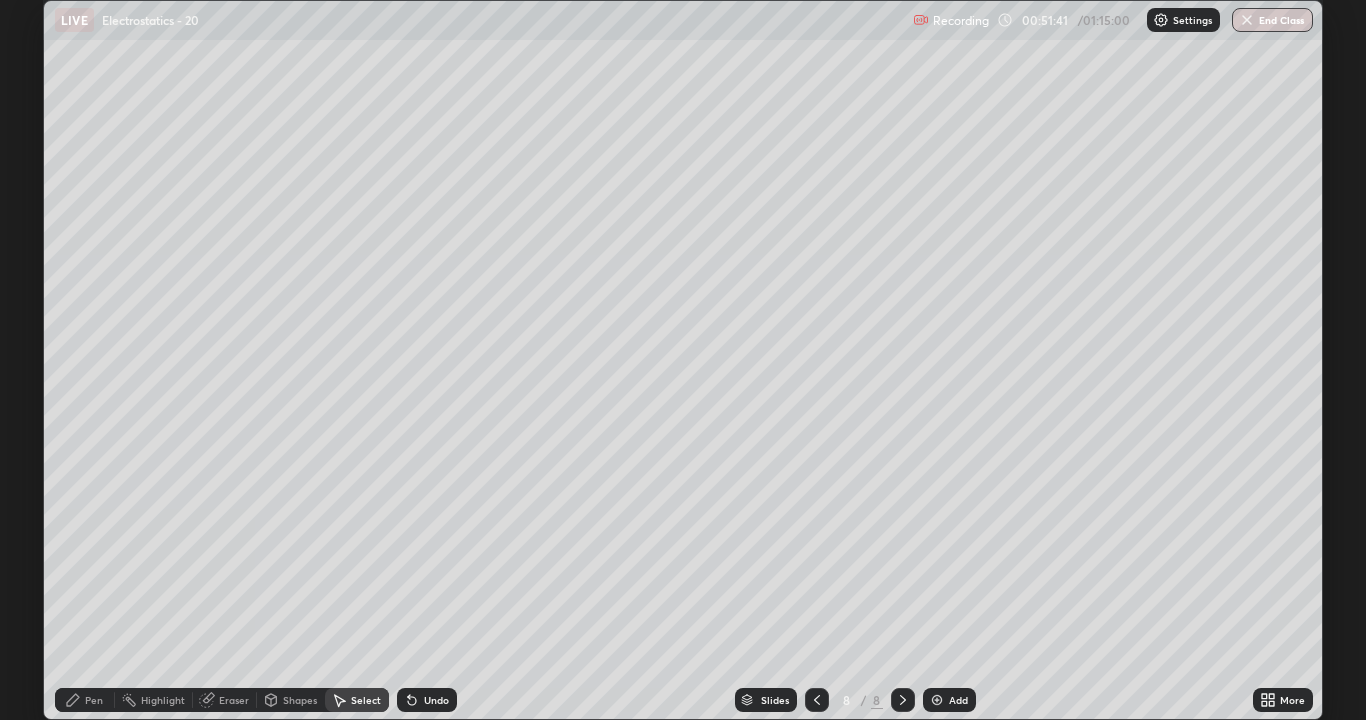 click on "Pen" at bounding box center (85, 700) 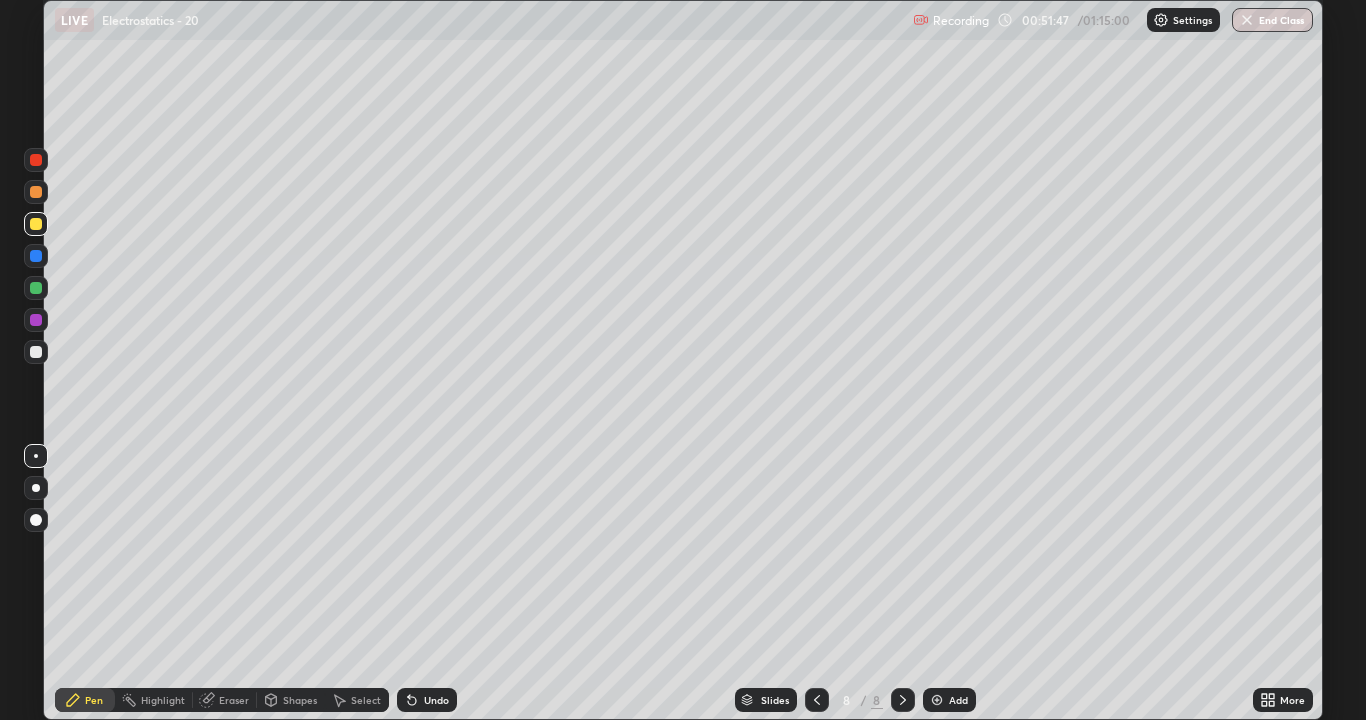 click on "Undo" at bounding box center (436, 700) 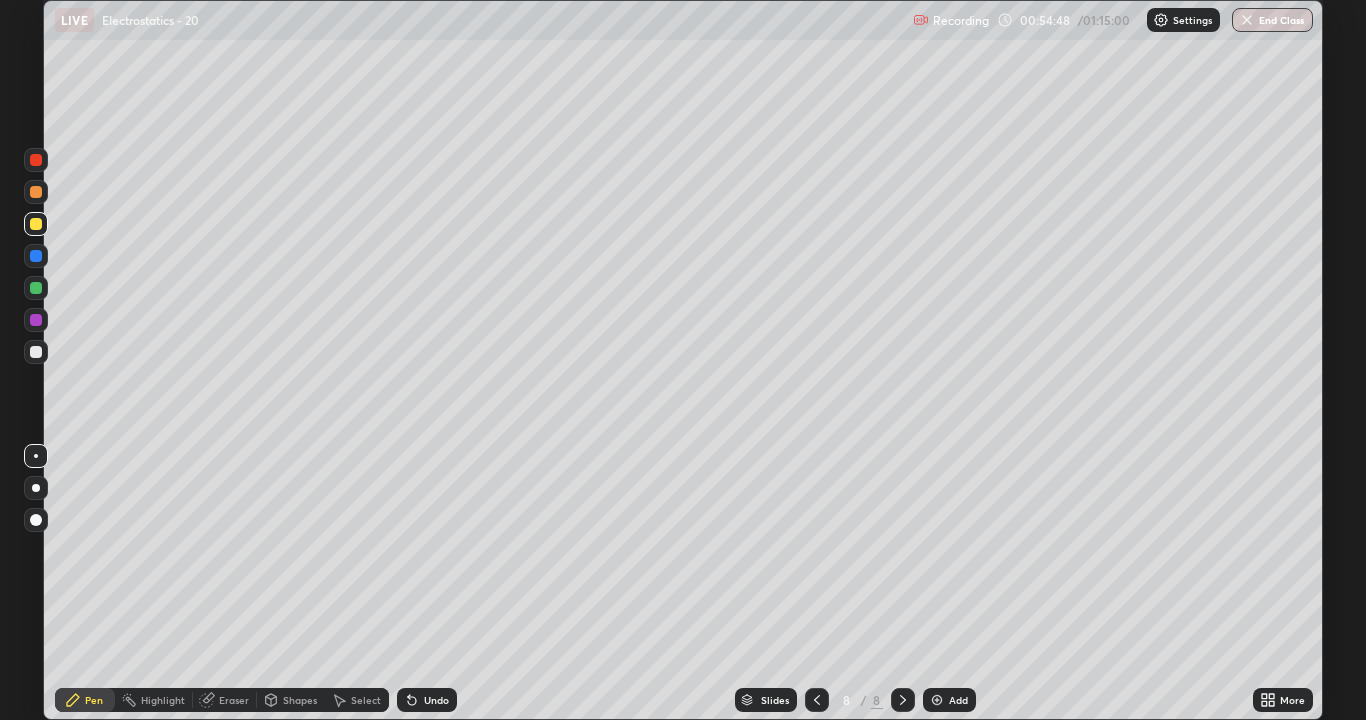 click at bounding box center [36, 288] 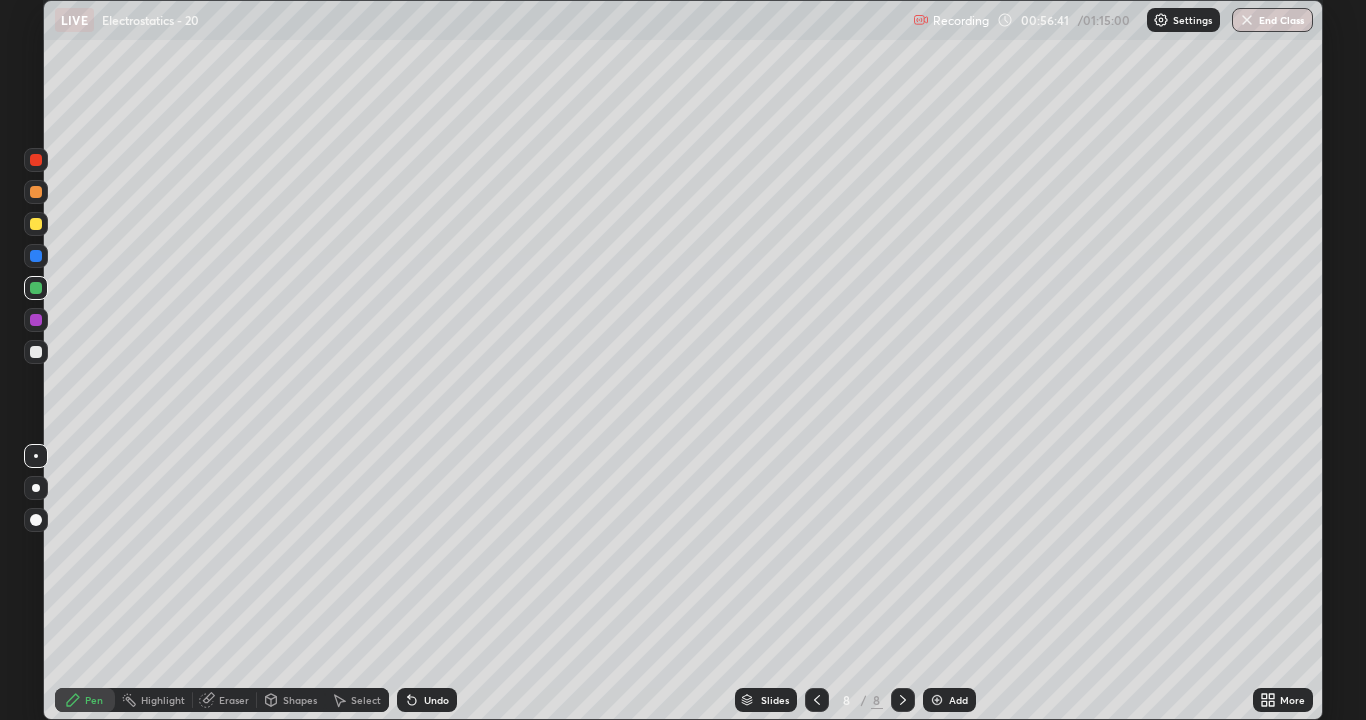 click on "Undo" at bounding box center (427, 700) 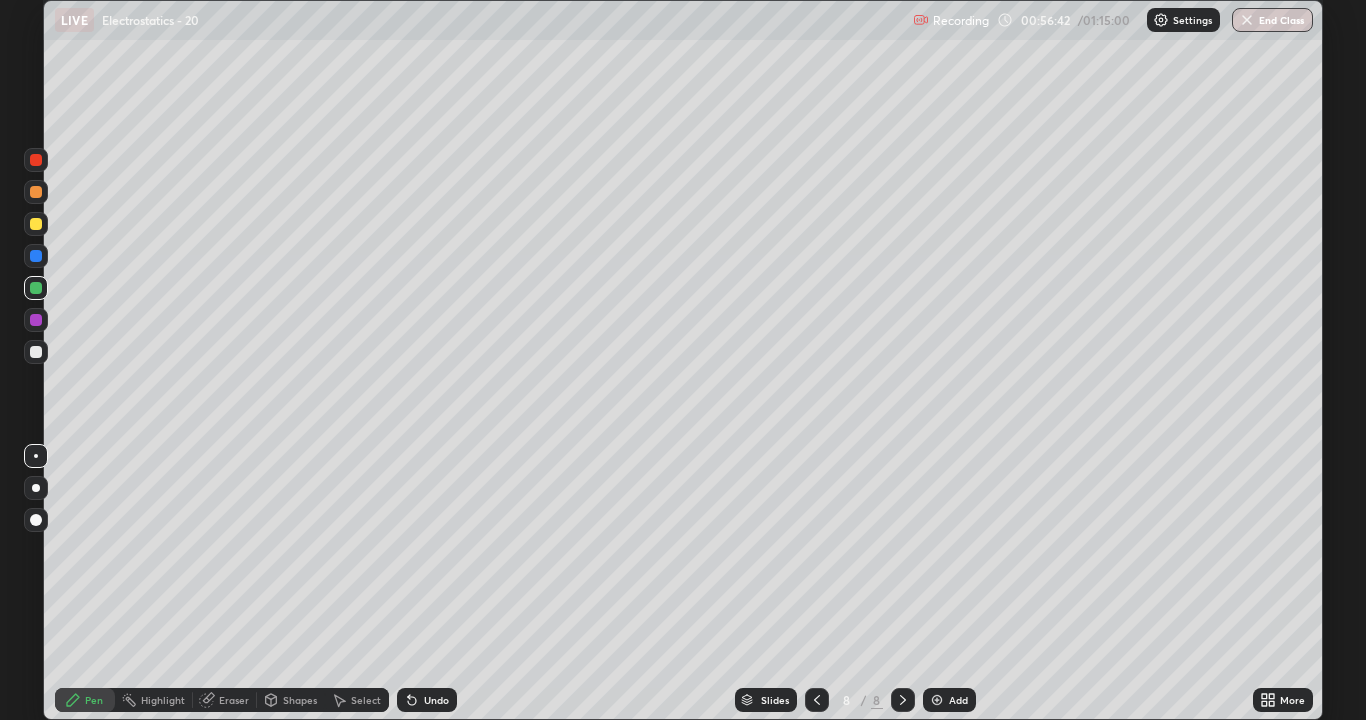 click on "Undo" at bounding box center [436, 700] 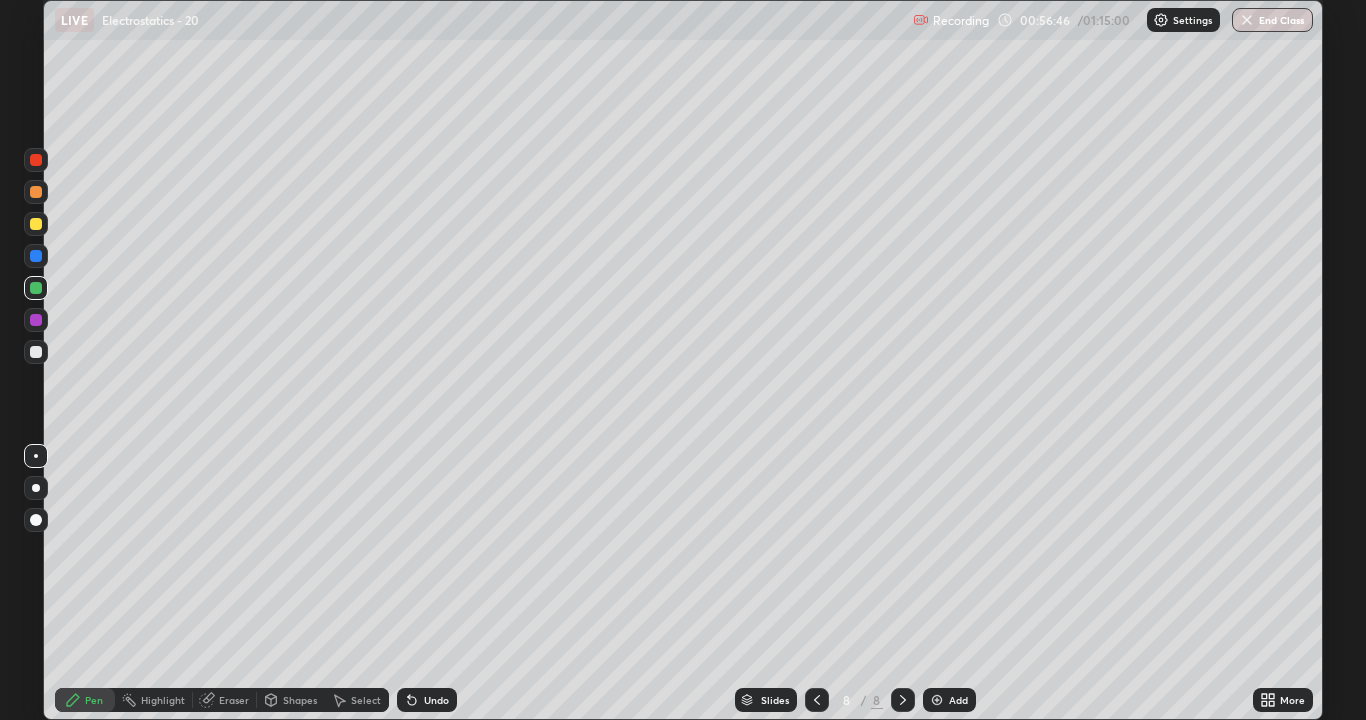 click on "Undo" at bounding box center [427, 700] 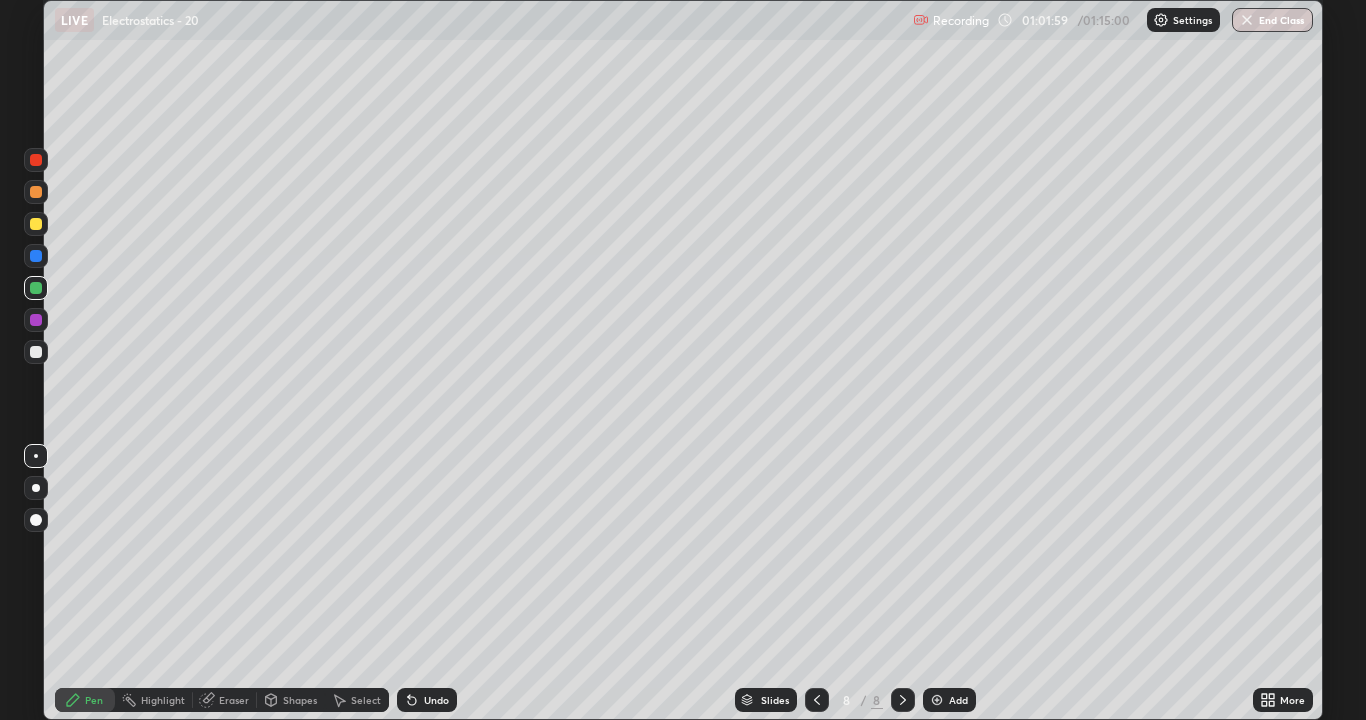 click on "Undo" at bounding box center [436, 700] 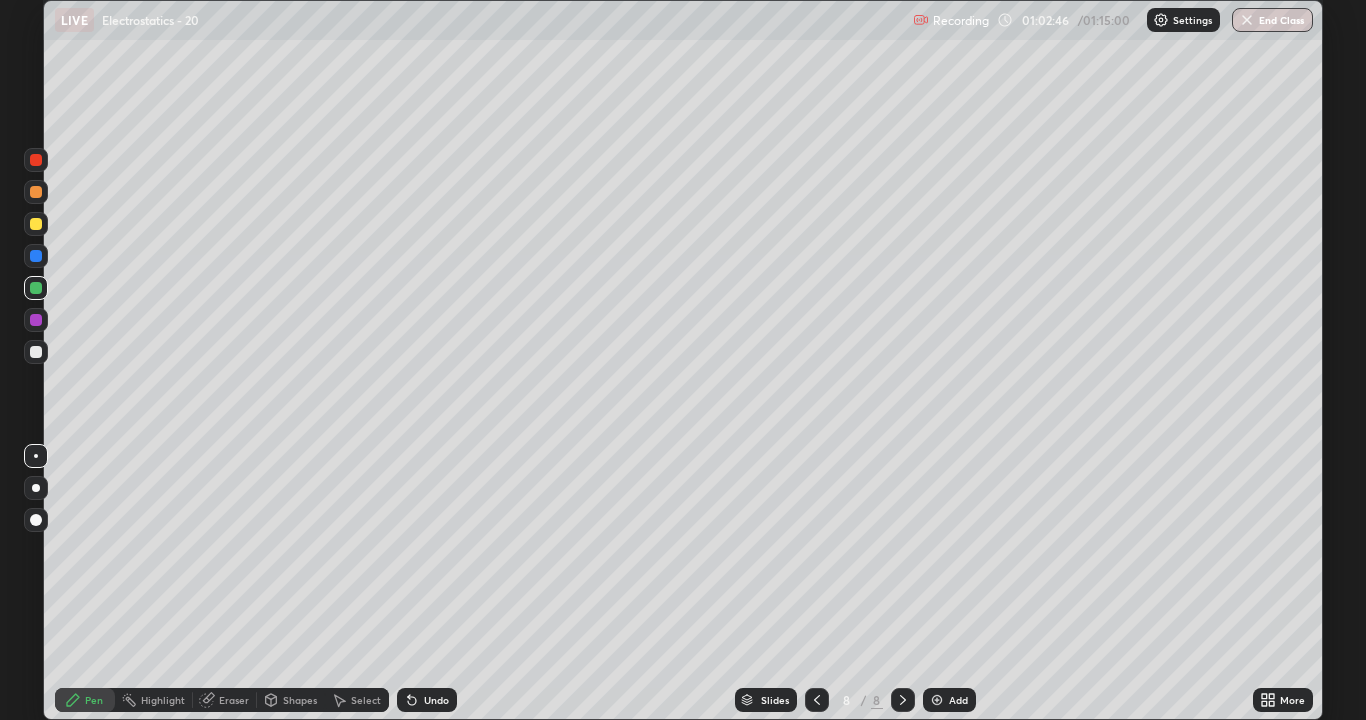 click at bounding box center [937, 700] 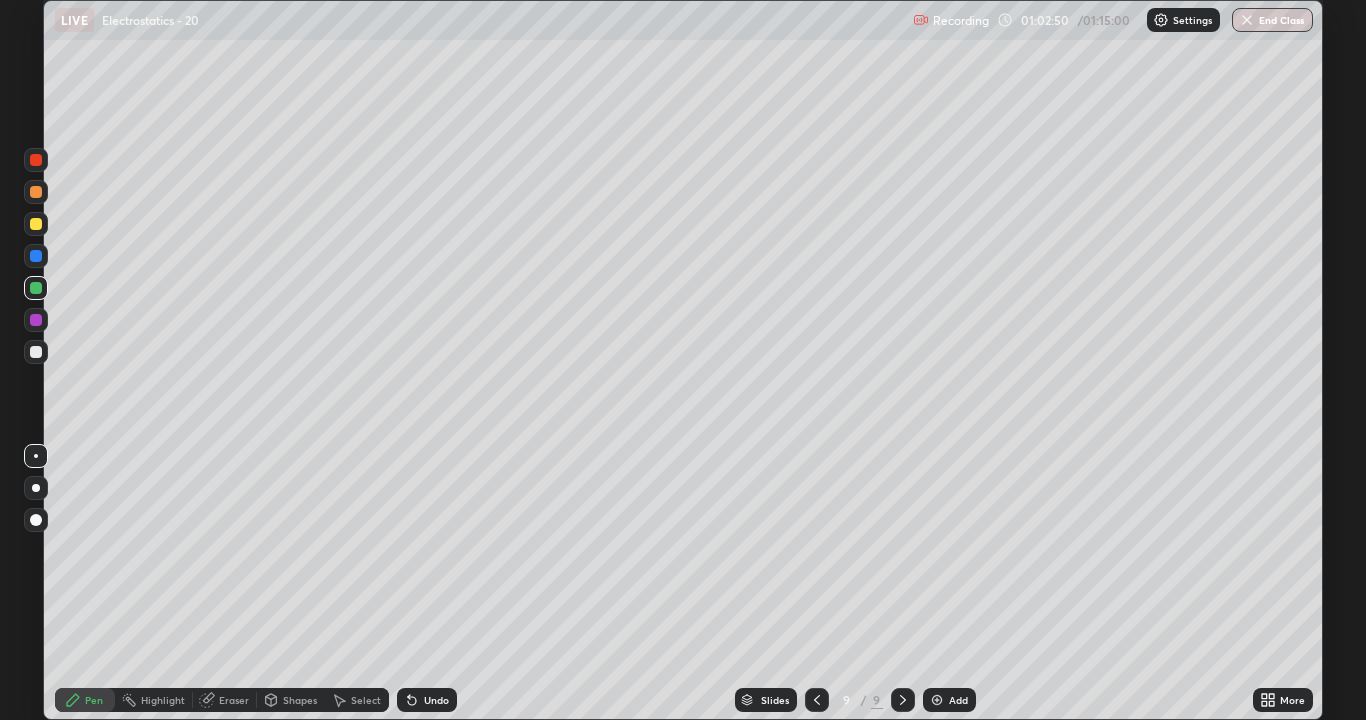 click at bounding box center [36, 352] 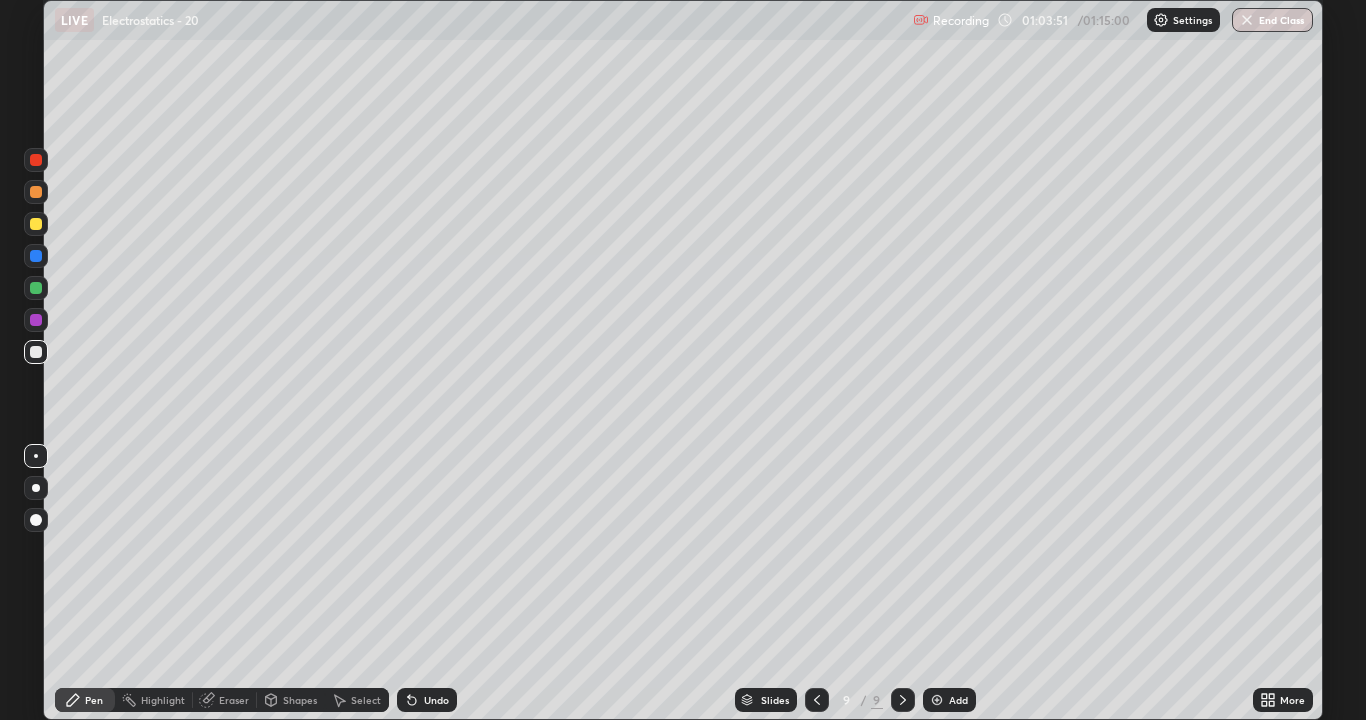 click 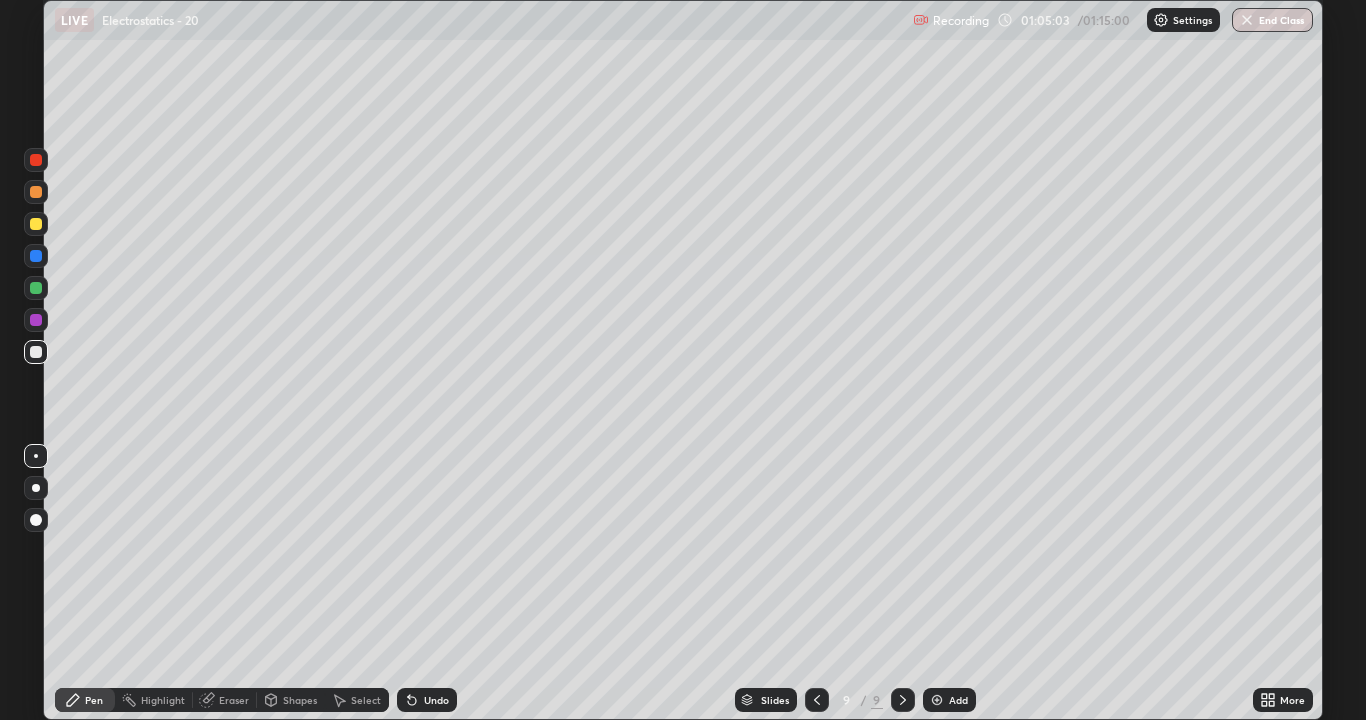 click at bounding box center [36, 224] 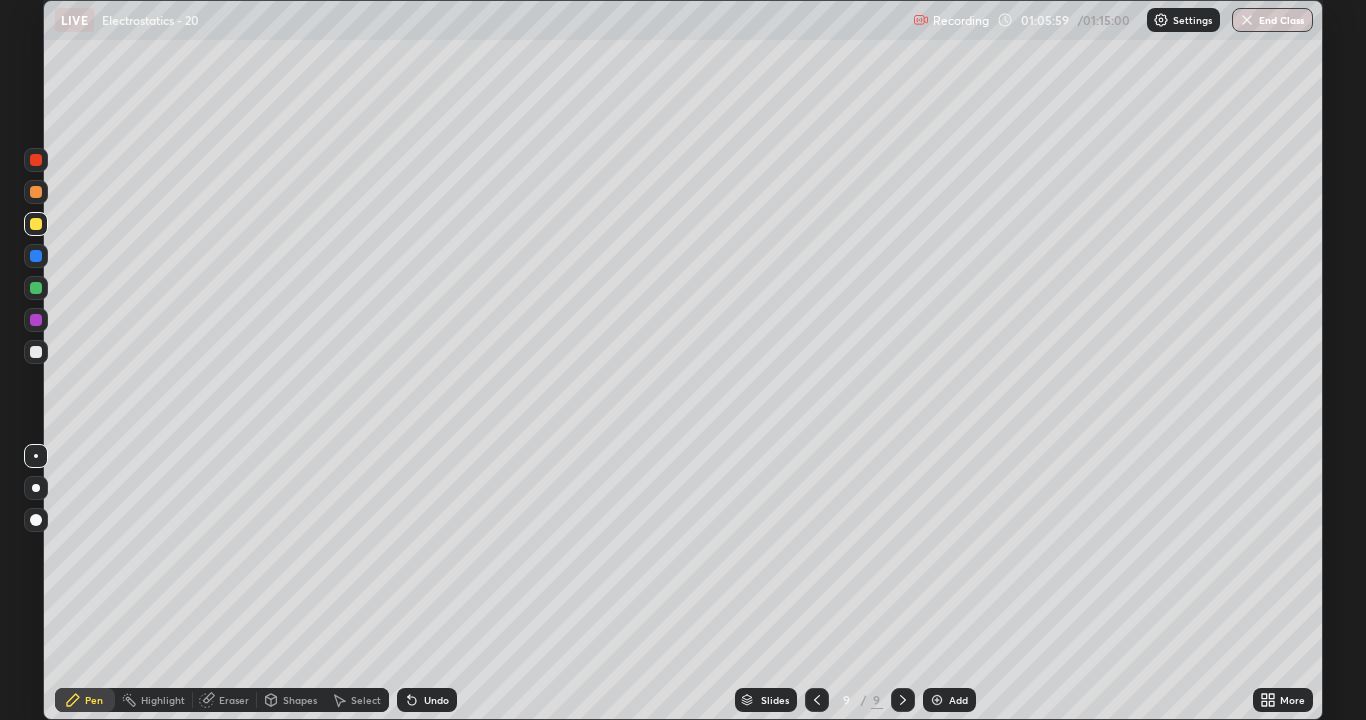 click on "Undo" at bounding box center [436, 700] 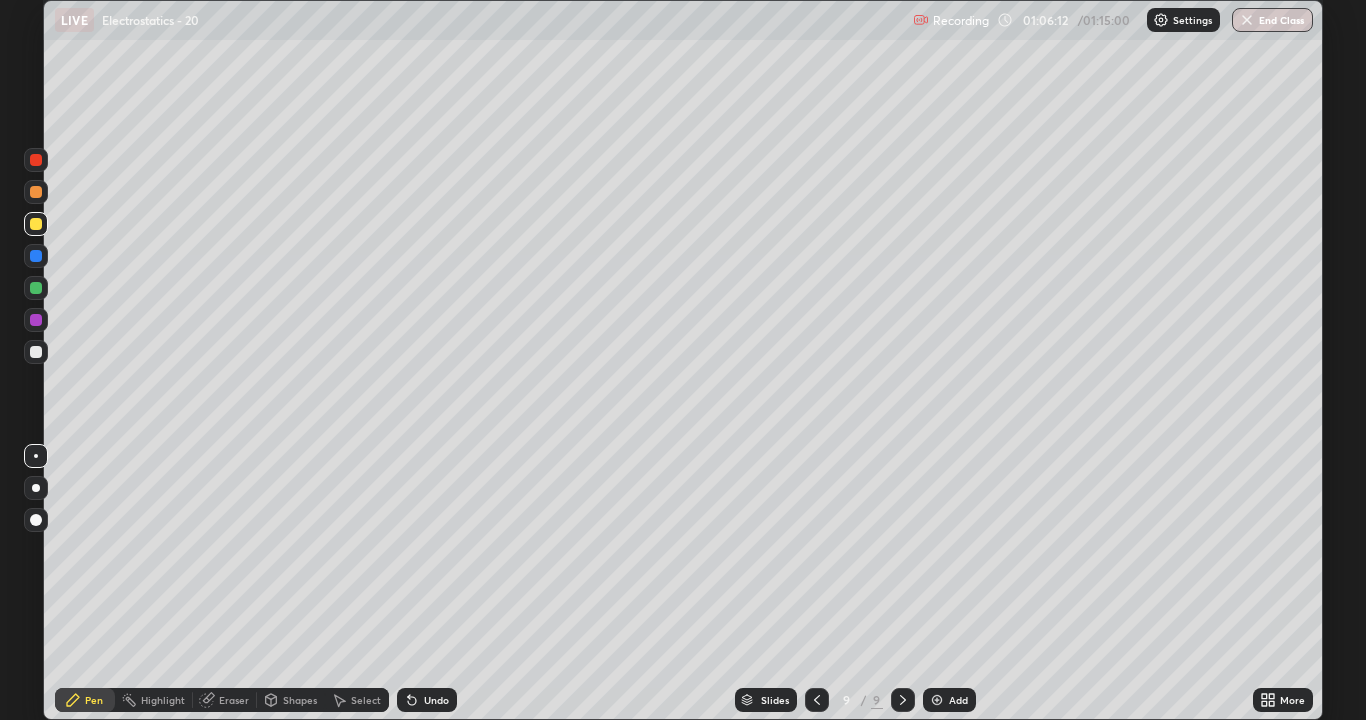 click on "Undo" at bounding box center [436, 700] 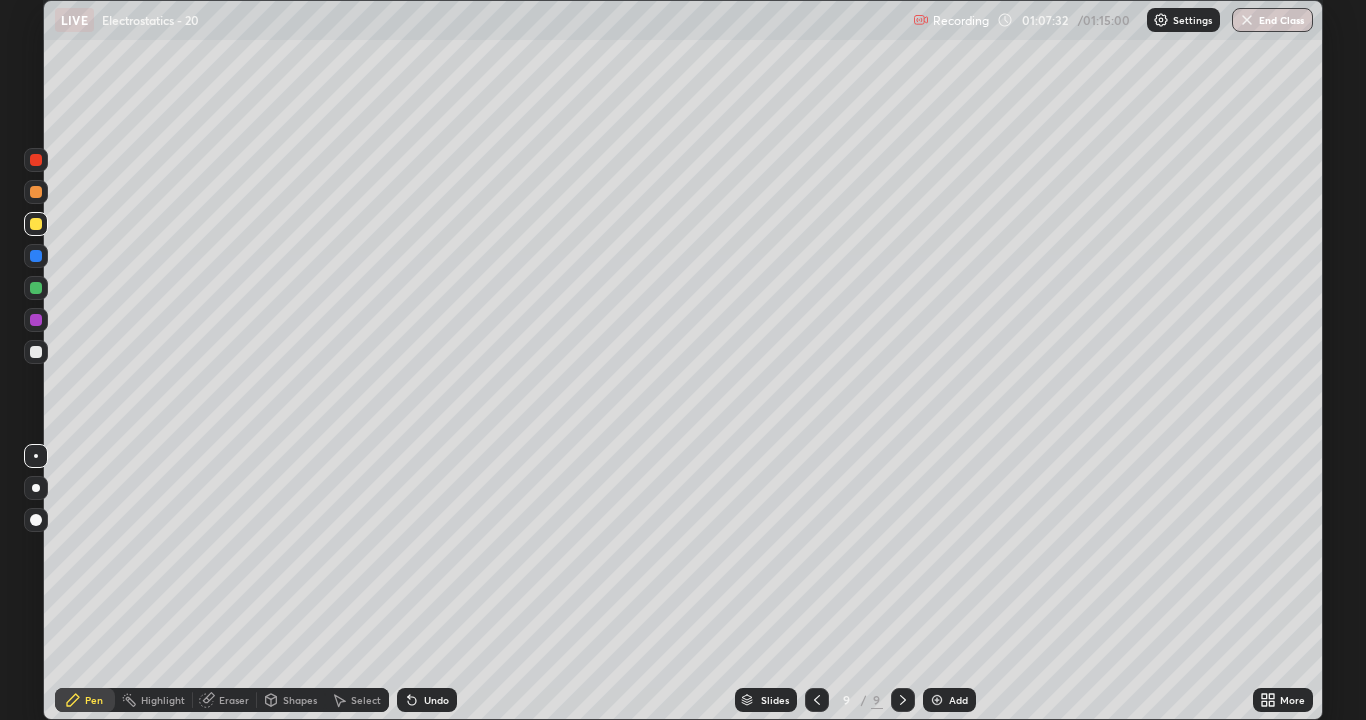 click on "Undo" at bounding box center (436, 700) 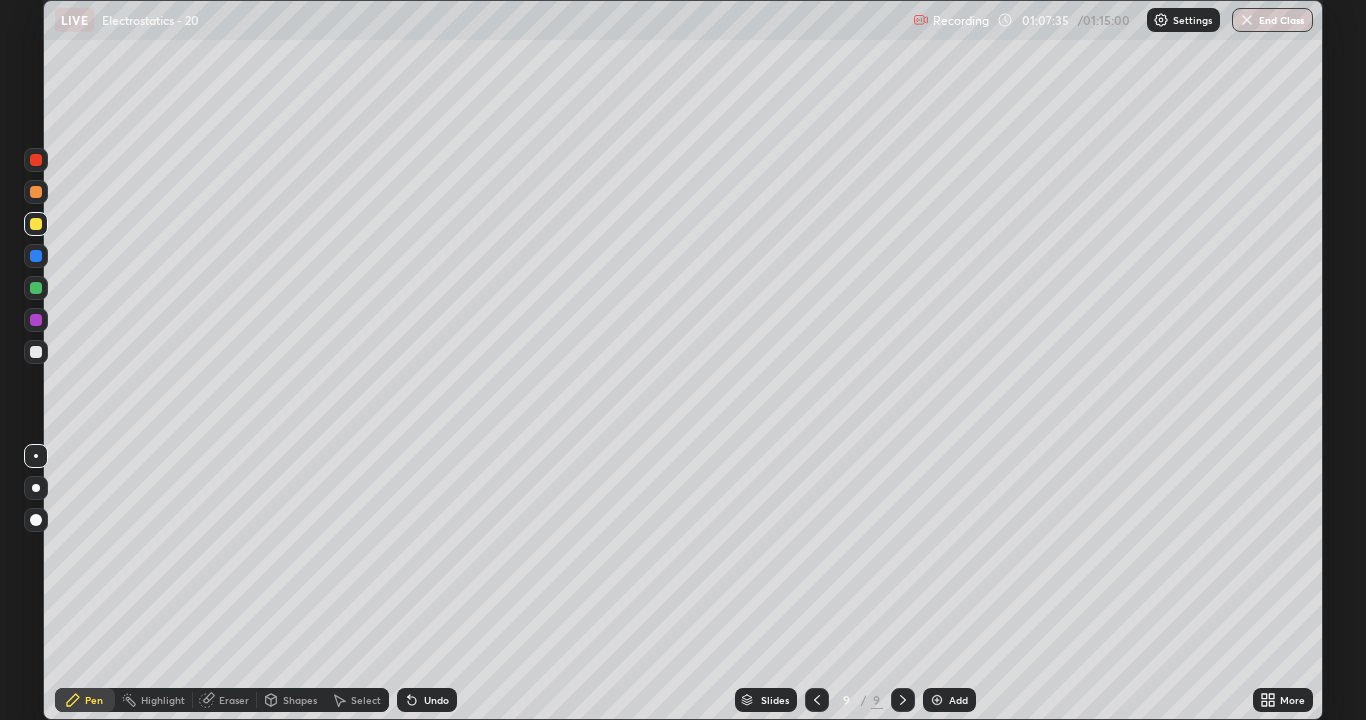 click on "Undo" at bounding box center [427, 700] 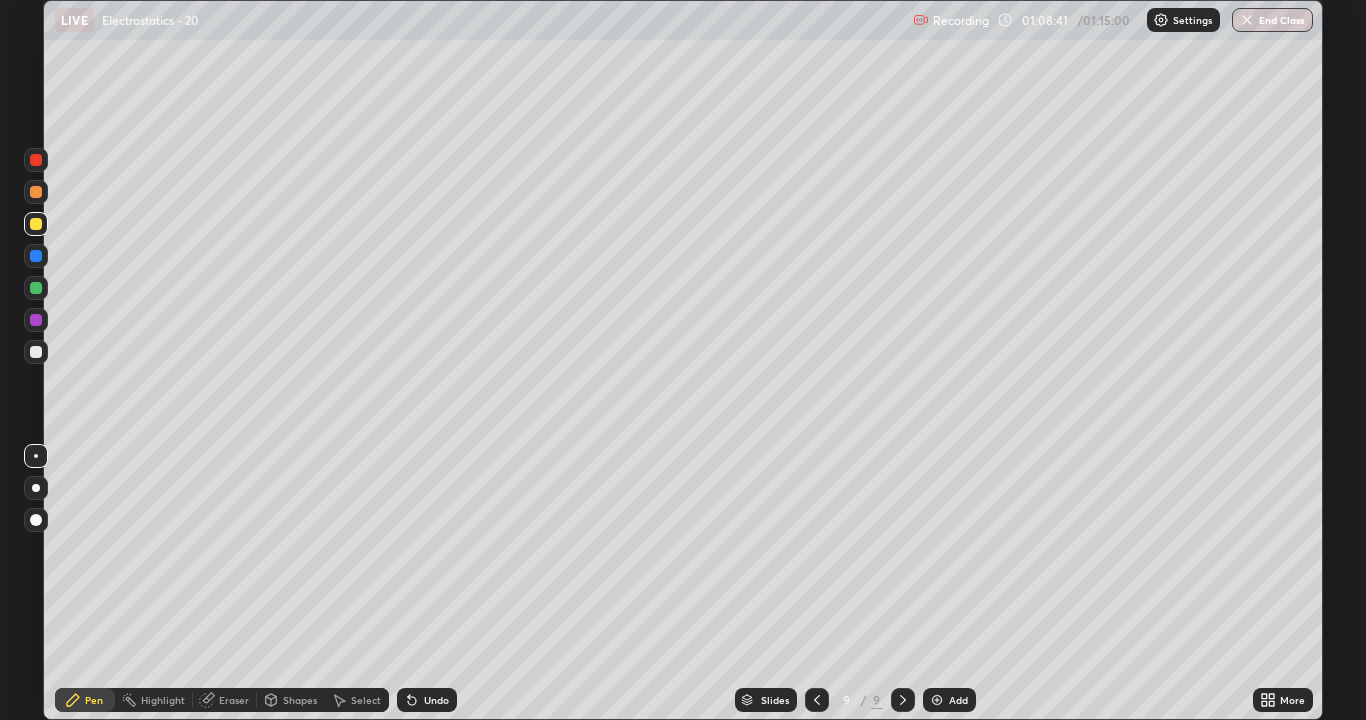 click on "Undo" at bounding box center (436, 700) 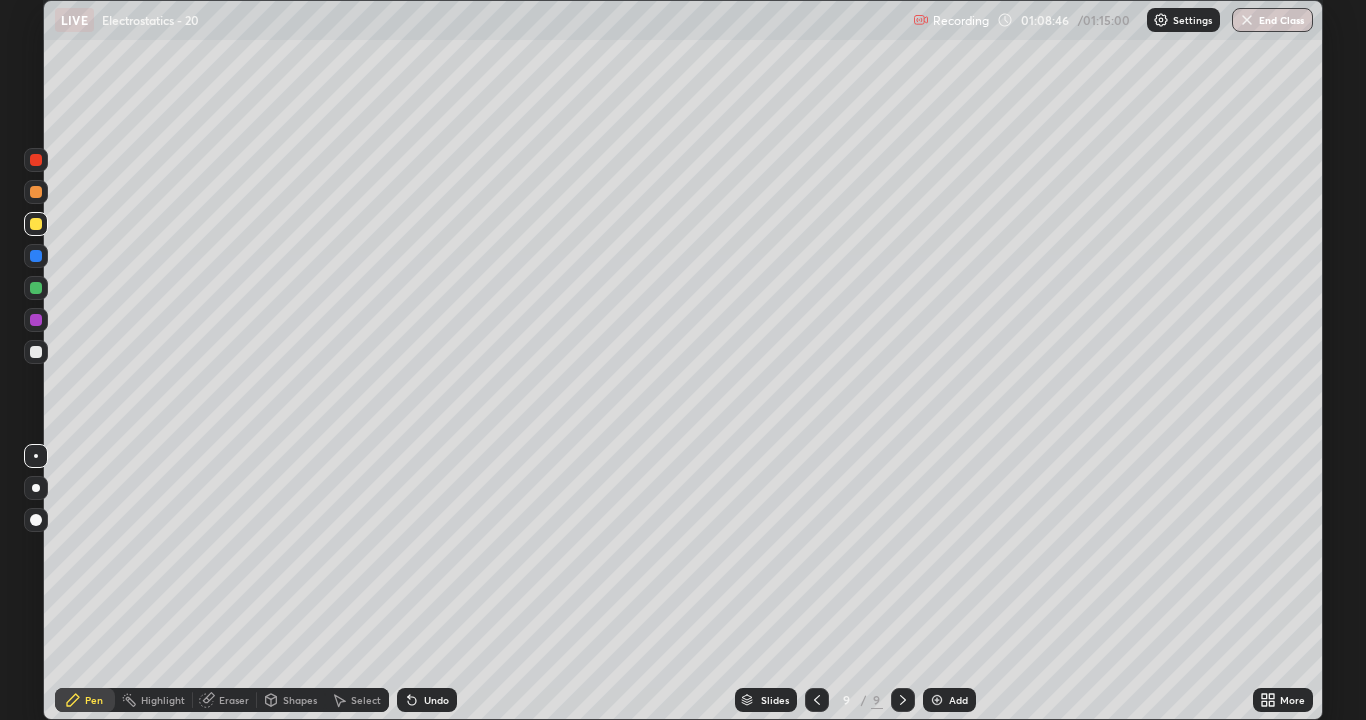 click on "Undo" at bounding box center [427, 700] 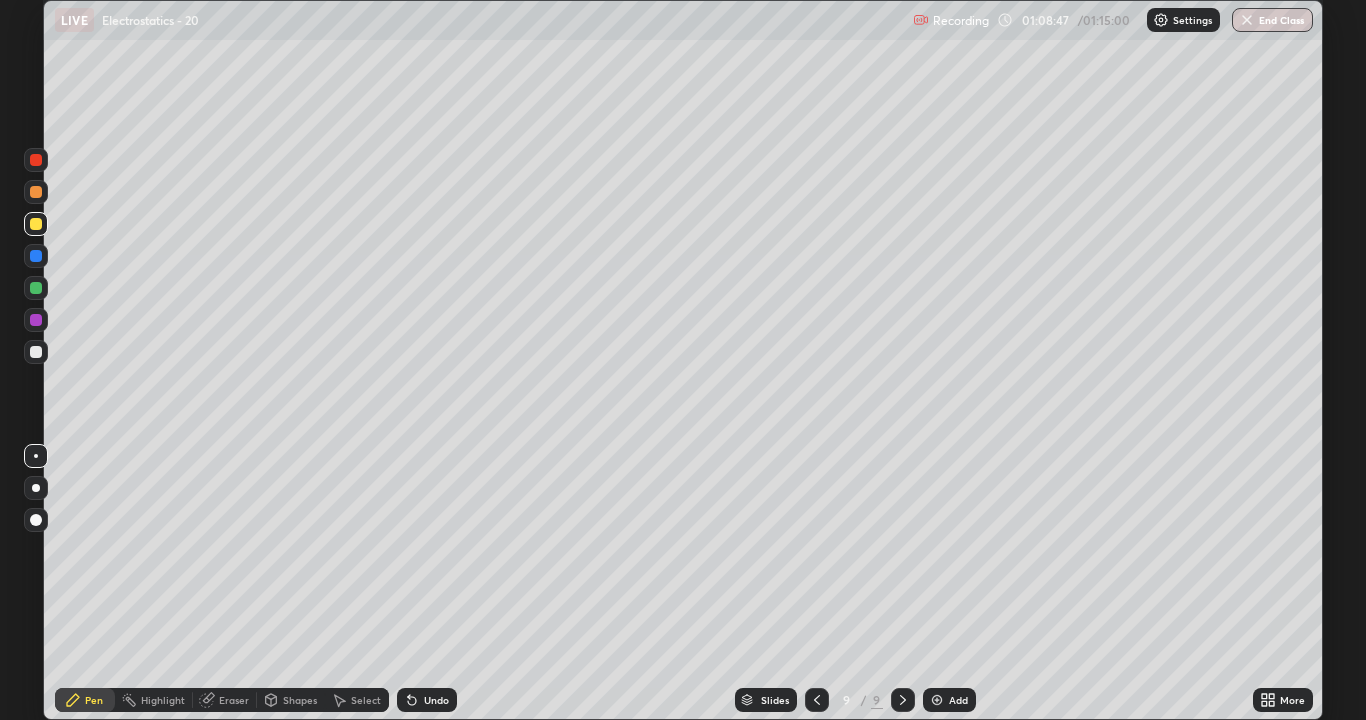 click on "Undo" at bounding box center [427, 700] 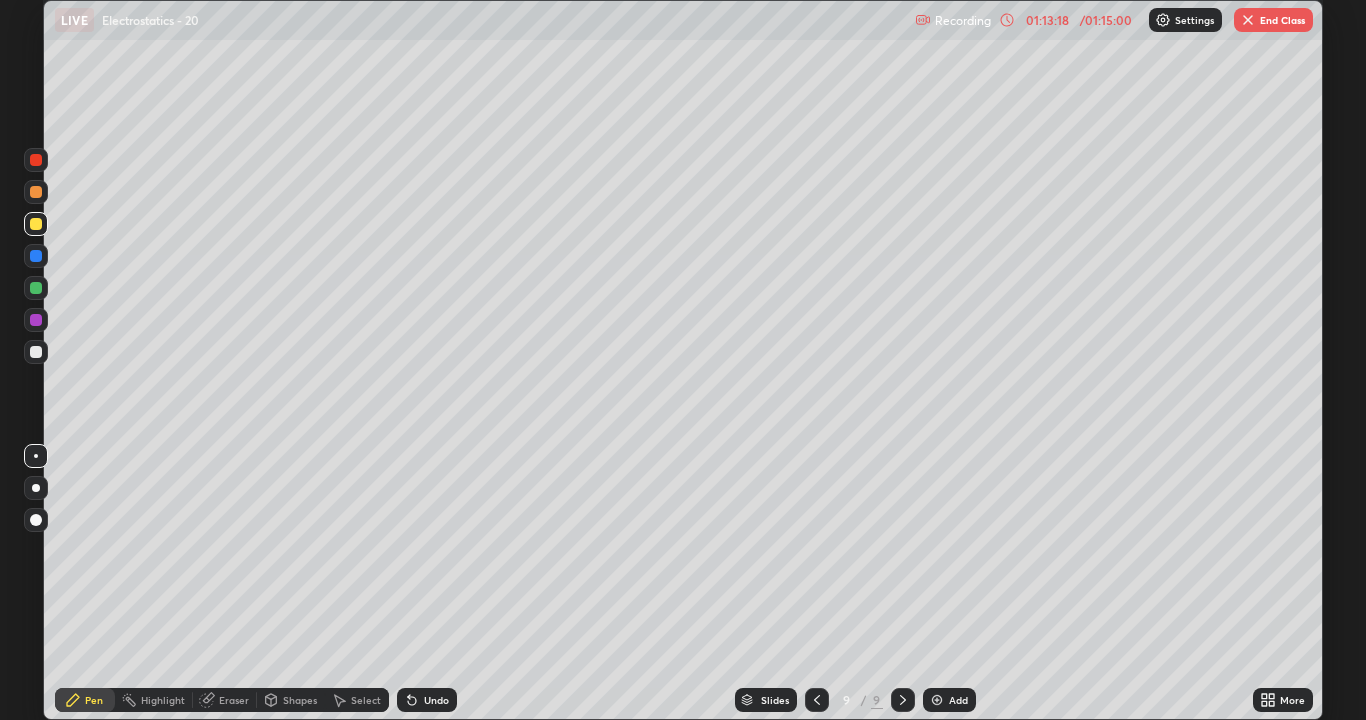 click on "End Class" at bounding box center [1273, 20] 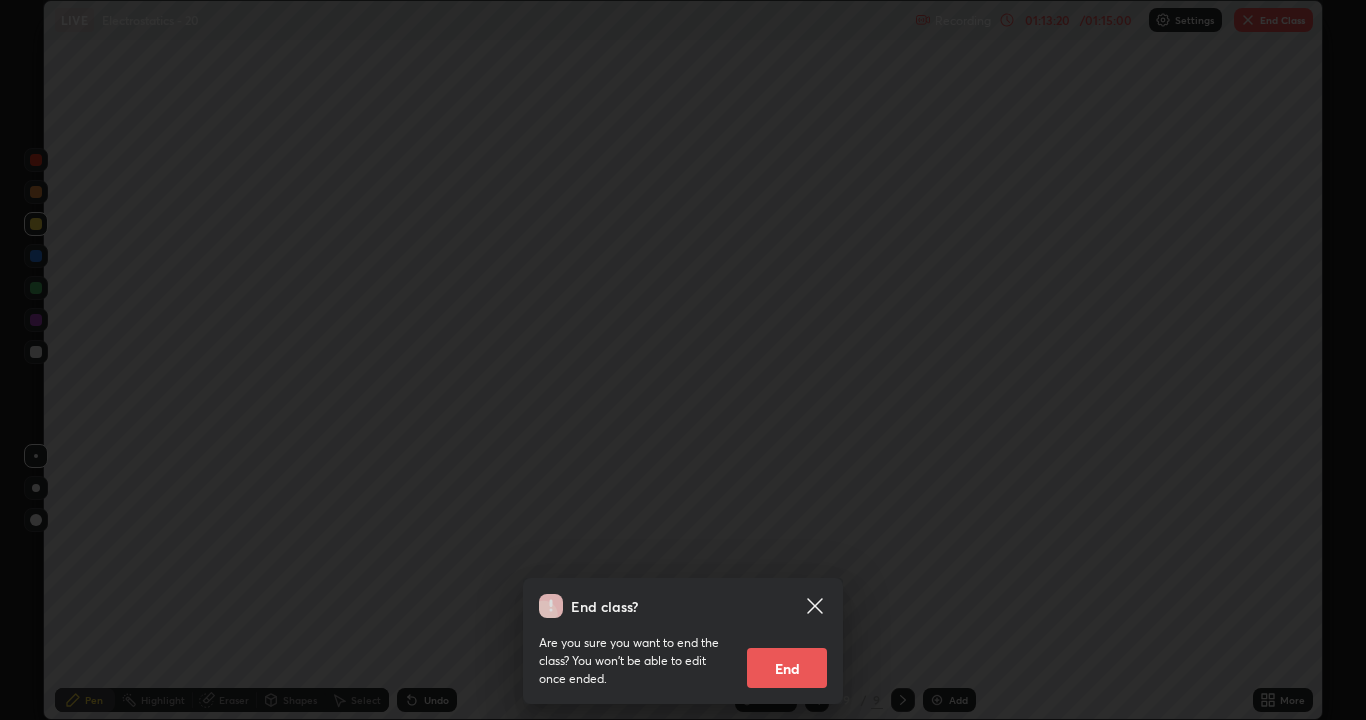 click on "End" at bounding box center [787, 668] 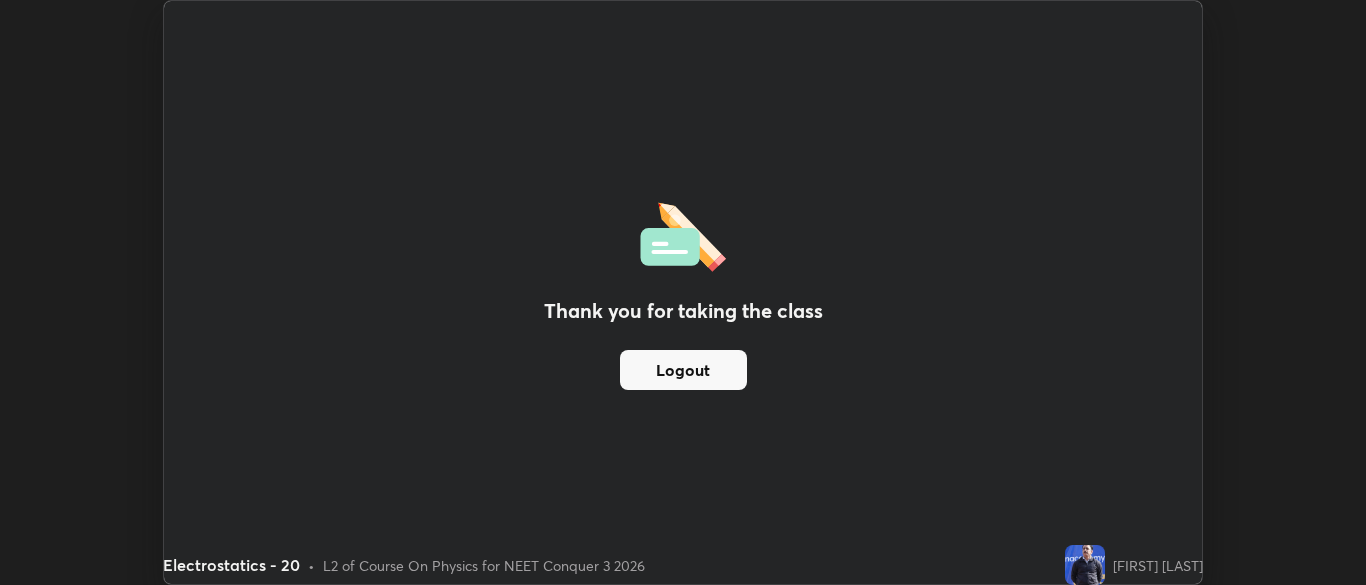 scroll, scrollTop: 585, scrollLeft: 1366, axis: both 